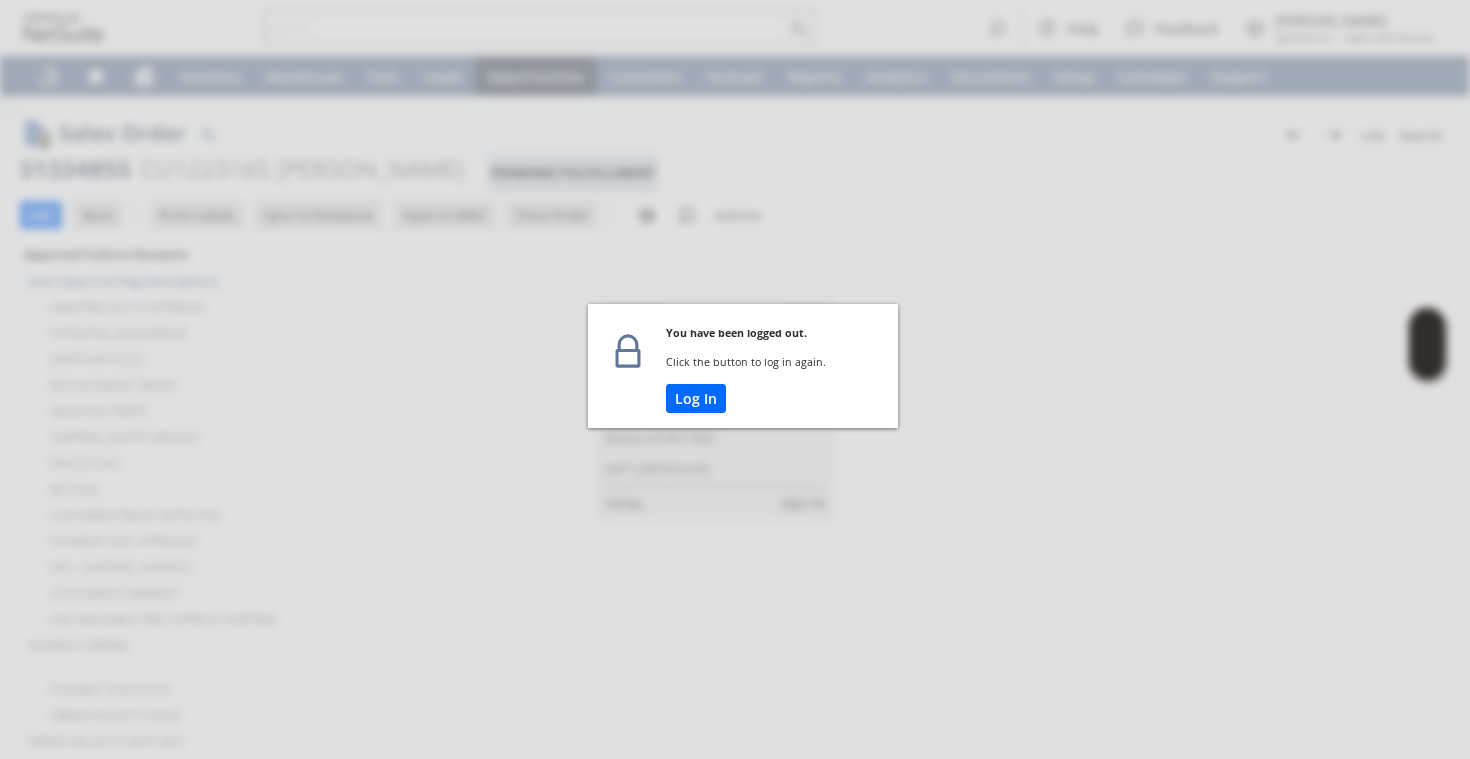 scroll, scrollTop: 0, scrollLeft: 0, axis: both 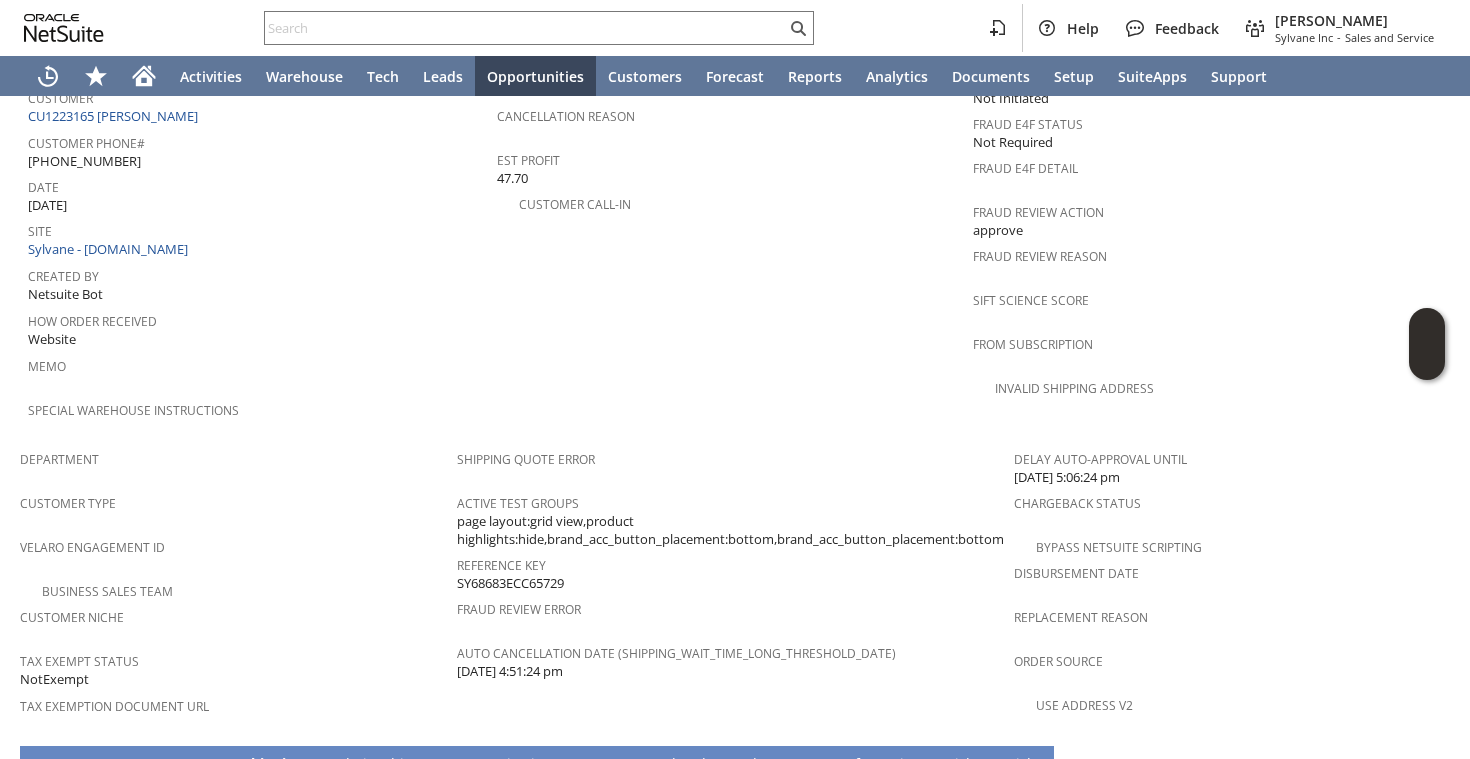 click on "Special Warehouse Instructions" at bounding box center (257, 407) 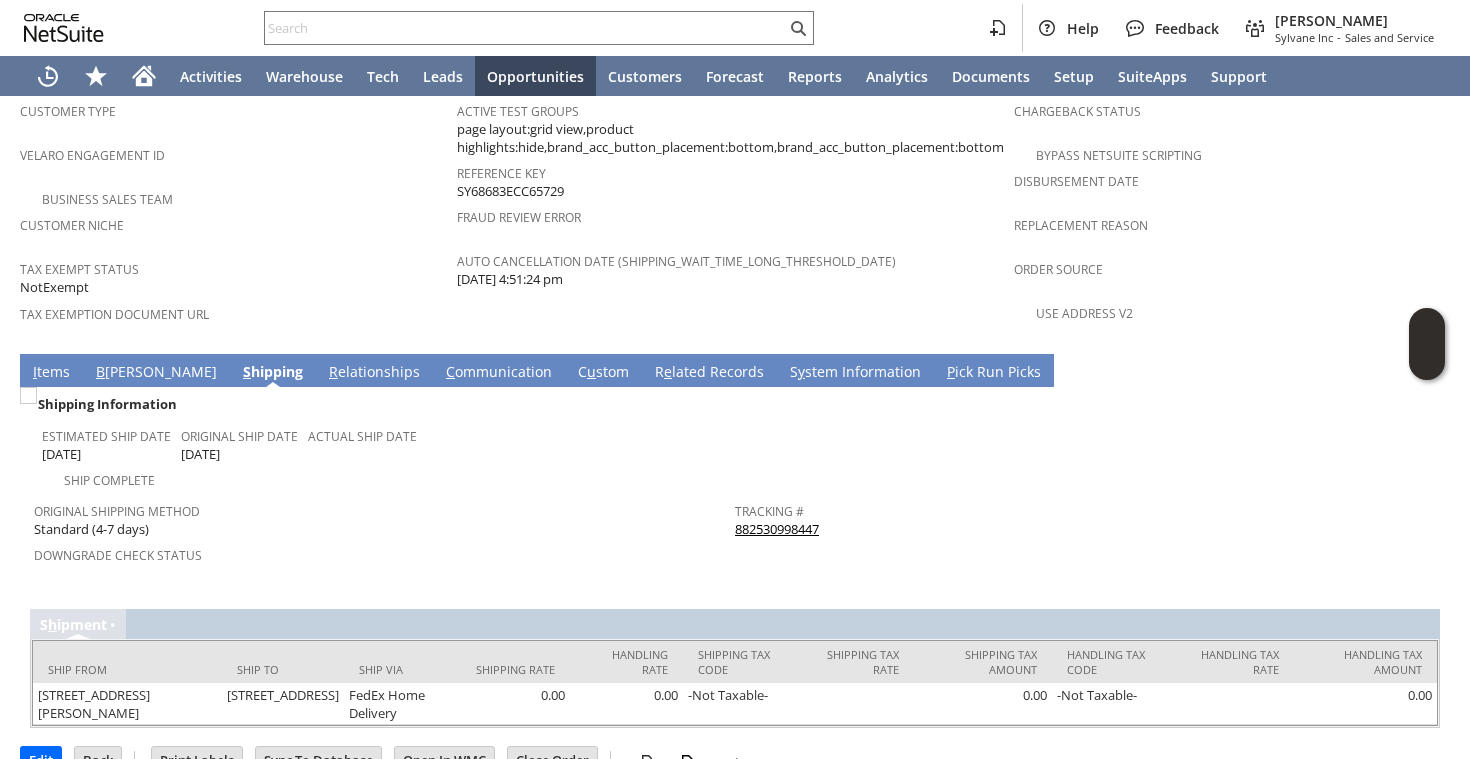 click on "882530998447" at bounding box center (777, 529) 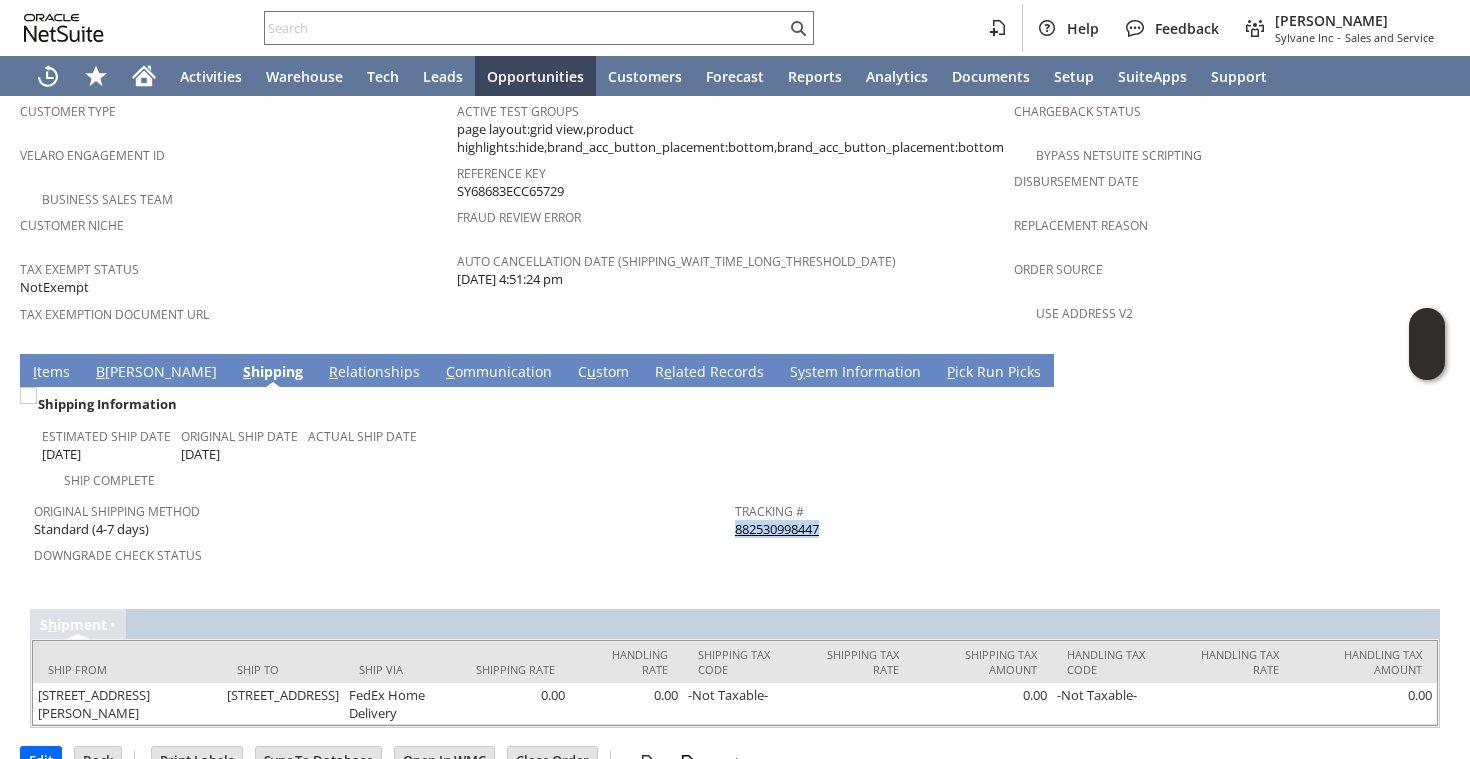 drag, startPoint x: 879, startPoint y: 474, endPoint x: 737, endPoint y: 480, distance: 142.12671 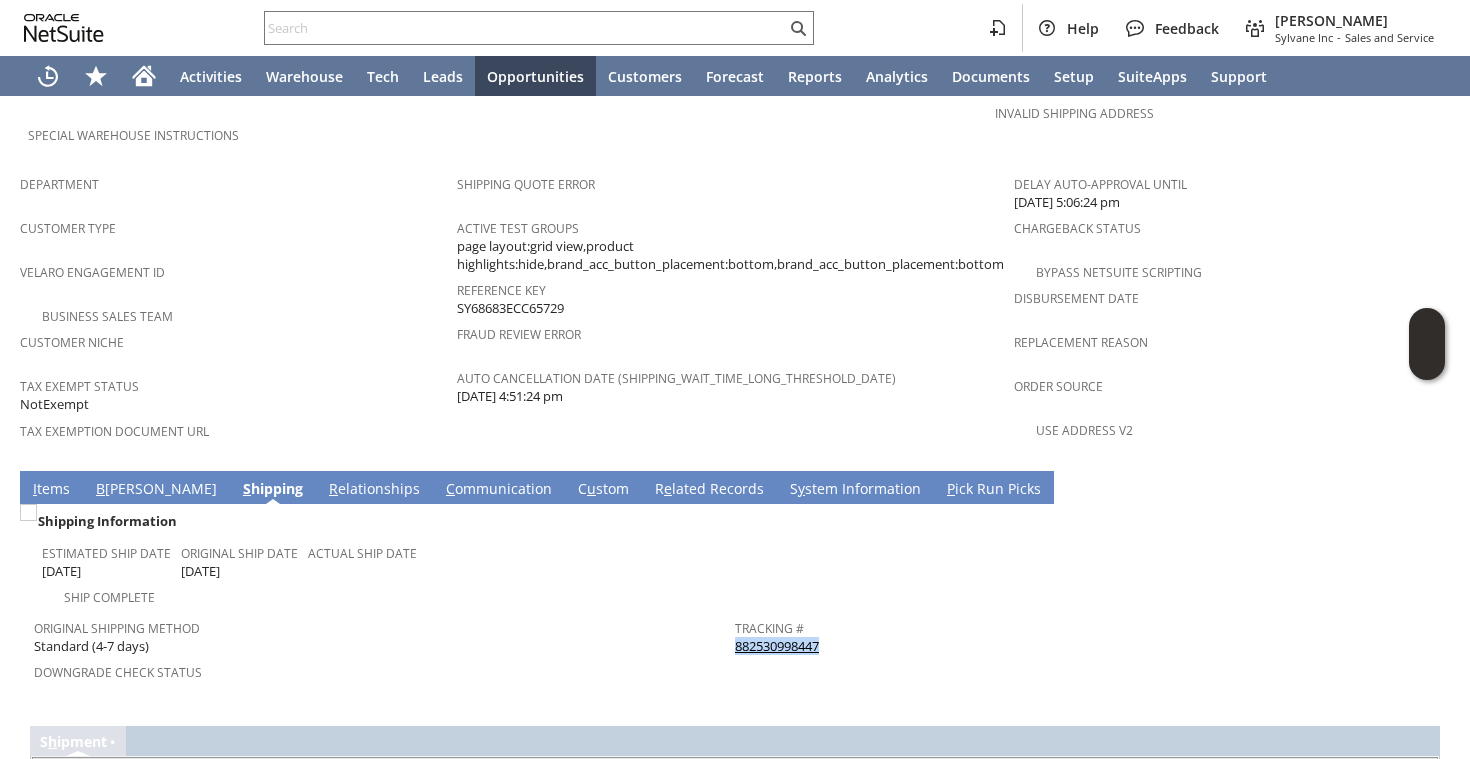 scroll, scrollTop: 1317, scrollLeft: 0, axis: vertical 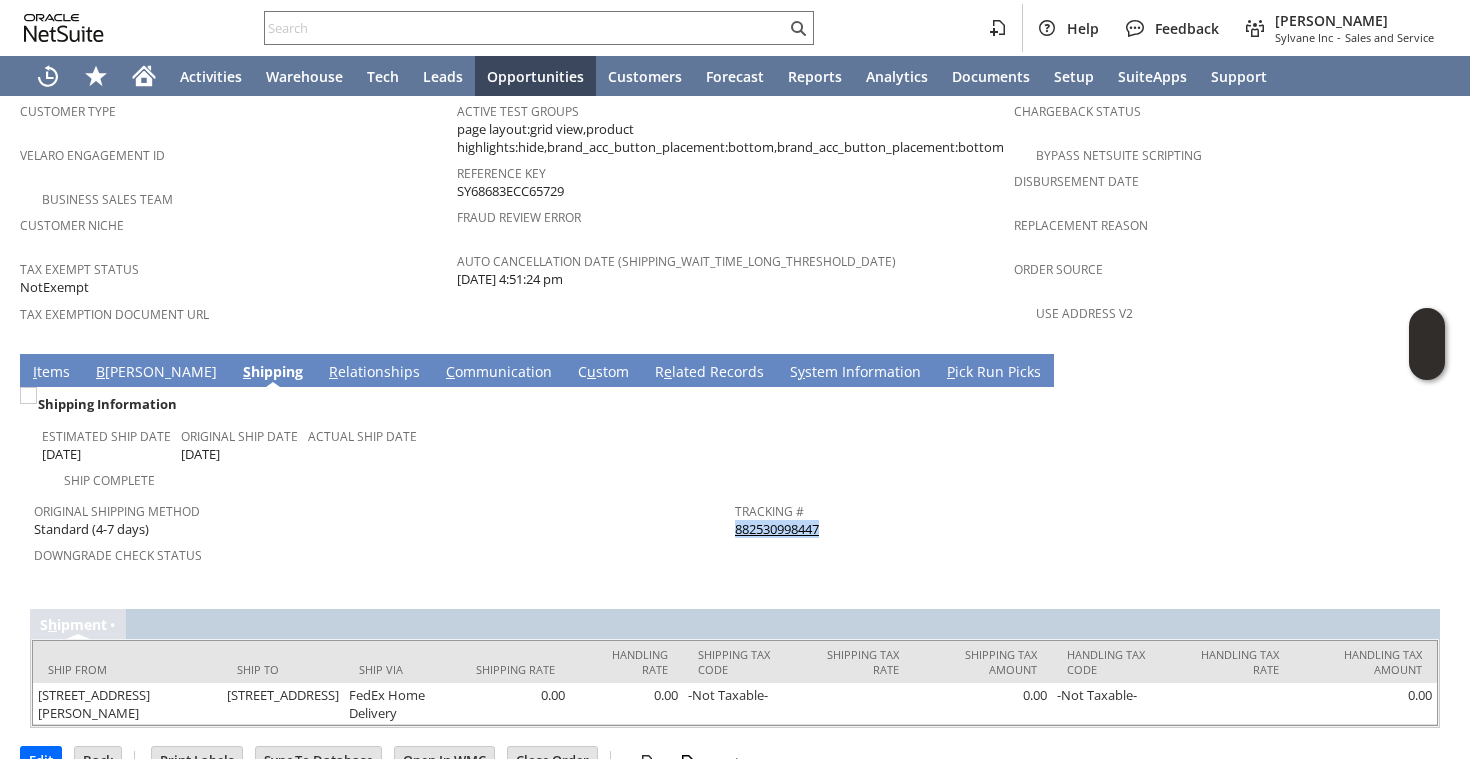 click on "I tems" at bounding box center [51, 373] 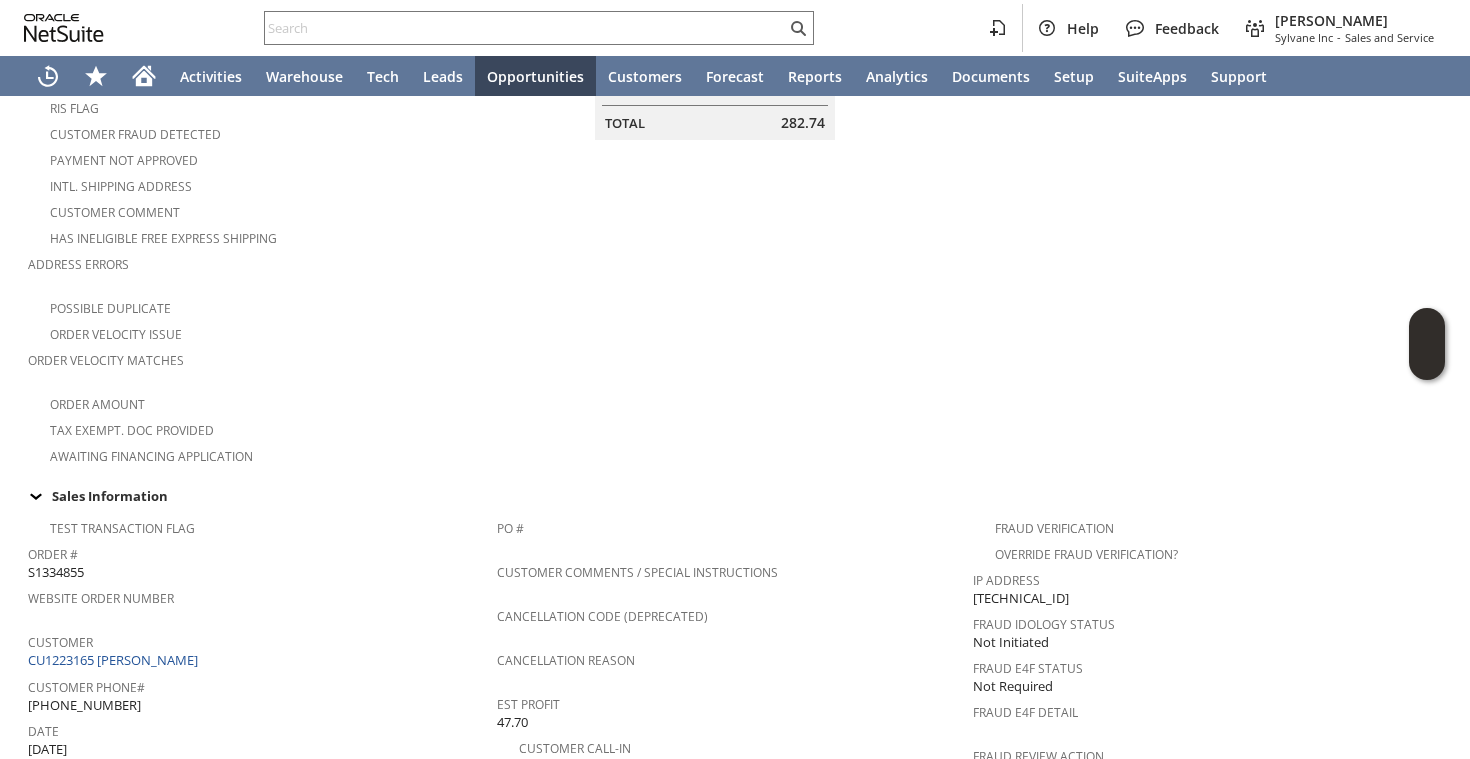 scroll, scrollTop: 344, scrollLeft: 0, axis: vertical 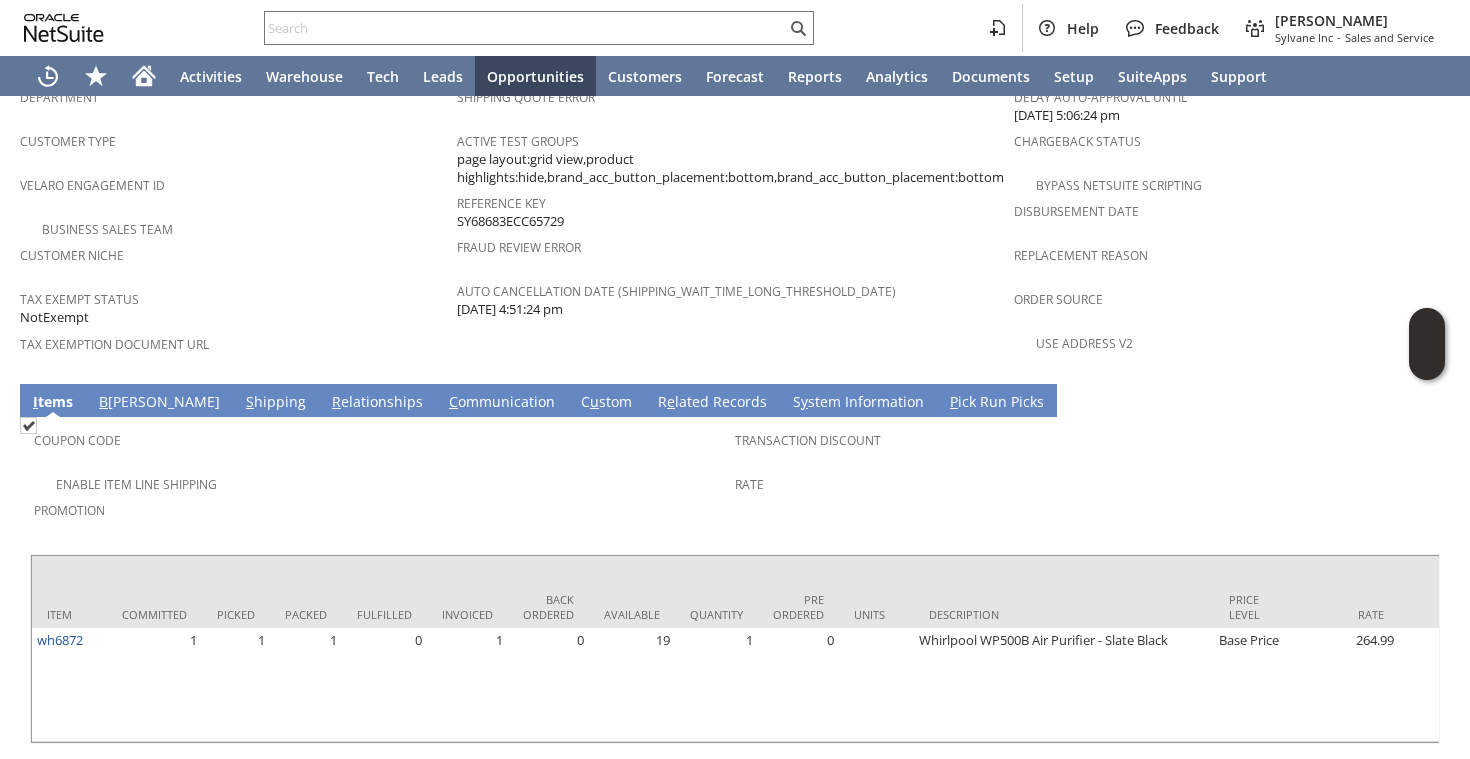 click on "Coupon Code" at bounding box center (379, 437) 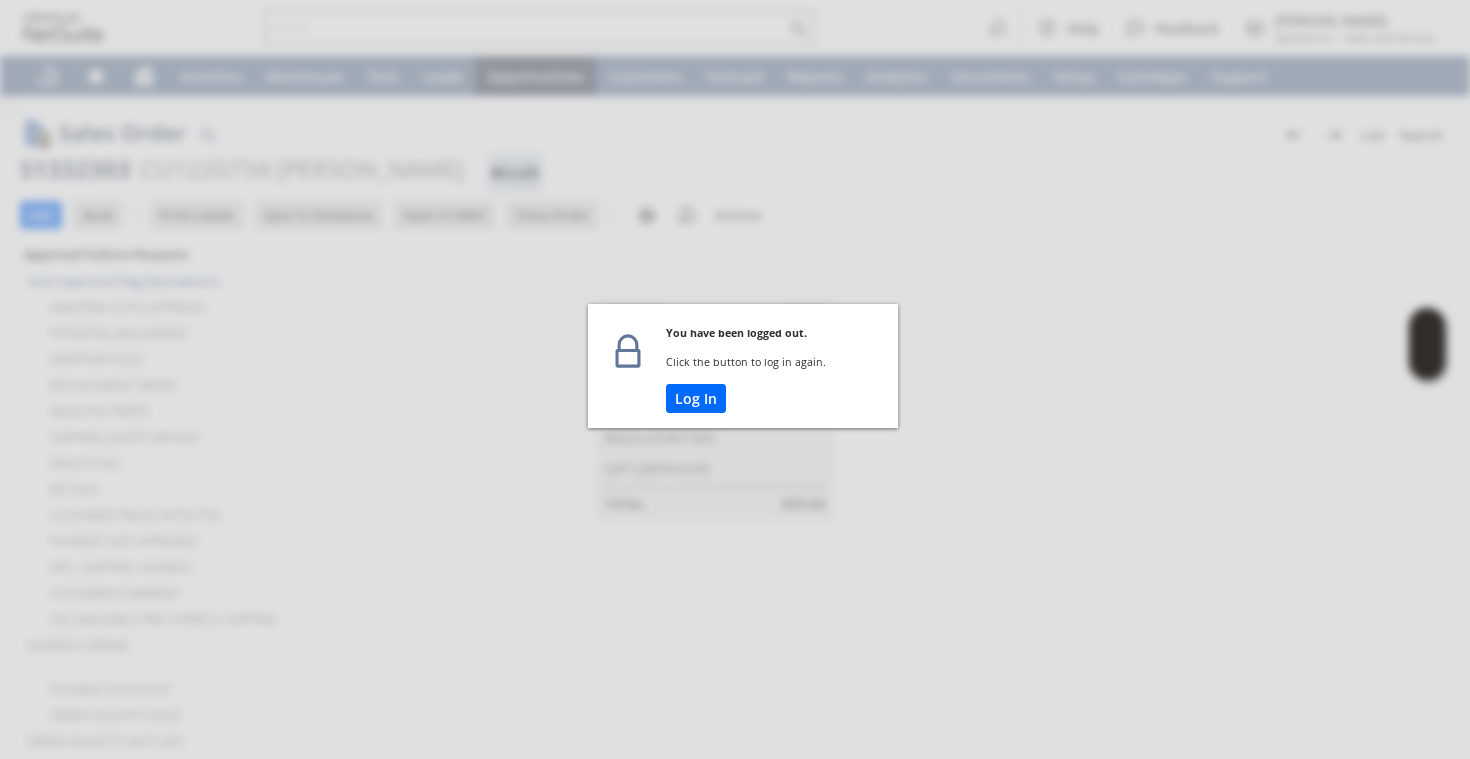 click on "Log In" at bounding box center (696, 398) 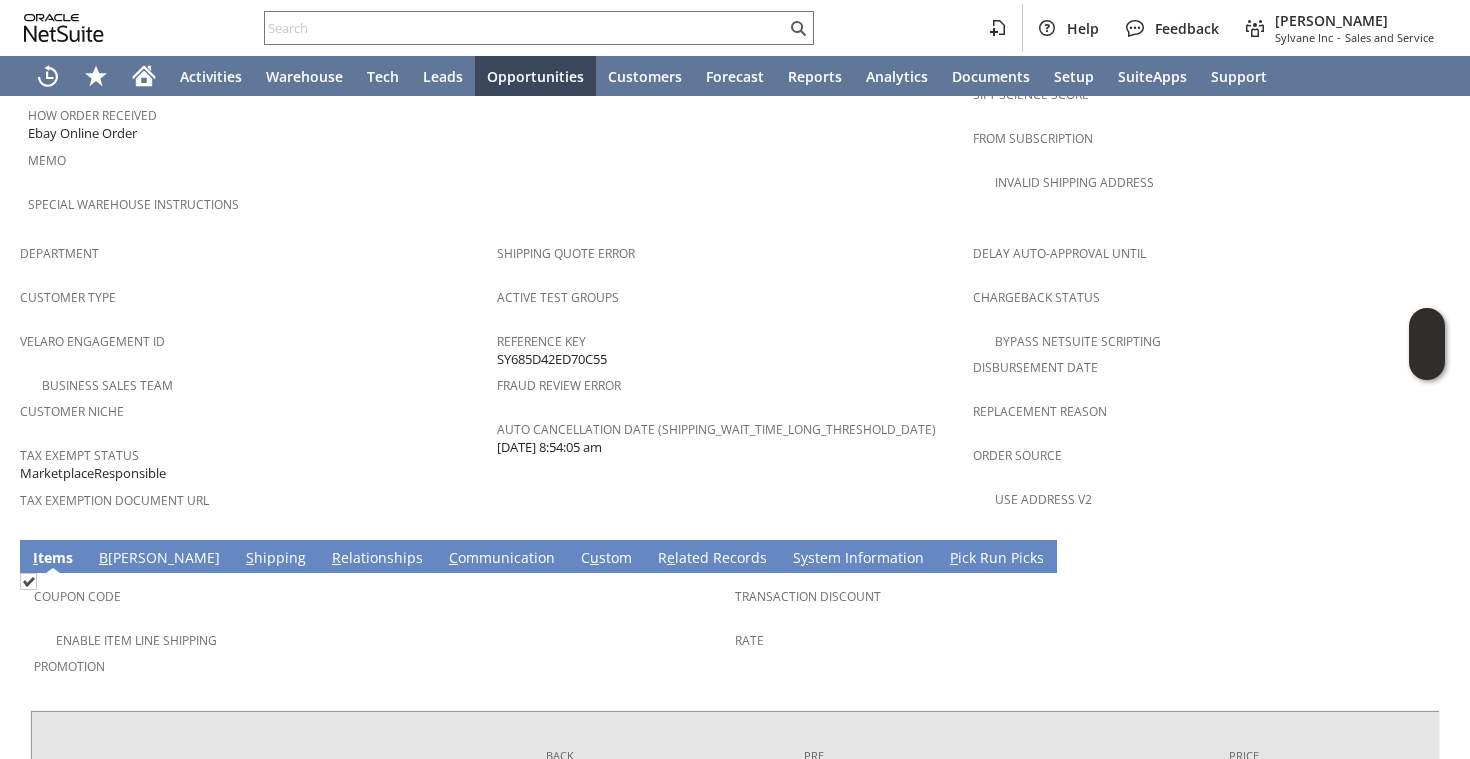 scroll, scrollTop: 1269, scrollLeft: 0, axis: vertical 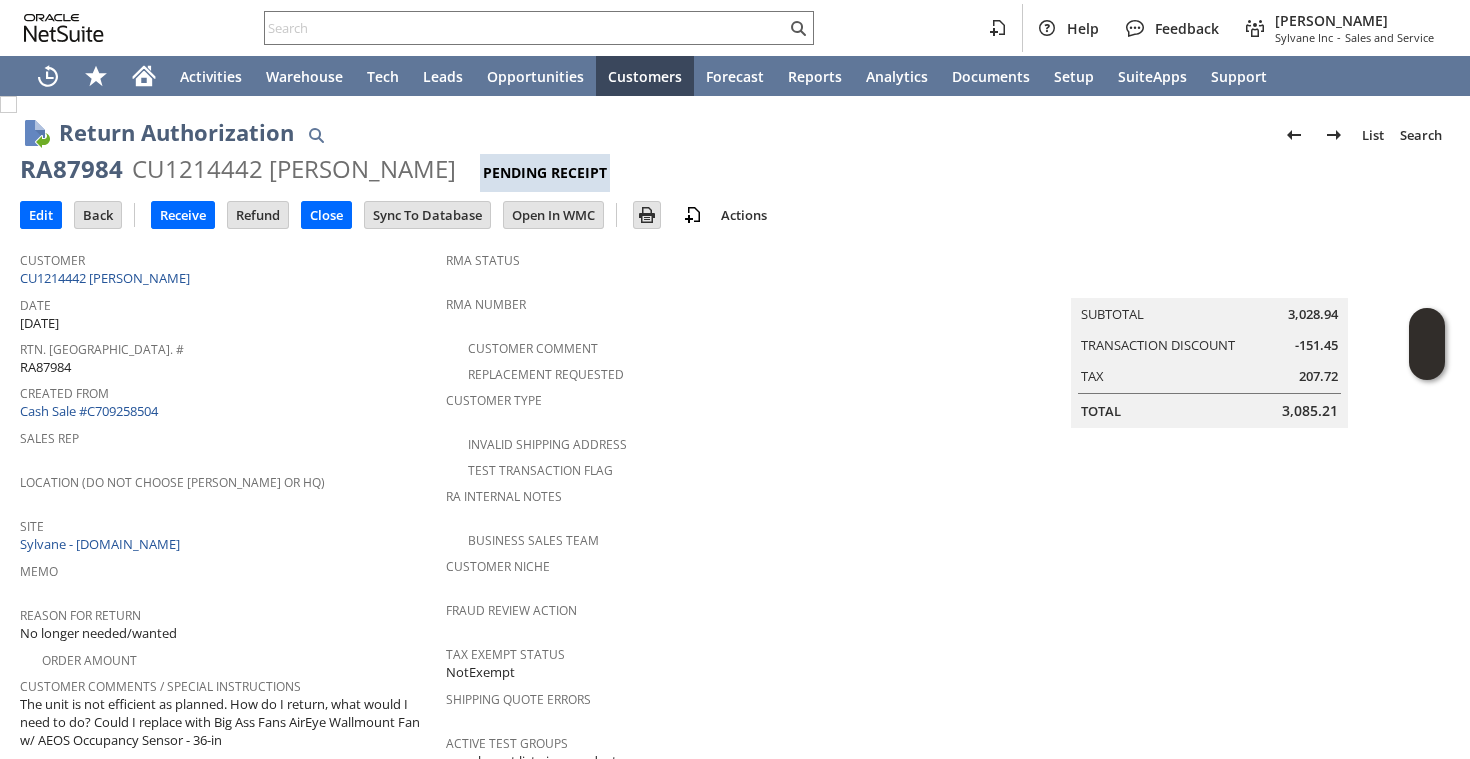 click on "RMA Number" at bounding box center (722, 311) 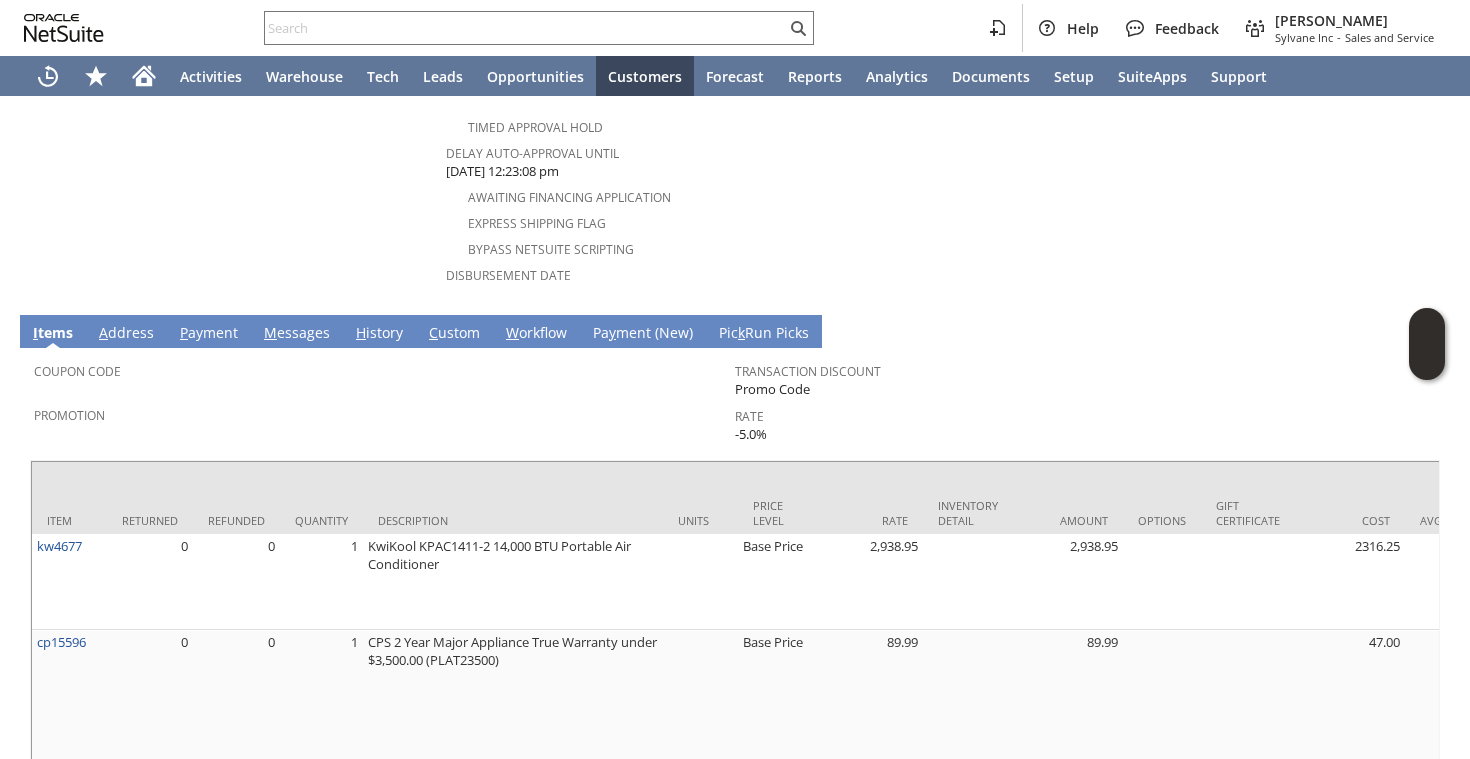 scroll, scrollTop: 980, scrollLeft: 0, axis: vertical 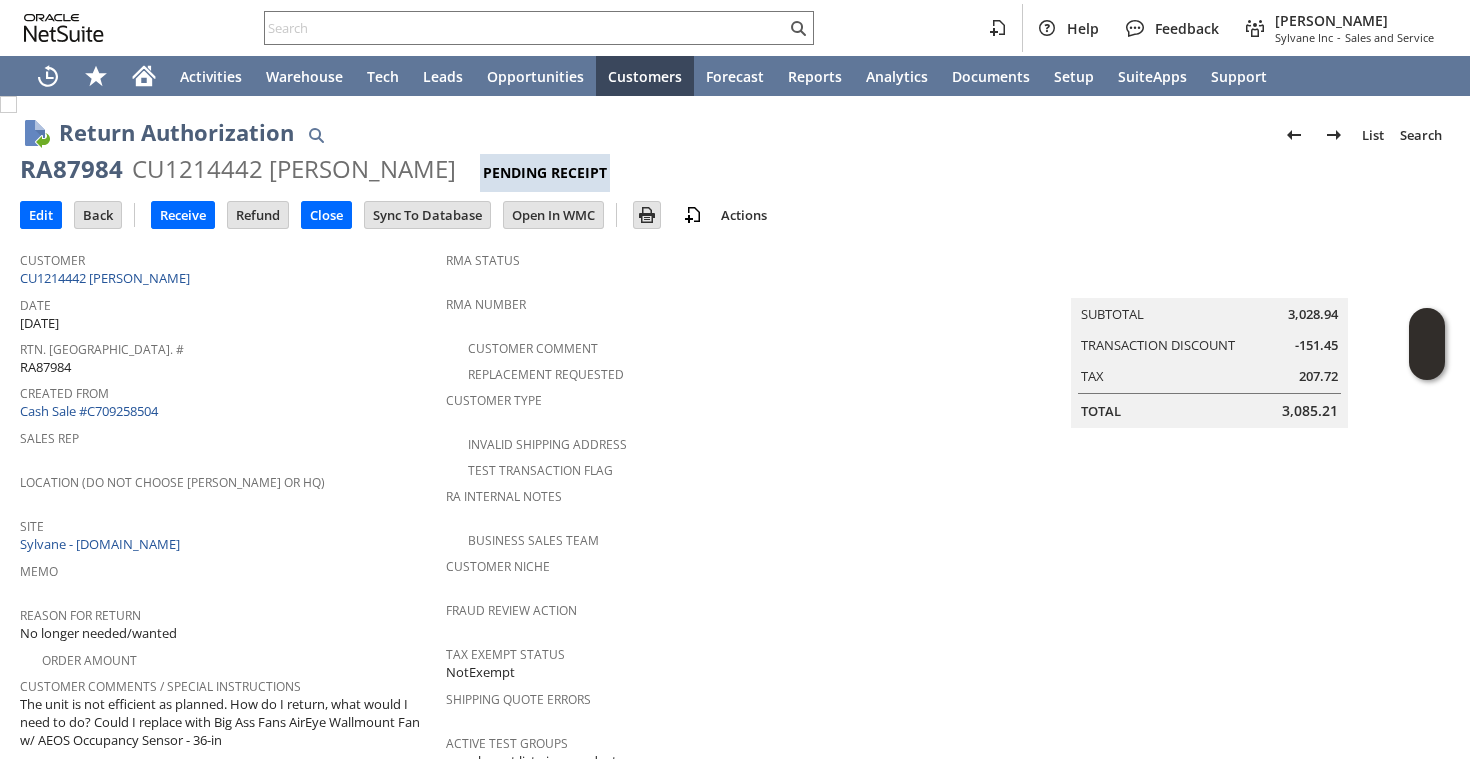 click on "Sales Rep" at bounding box center [228, 445] 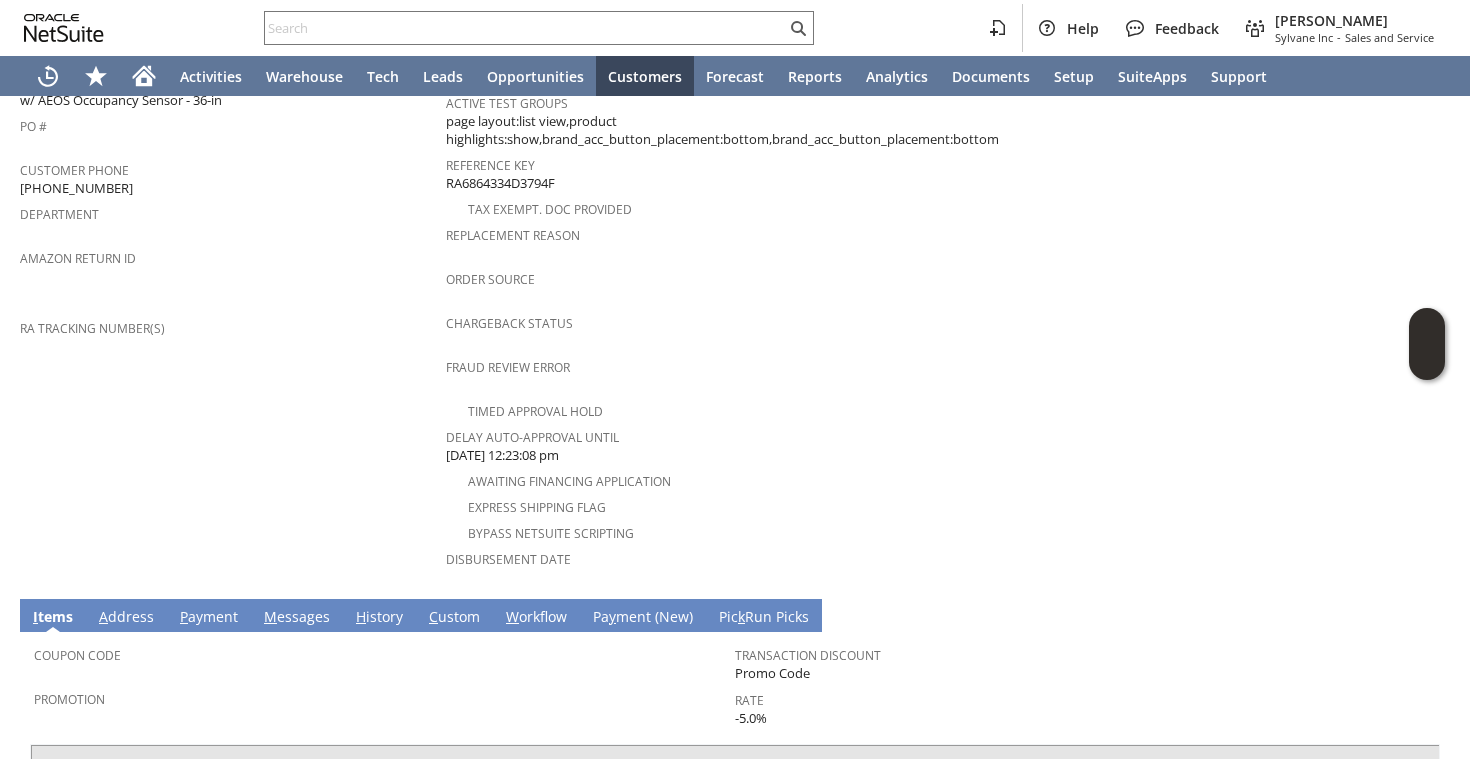 scroll, scrollTop: 980, scrollLeft: 0, axis: vertical 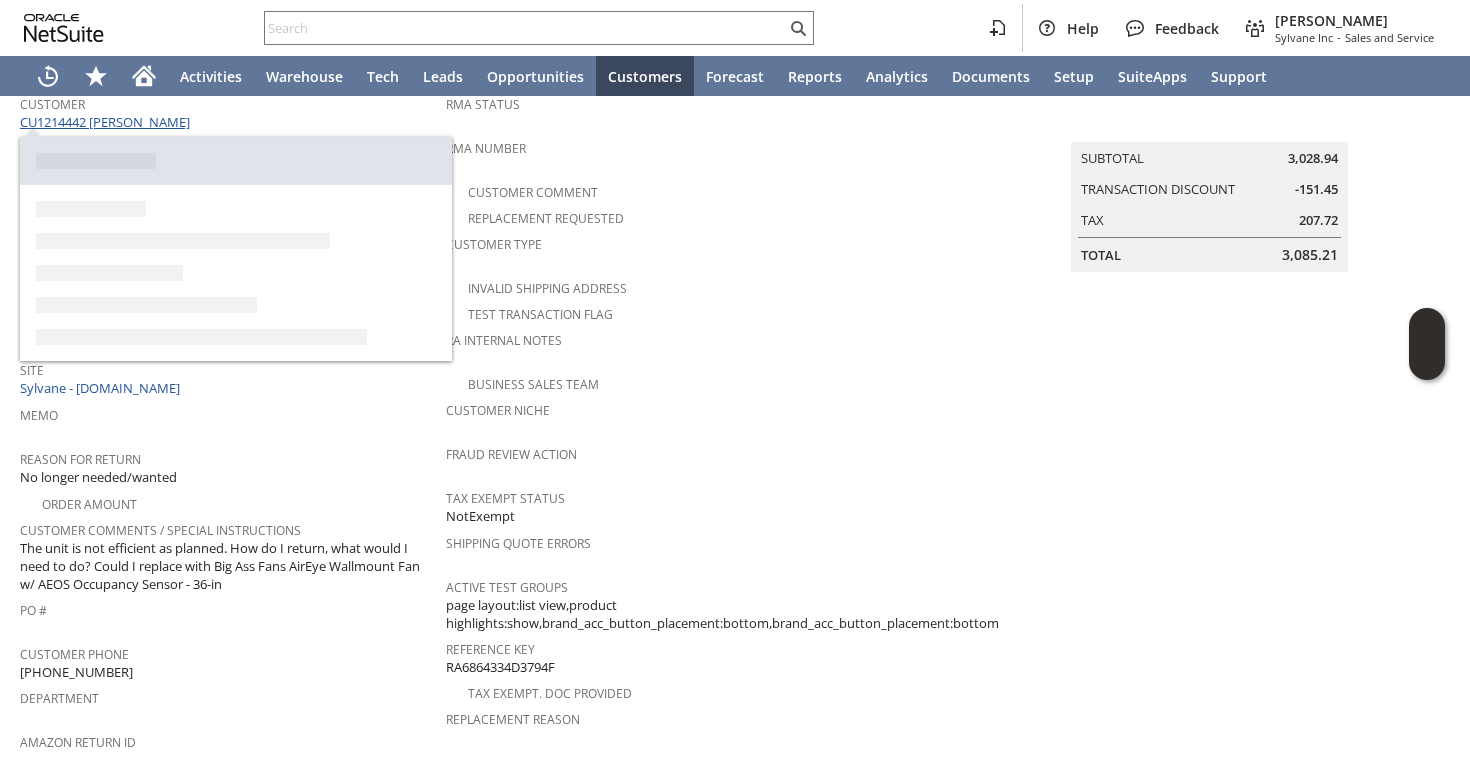 click on "CU1214442 Sasha Jones" at bounding box center (107, 122) 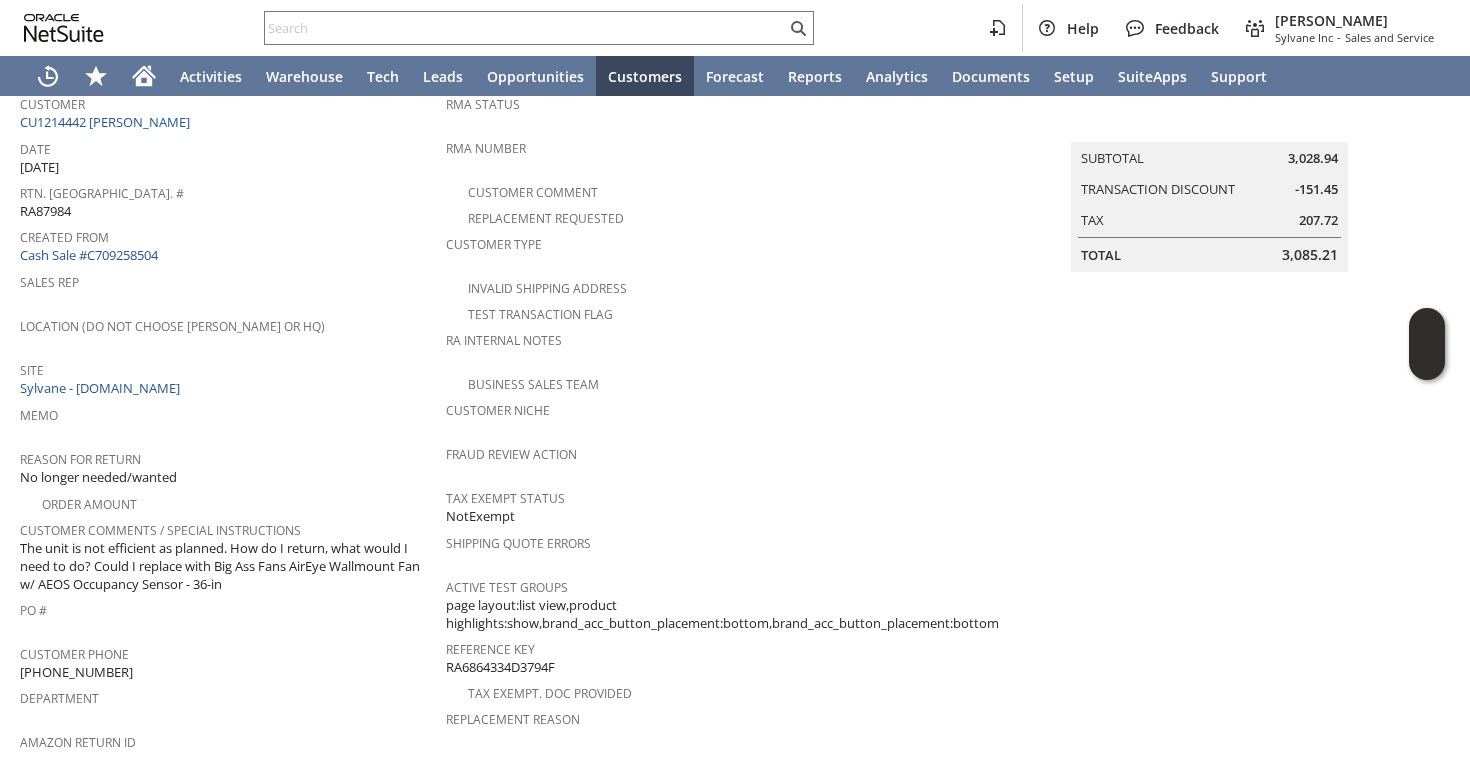 click on "Memo" at bounding box center (228, 412) 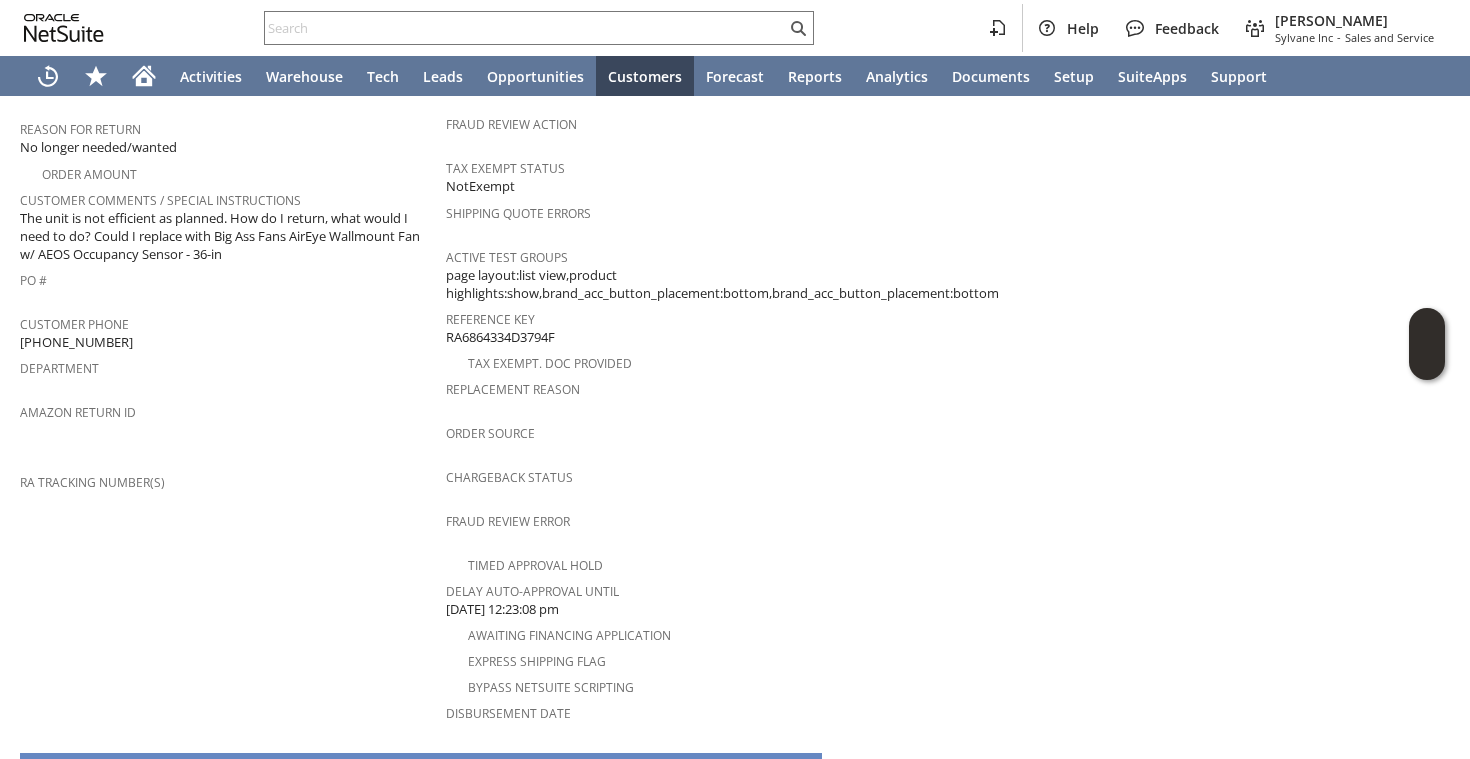 scroll, scrollTop: 604, scrollLeft: 0, axis: vertical 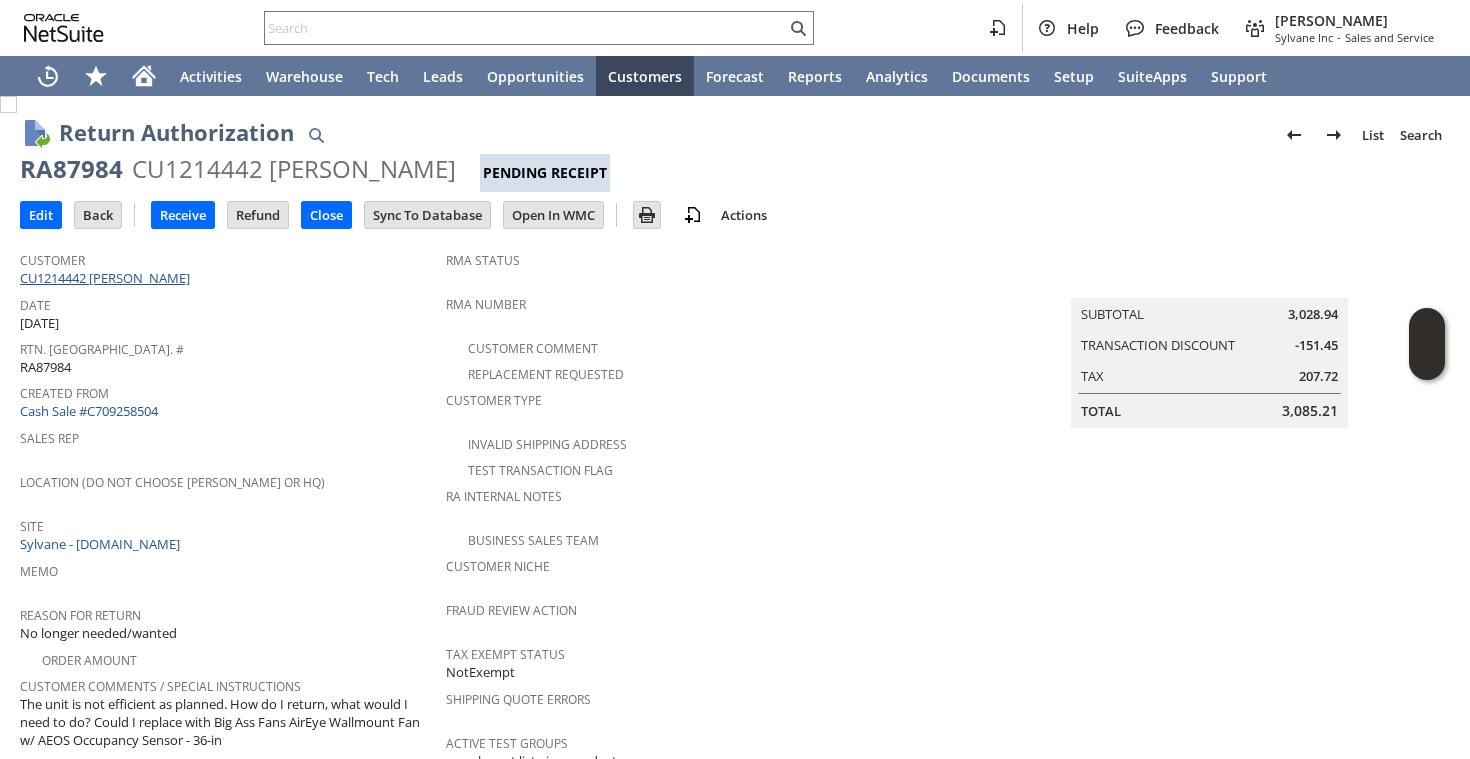 click on "CU1214442 Sasha Jones" at bounding box center (107, 278) 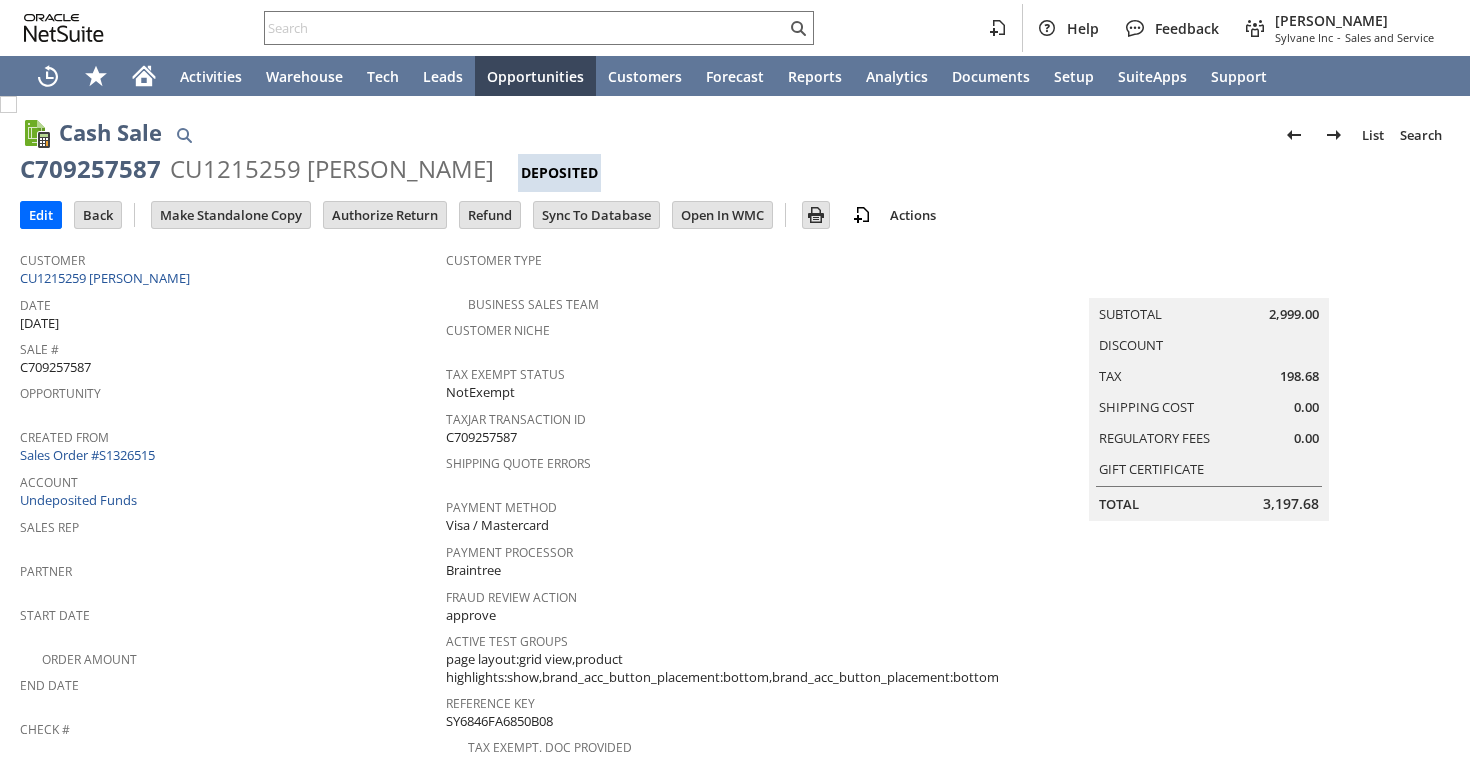 scroll, scrollTop: 0, scrollLeft: 0, axis: both 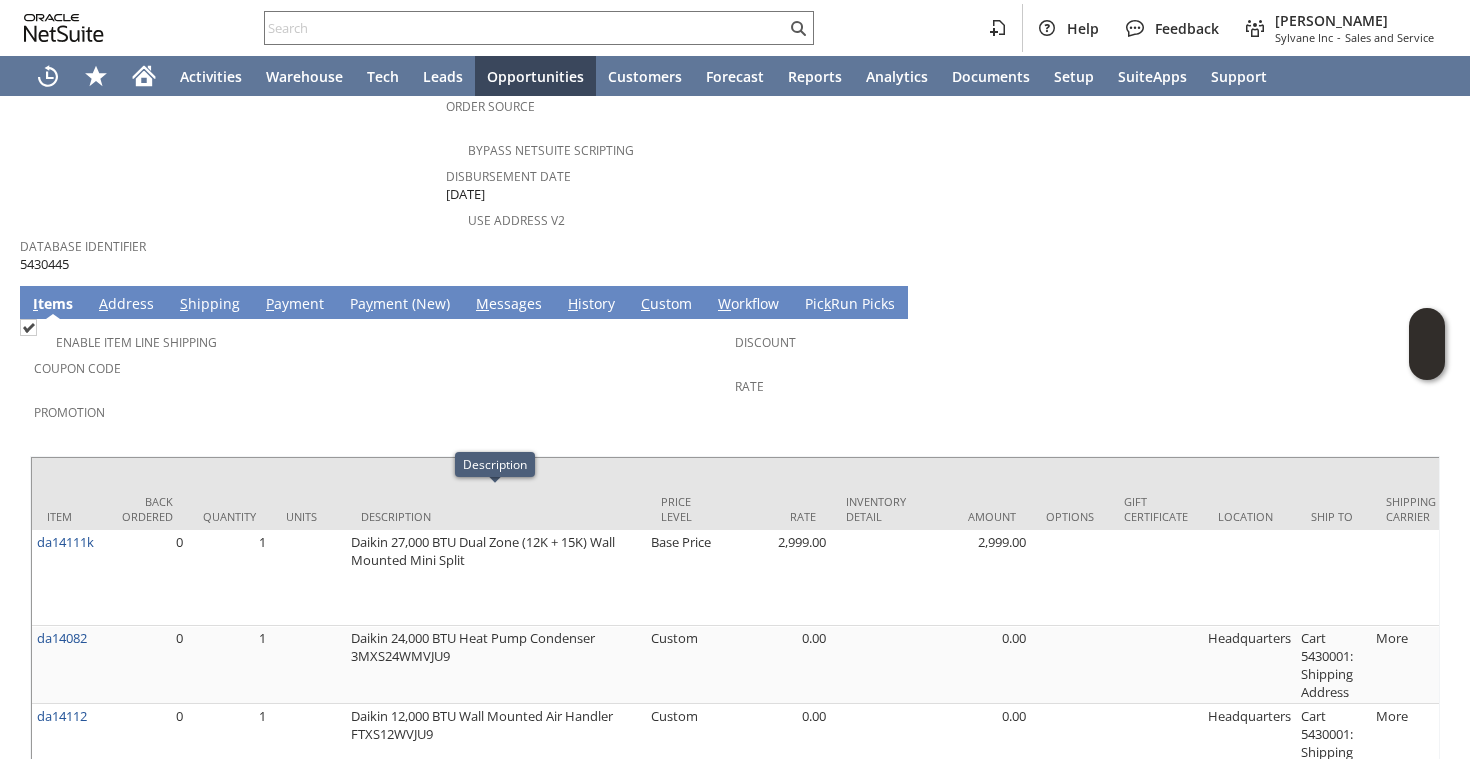 click on "S hipping" at bounding box center (210, 305) 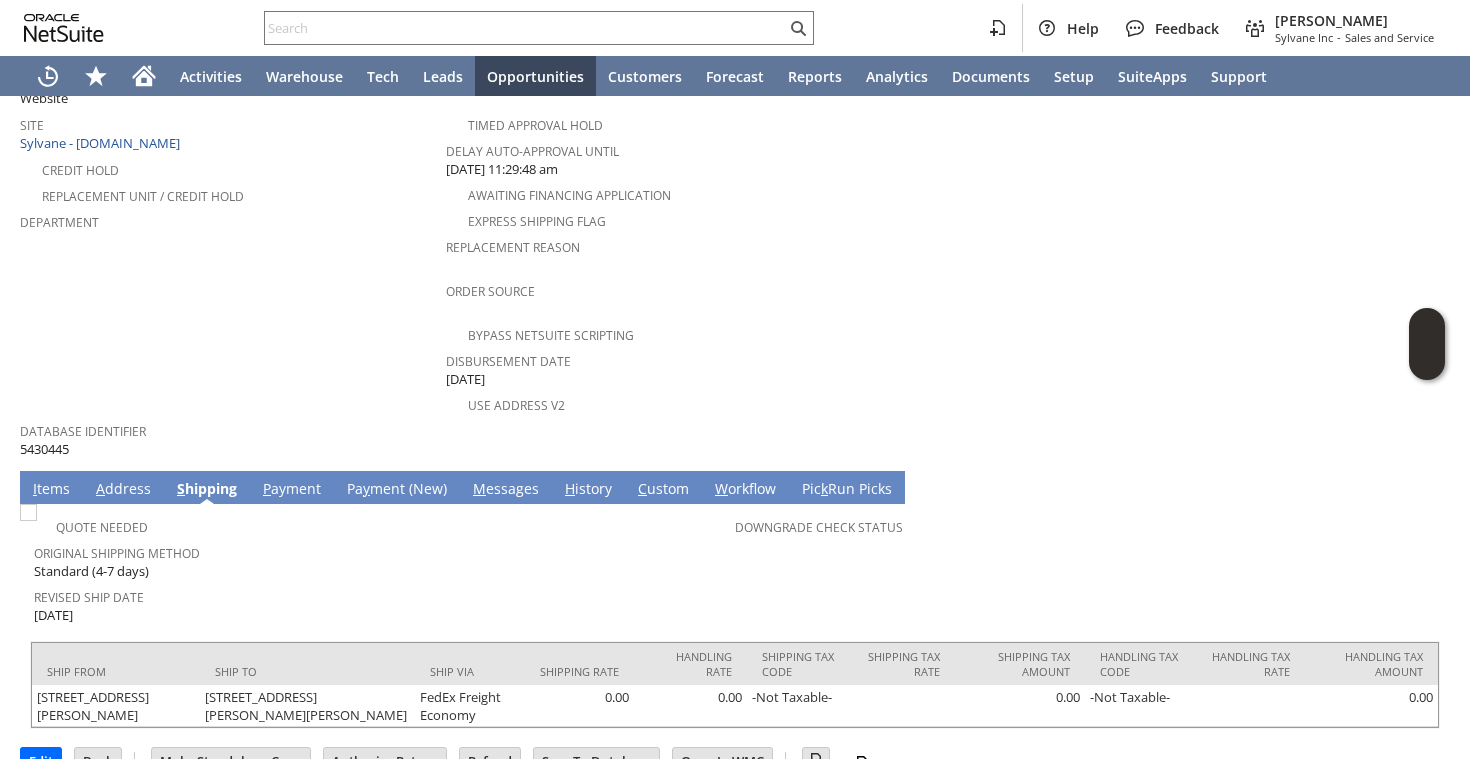 click on "I tems" at bounding box center (51, 490) 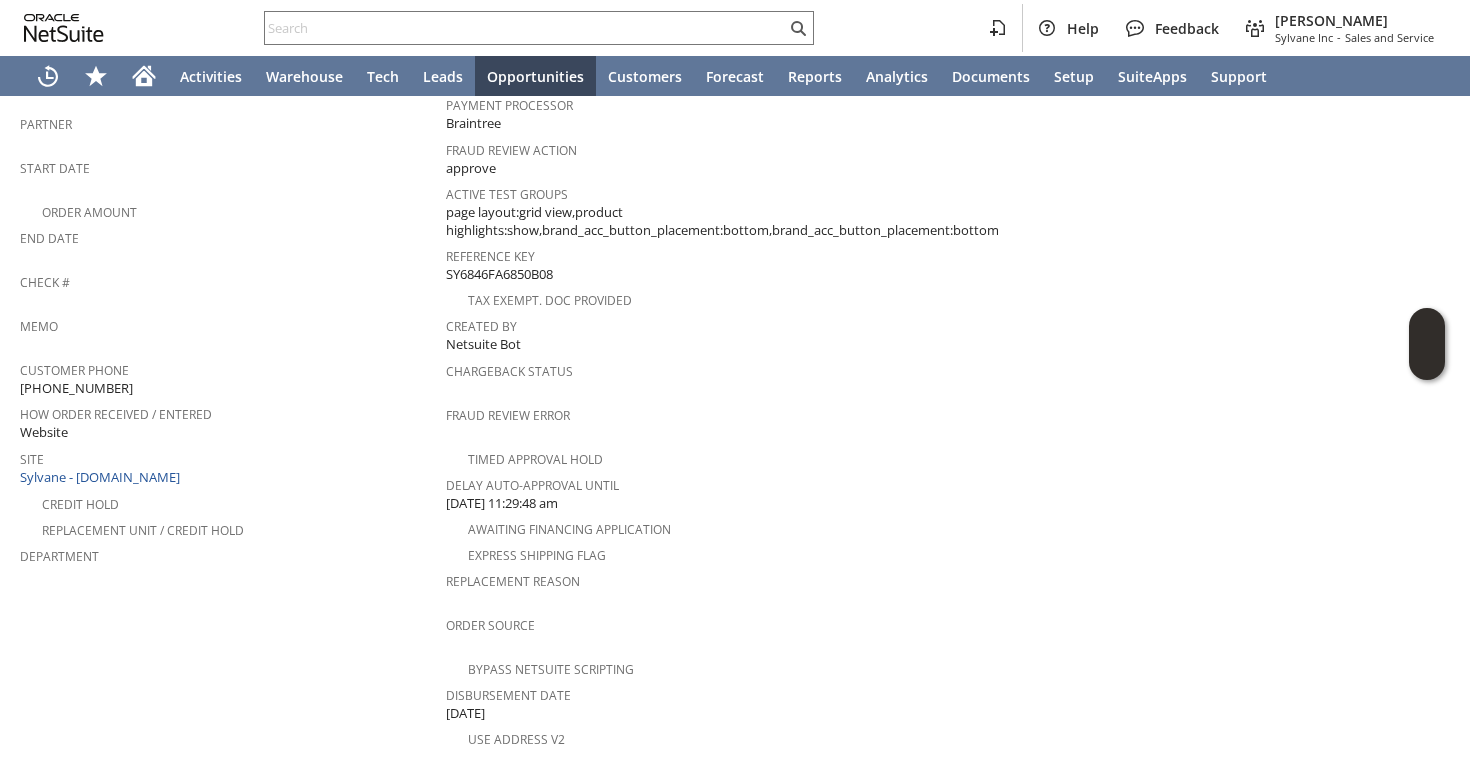 scroll, scrollTop: 234, scrollLeft: 0, axis: vertical 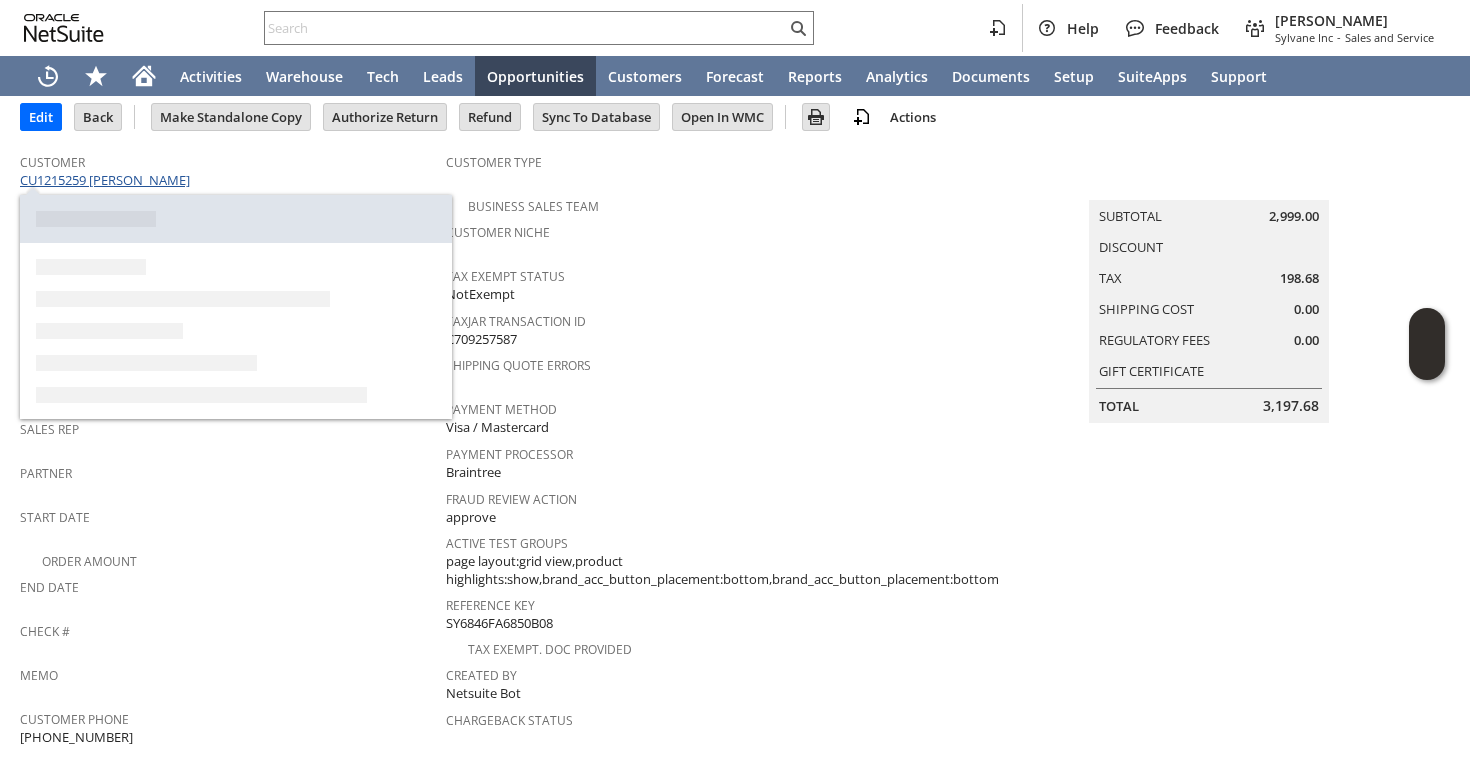 click on "CU1215259 John Veninger" at bounding box center (107, 180) 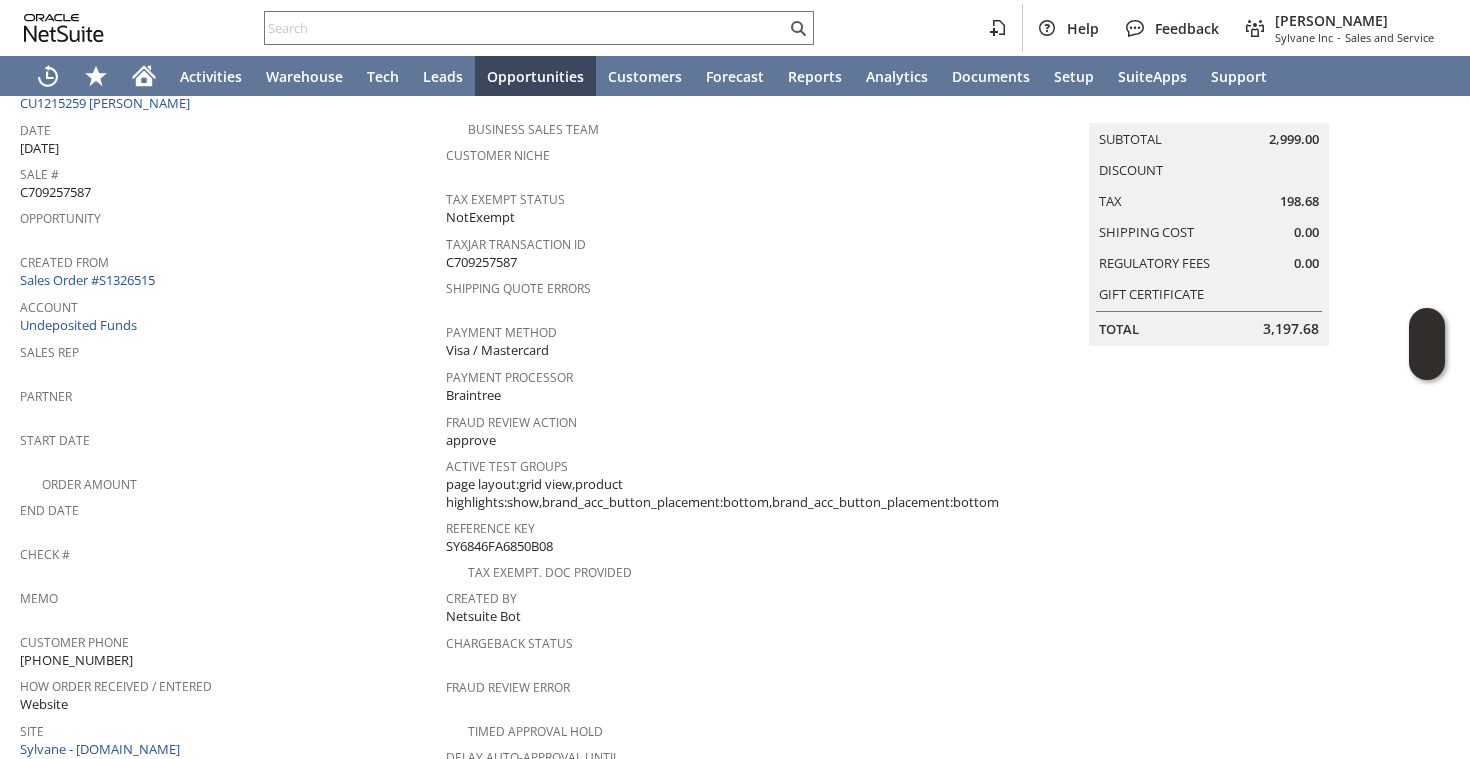 scroll, scrollTop: 0, scrollLeft: 0, axis: both 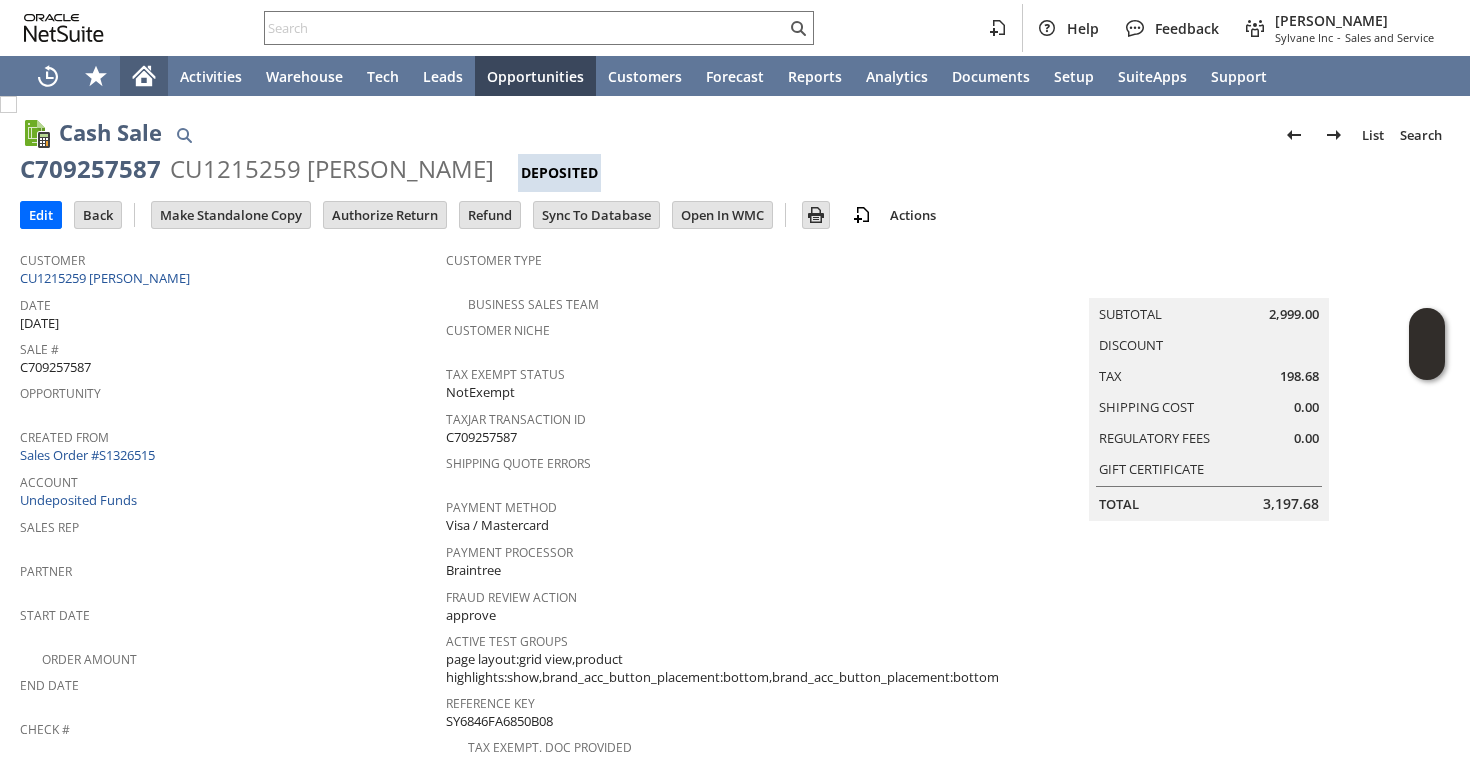 click at bounding box center [144, 76] 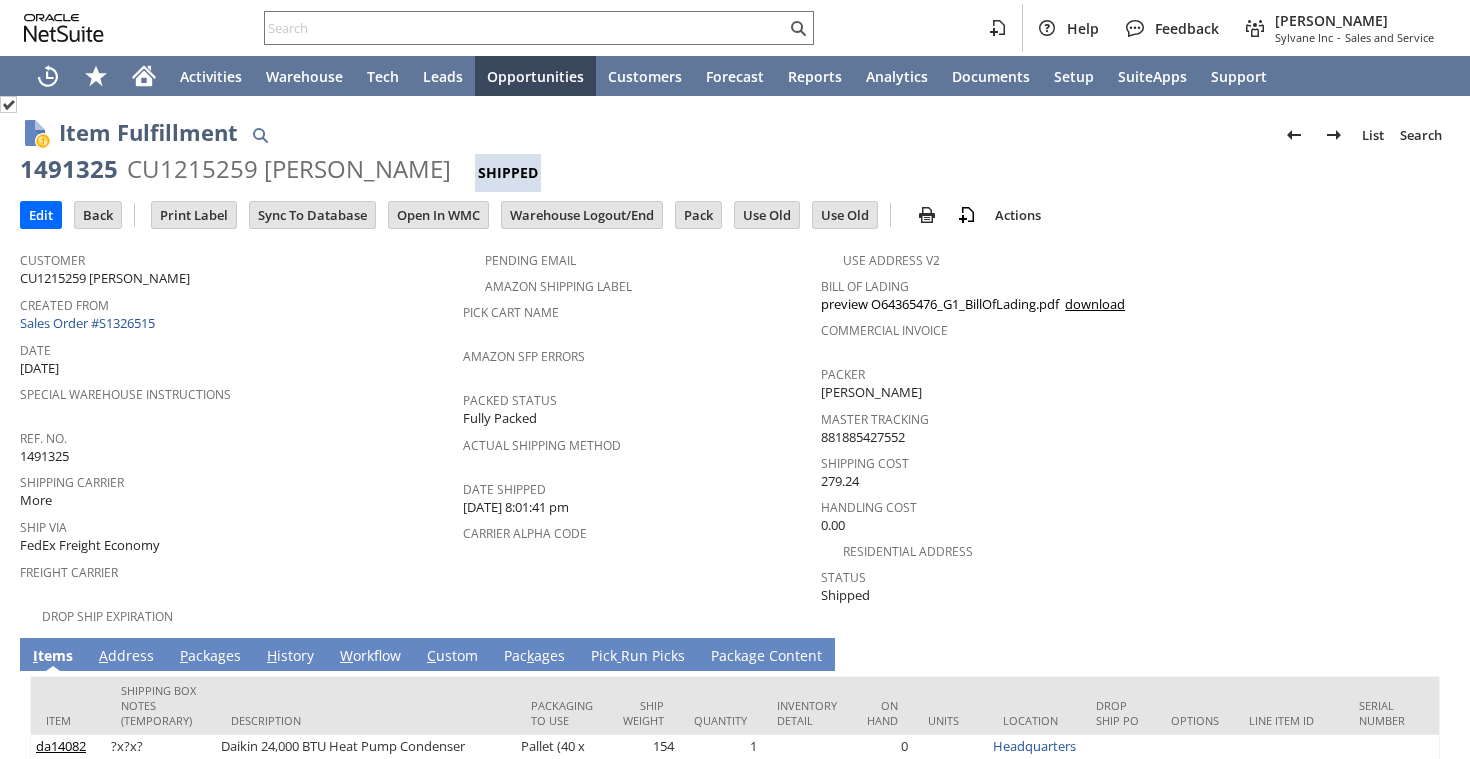 scroll, scrollTop: 0, scrollLeft: 0, axis: both 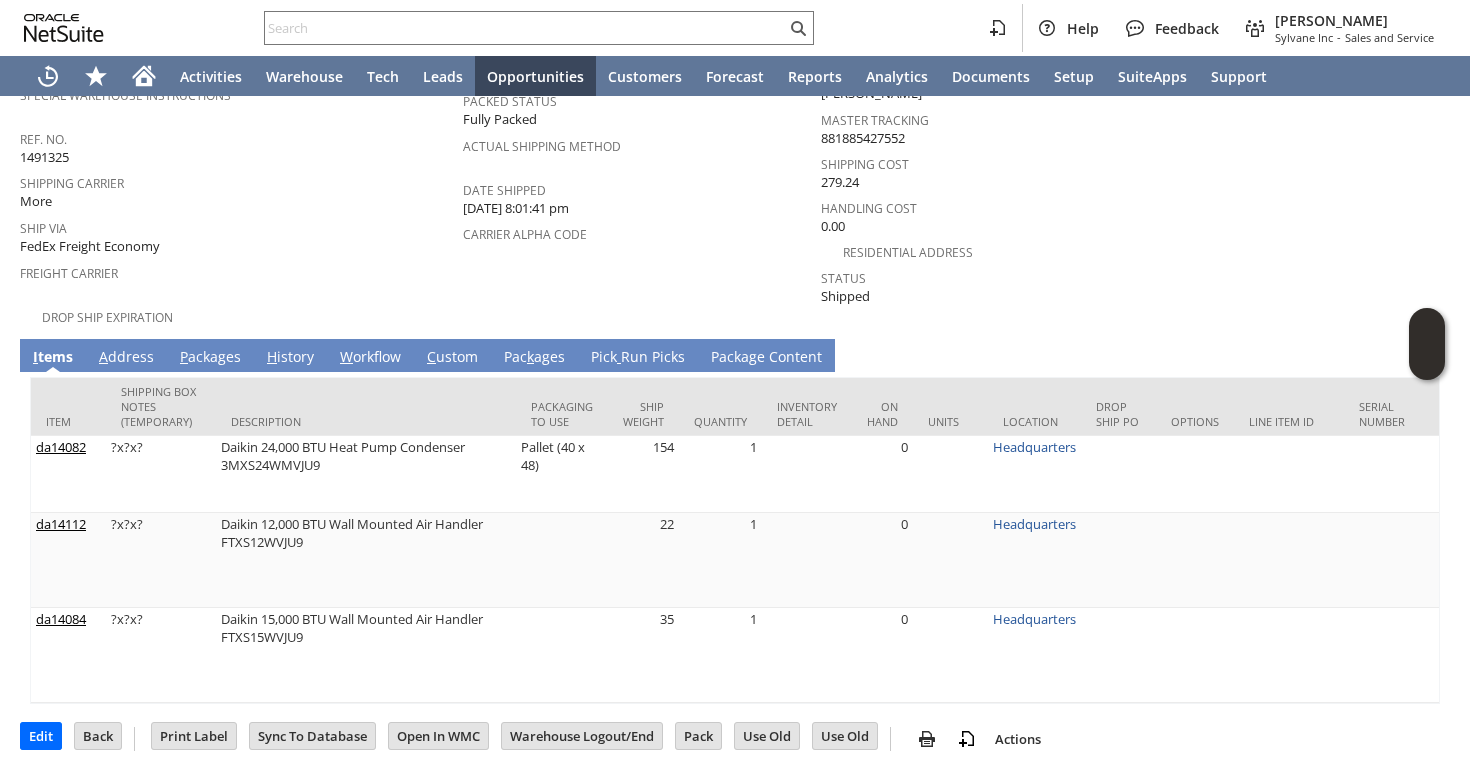 click on "P ackages" at bounding box center (210, 358) 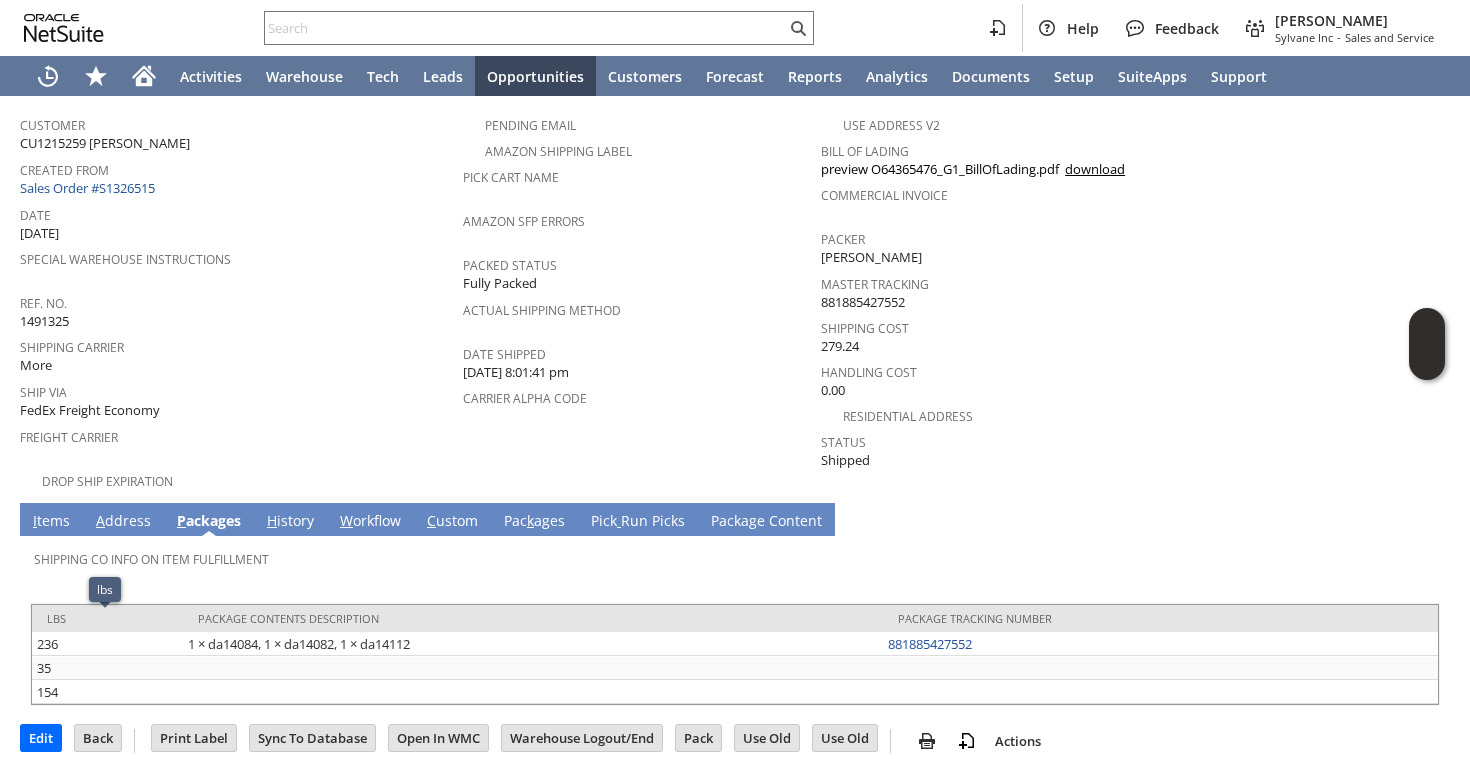 click on "I tems" at bounding box center [51, 522] 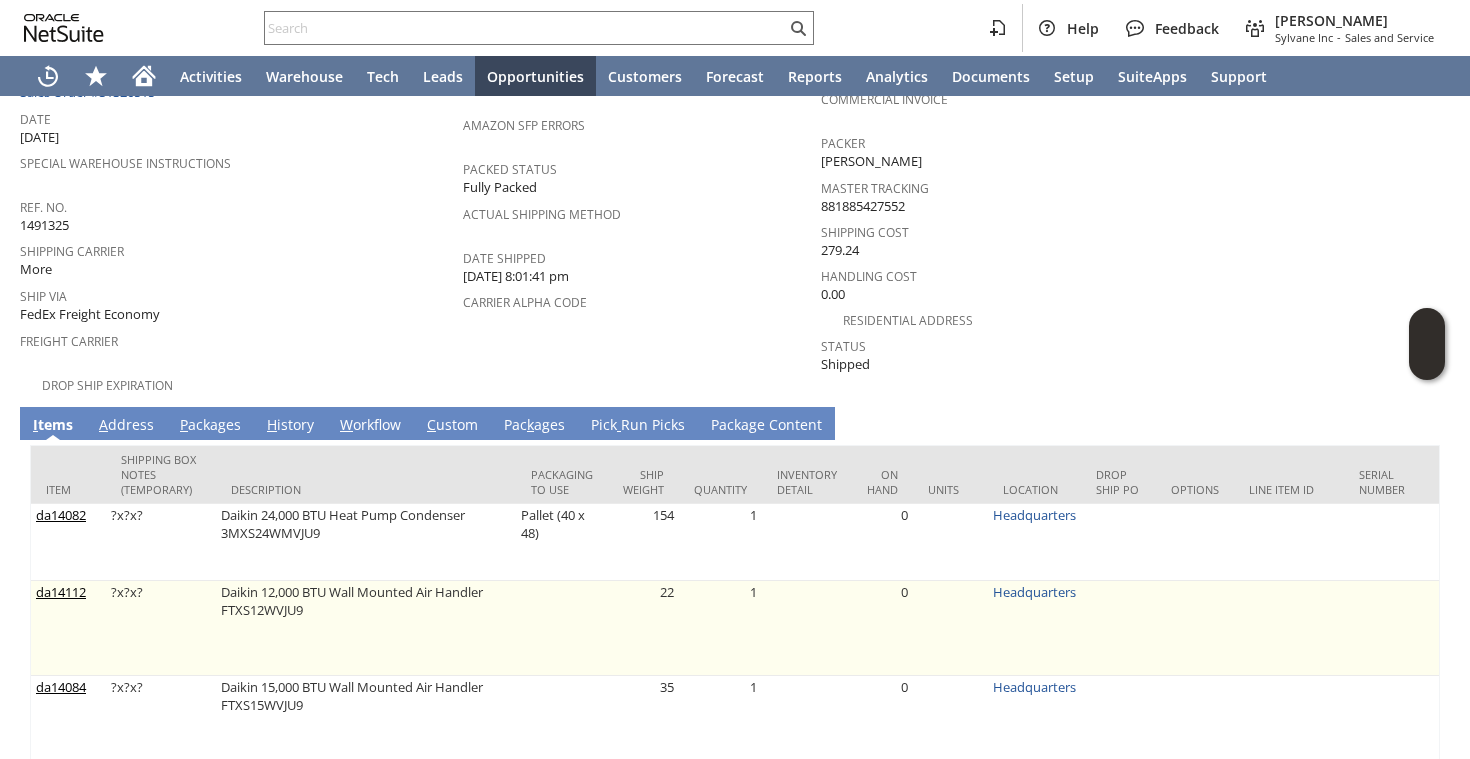 scroll, scrollTop: 299, scrollLeft: 0, axis: vertical 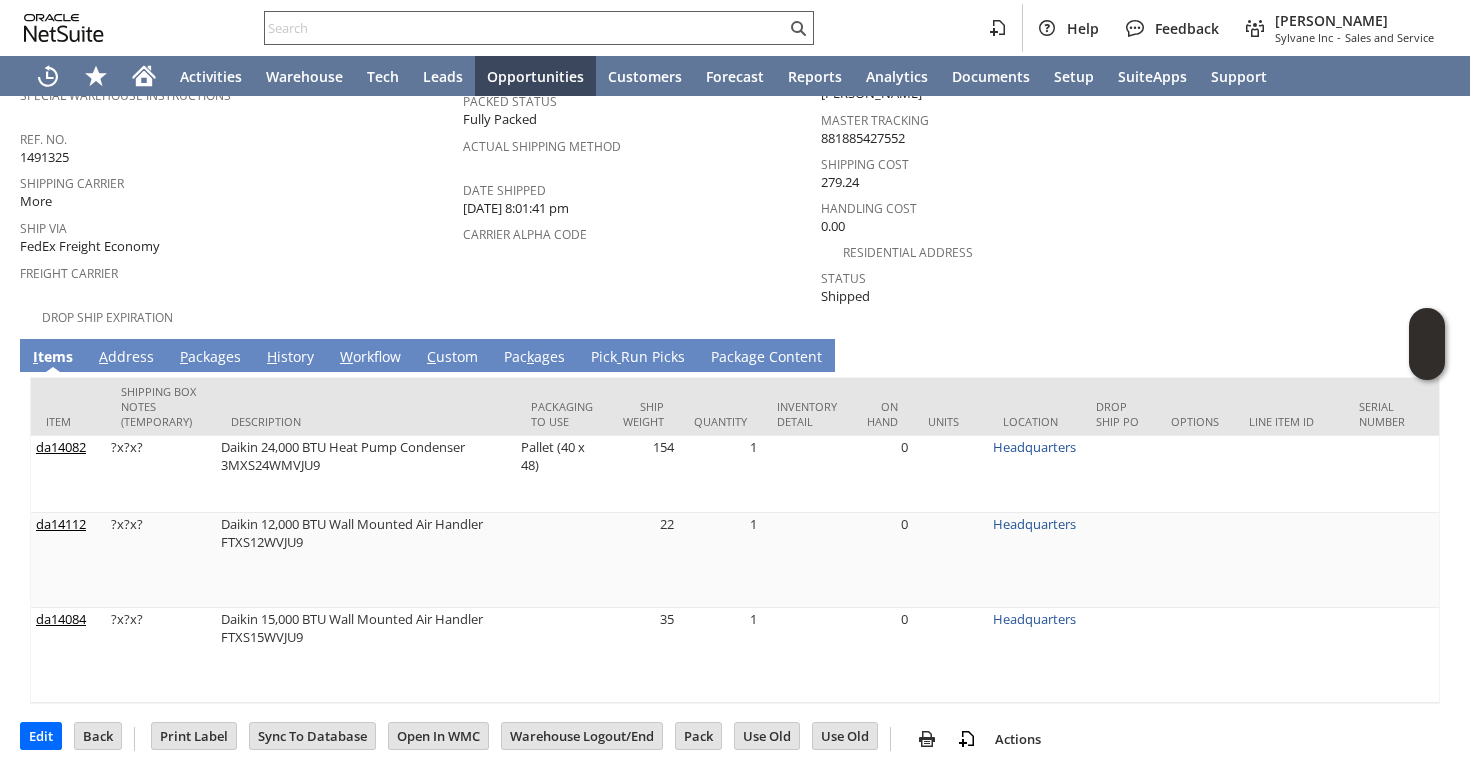 click at bounding box center [525, 28] 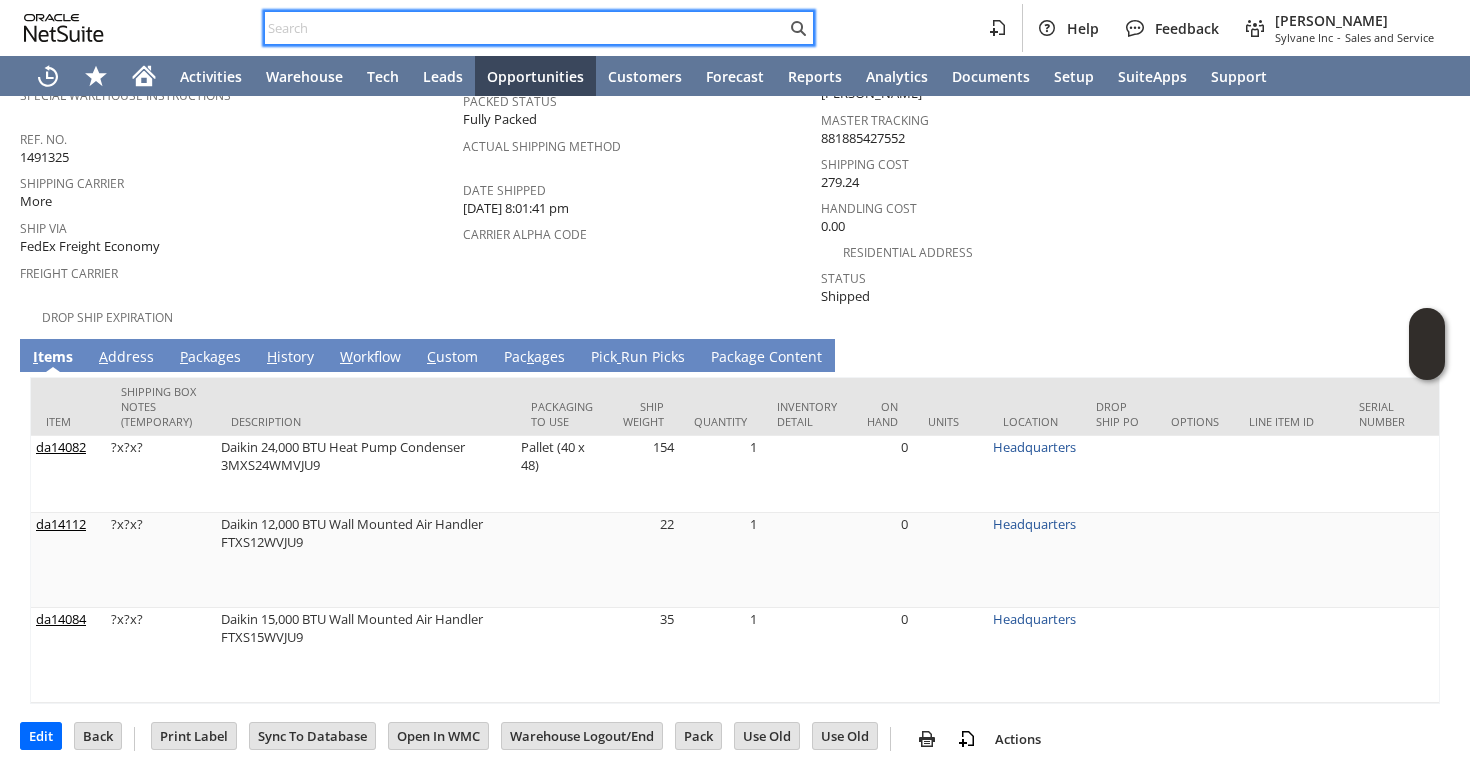 paste on "SY685C4A1E14734" 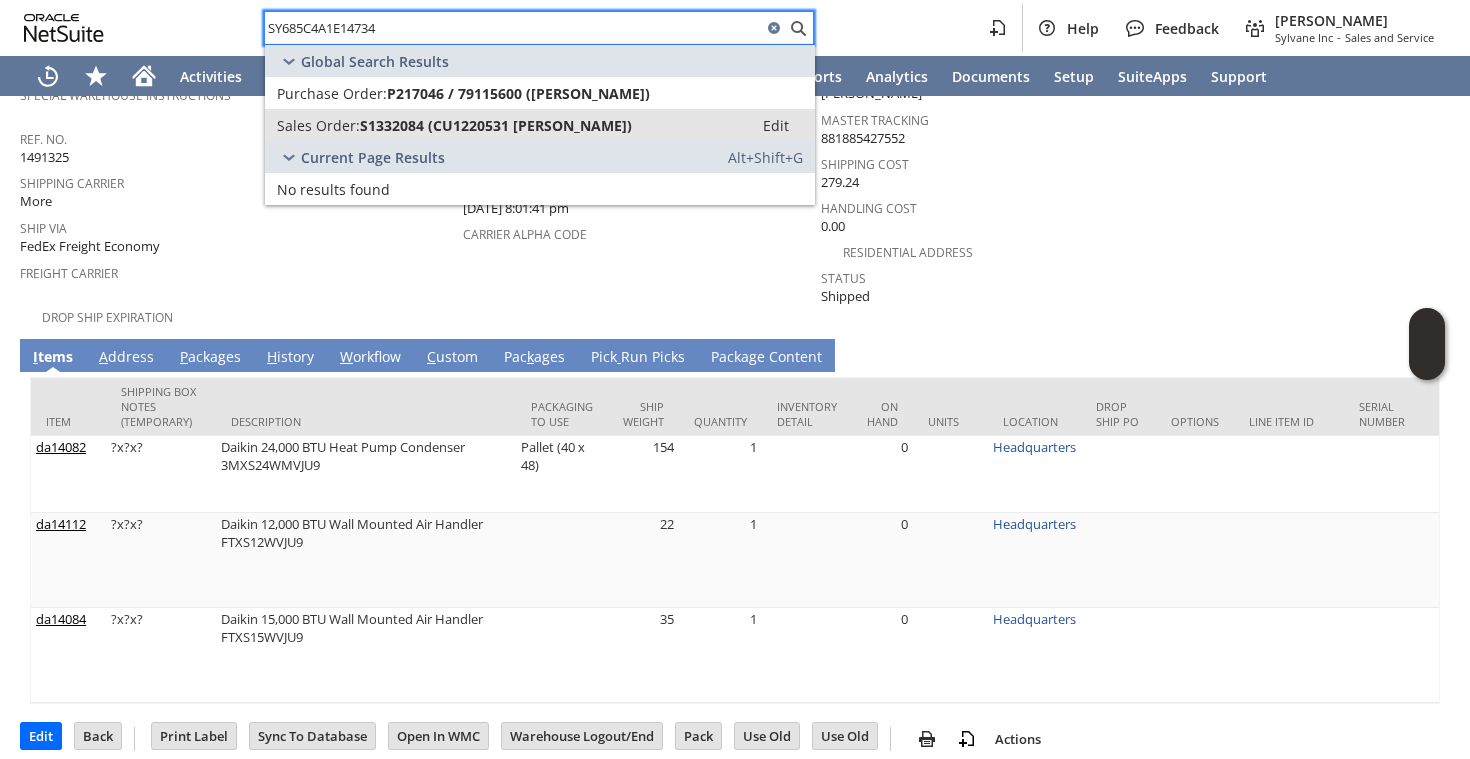 type on "SY685C4A1E14734" 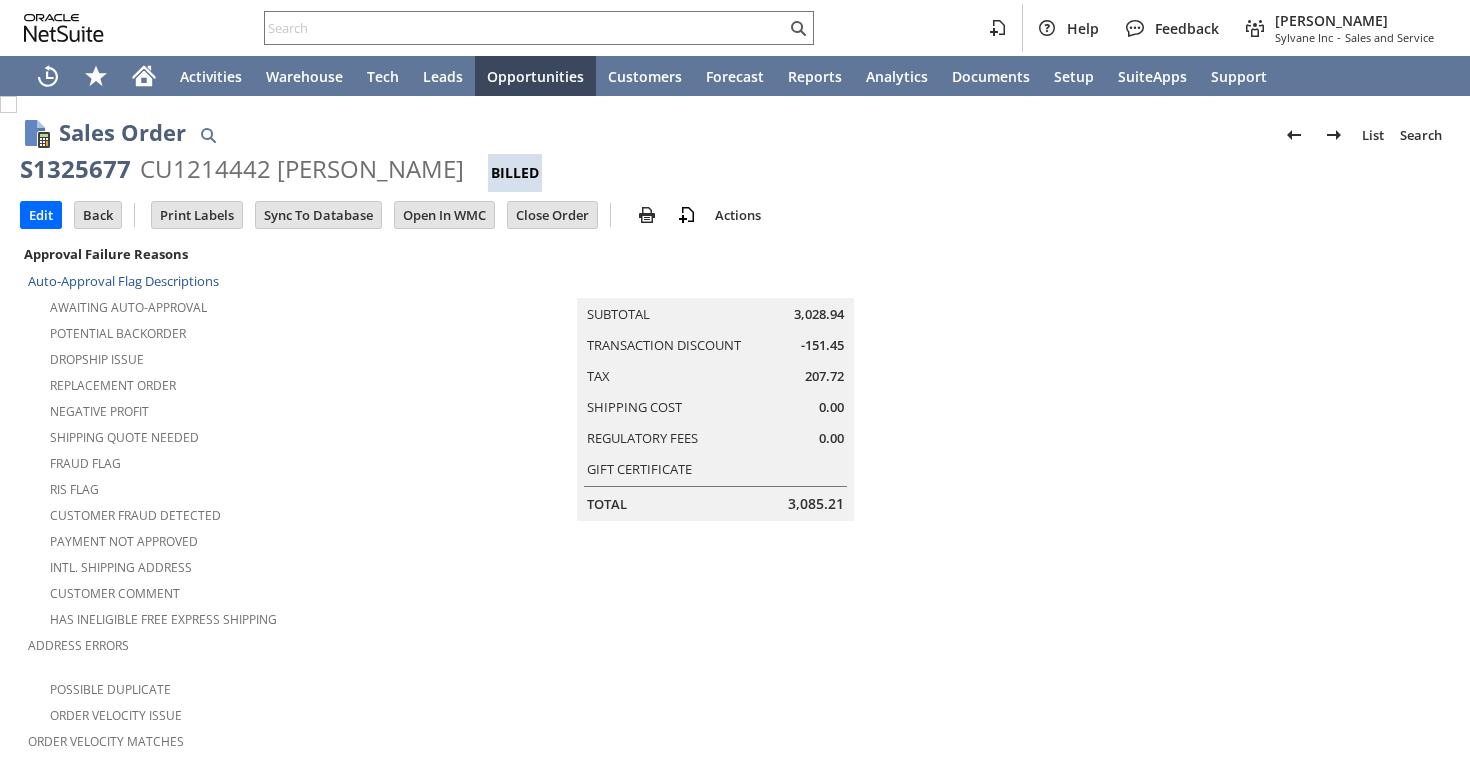 scroll, scrollTop: 0, scrollLeft: 0, axis: both 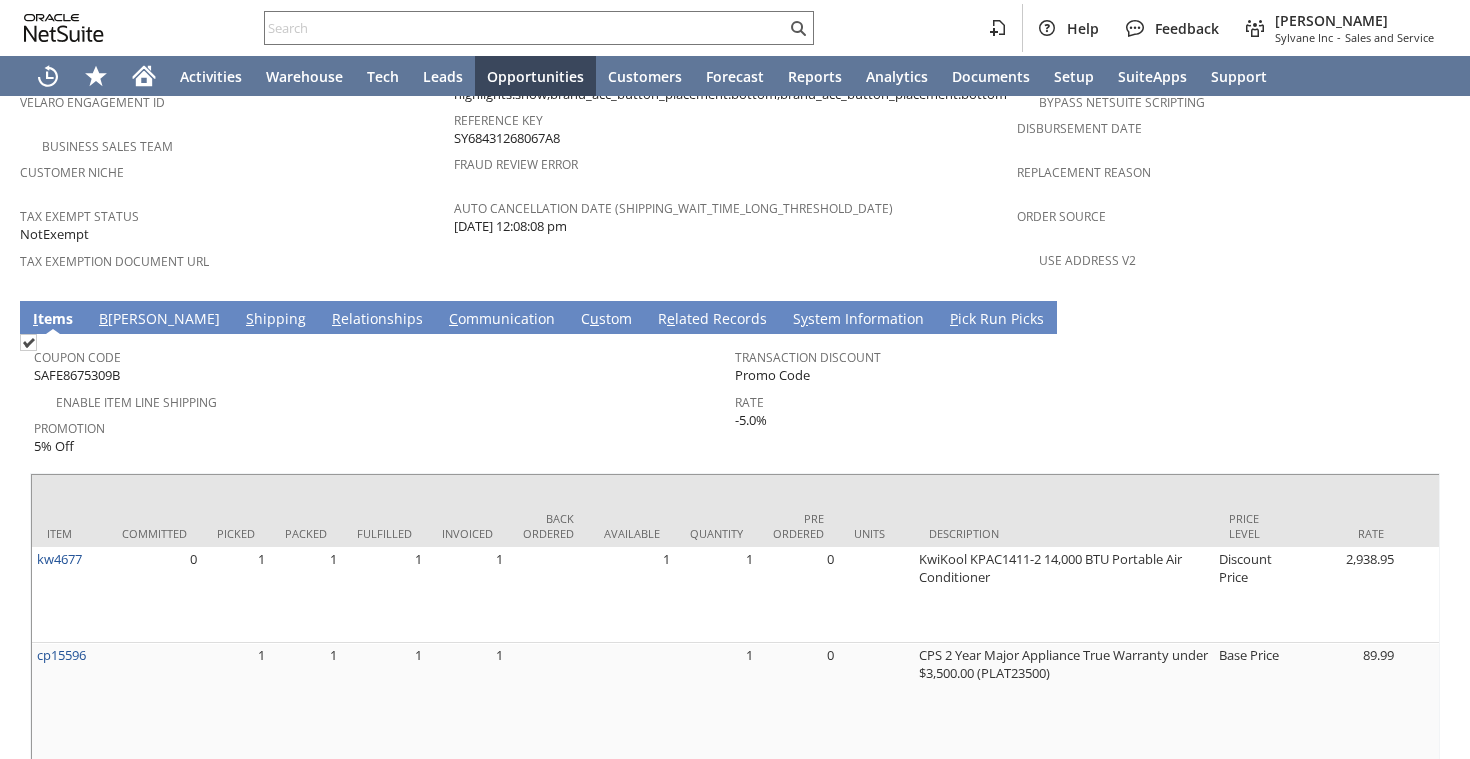 click at bounding box center (548, 709) 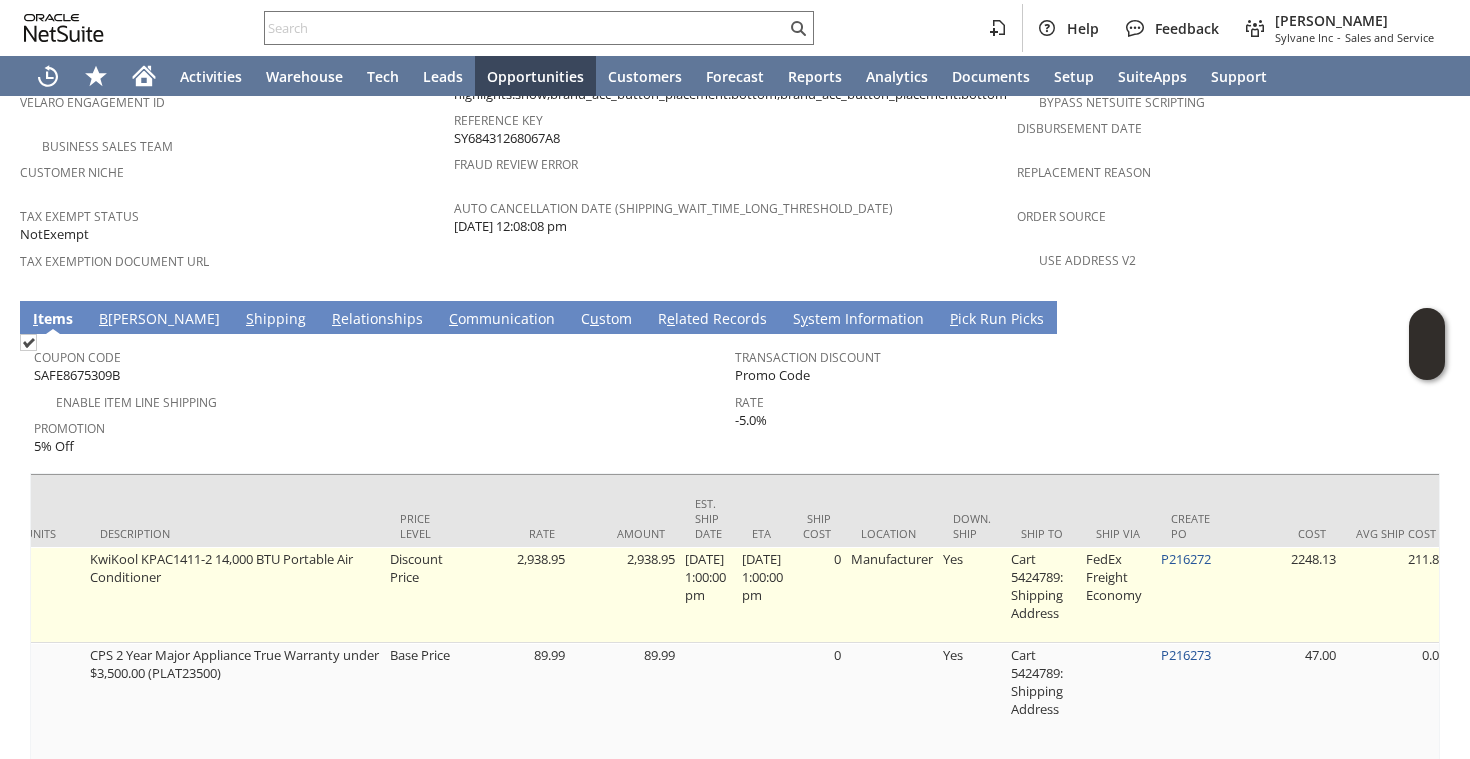 scroll, scrollTop: 0, scrollLeft: 835, axis: horizontal 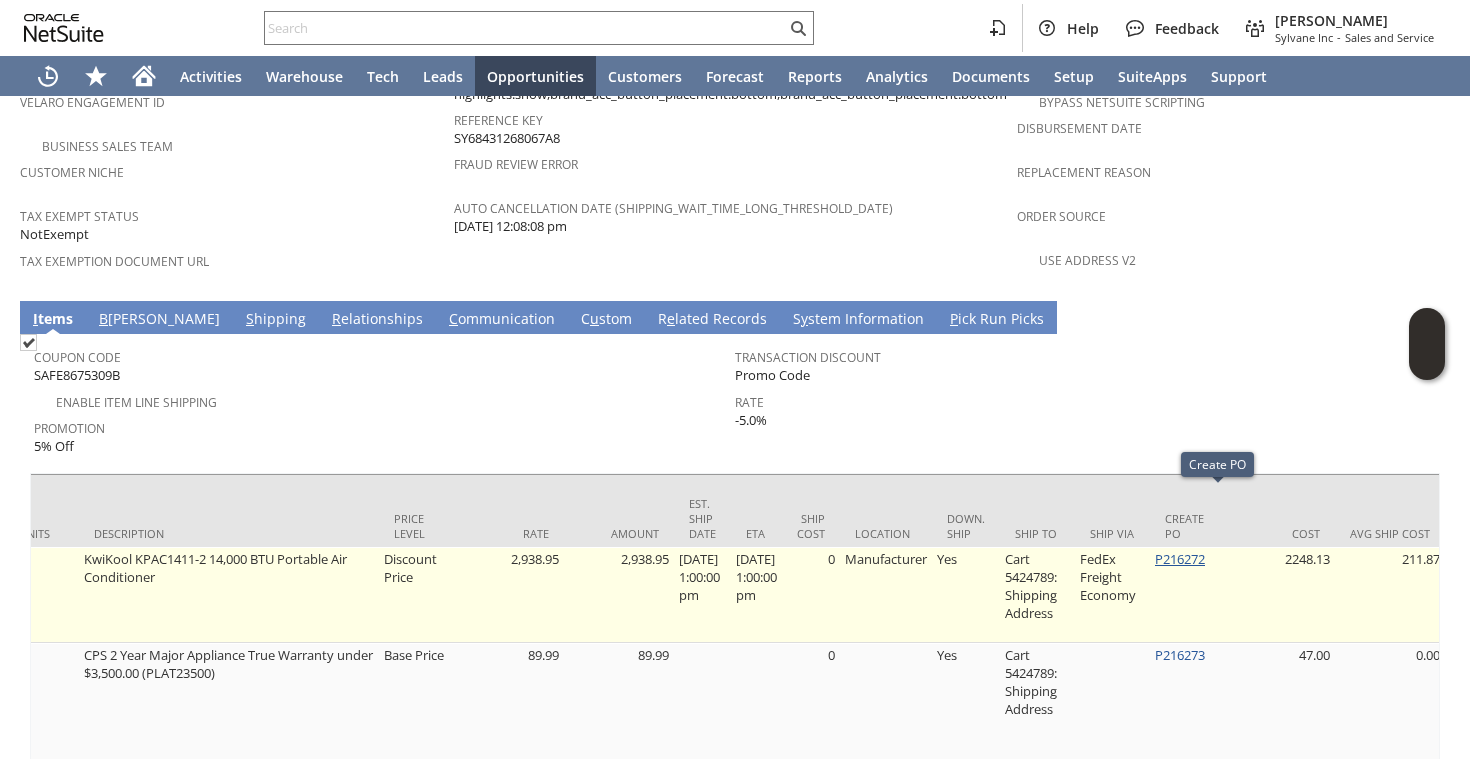 click on "P216272" at bounding box center [1180, 559] 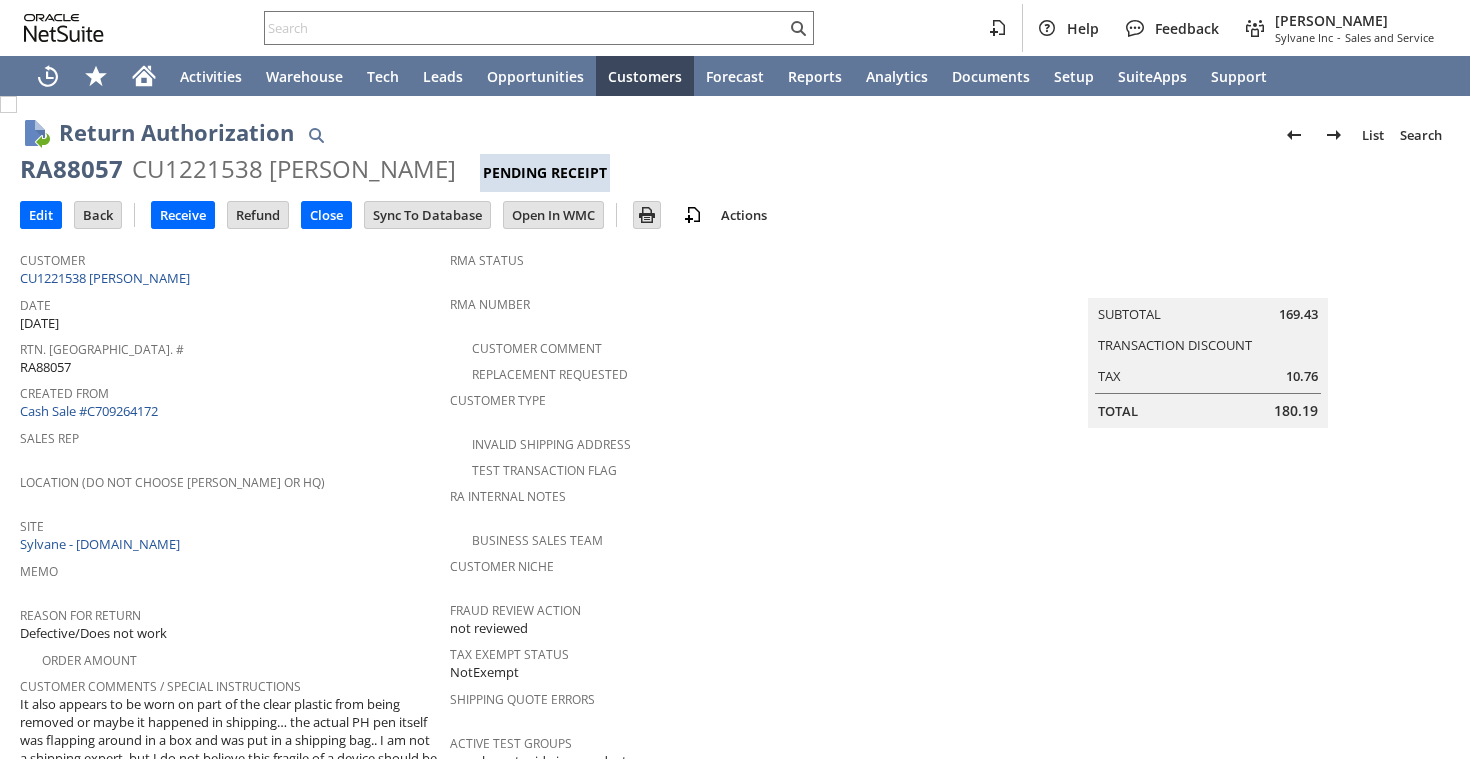 scroll, scrollTop: 0, scrollLeft: 0, axis: both 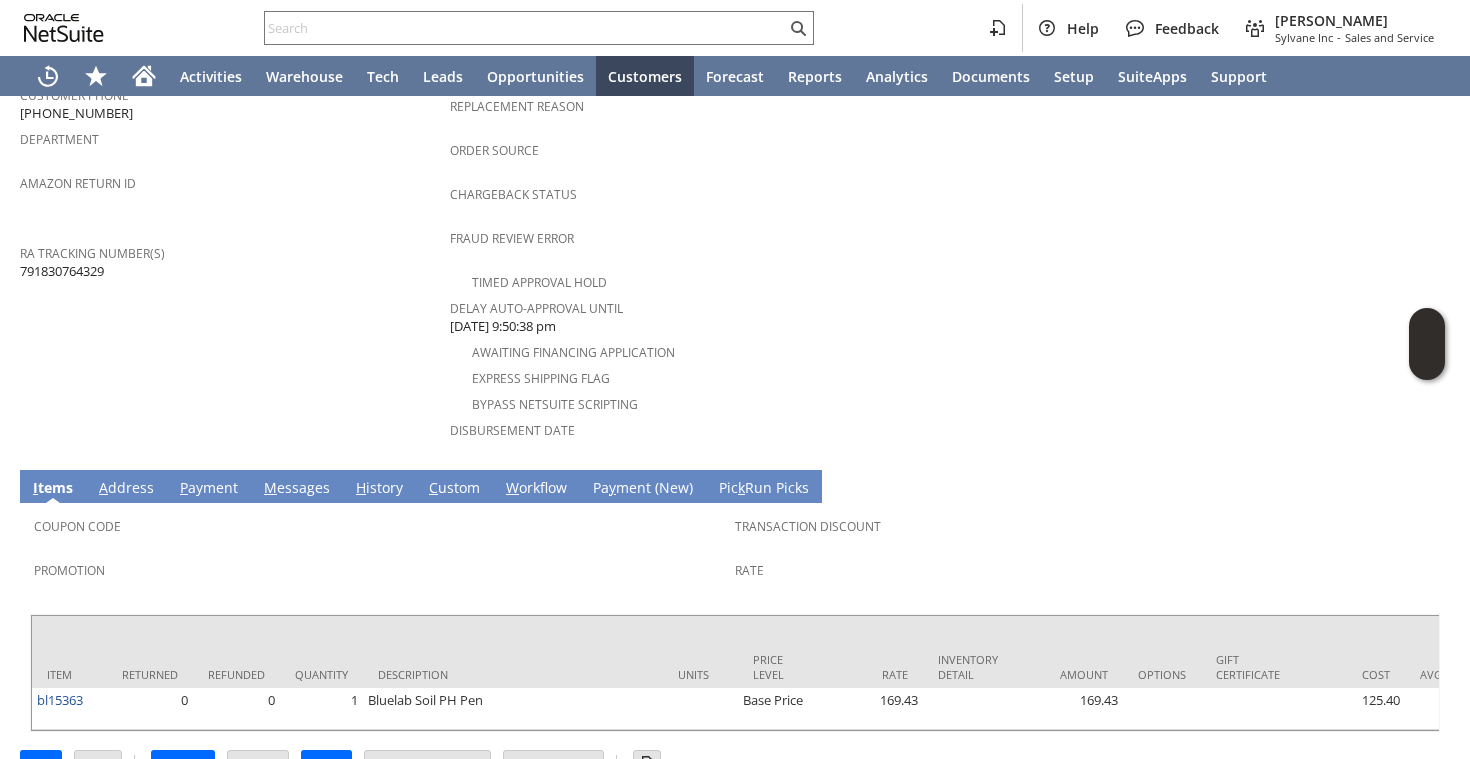 click on "H istory" at bounding box center [379, 489] 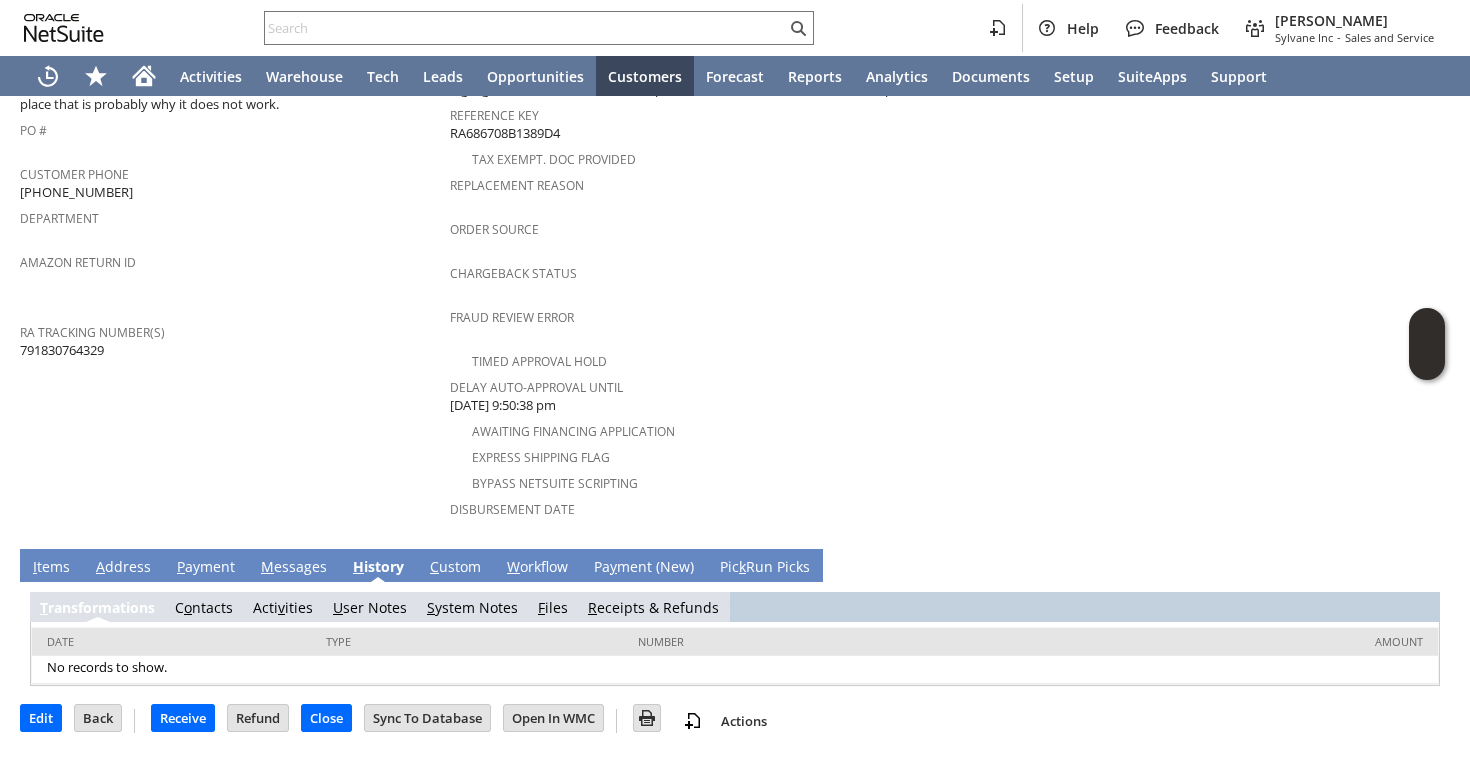 scroll, scrollTop: 653, scrollLeft: 0, axis: vertical 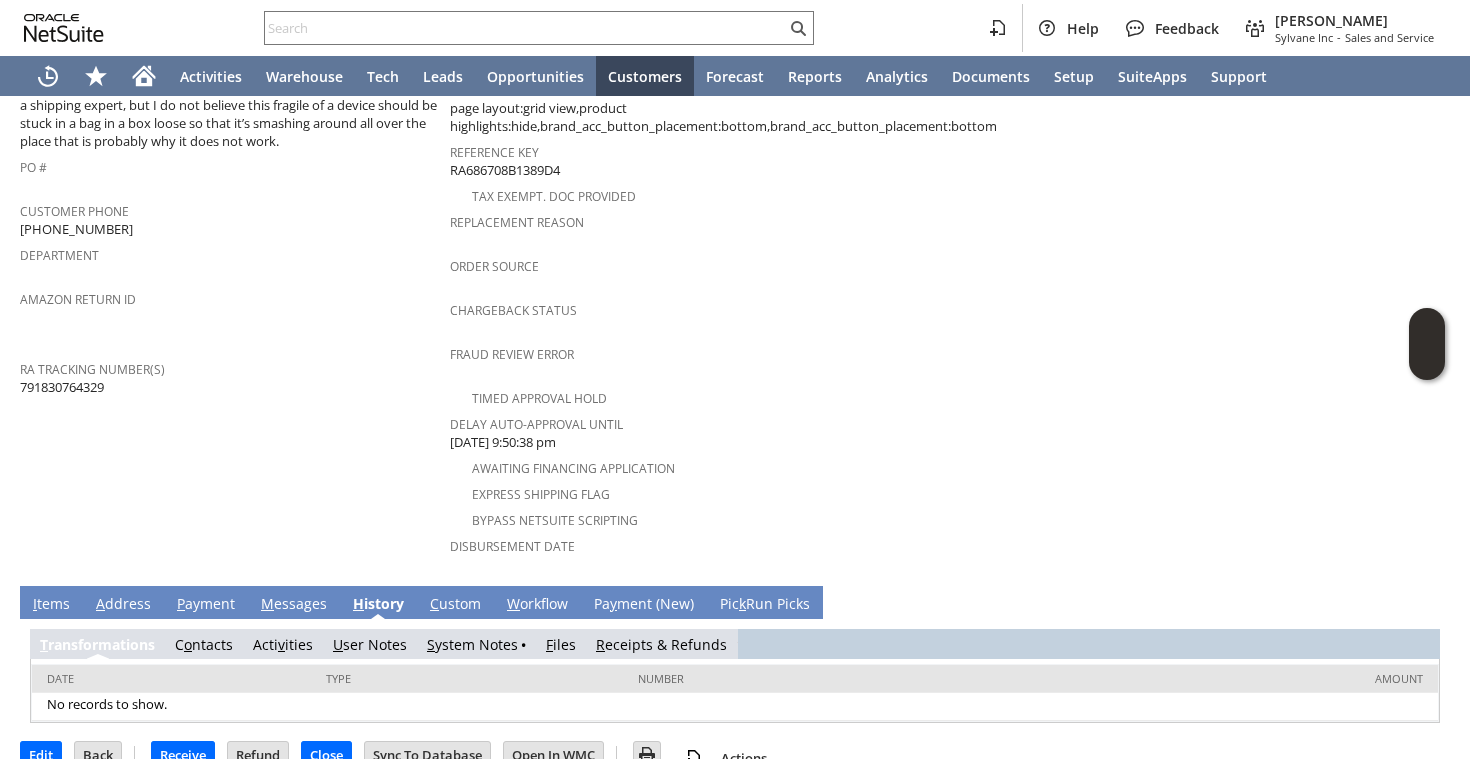 click on "S ystem Notes" at bounding box center [472, 644] 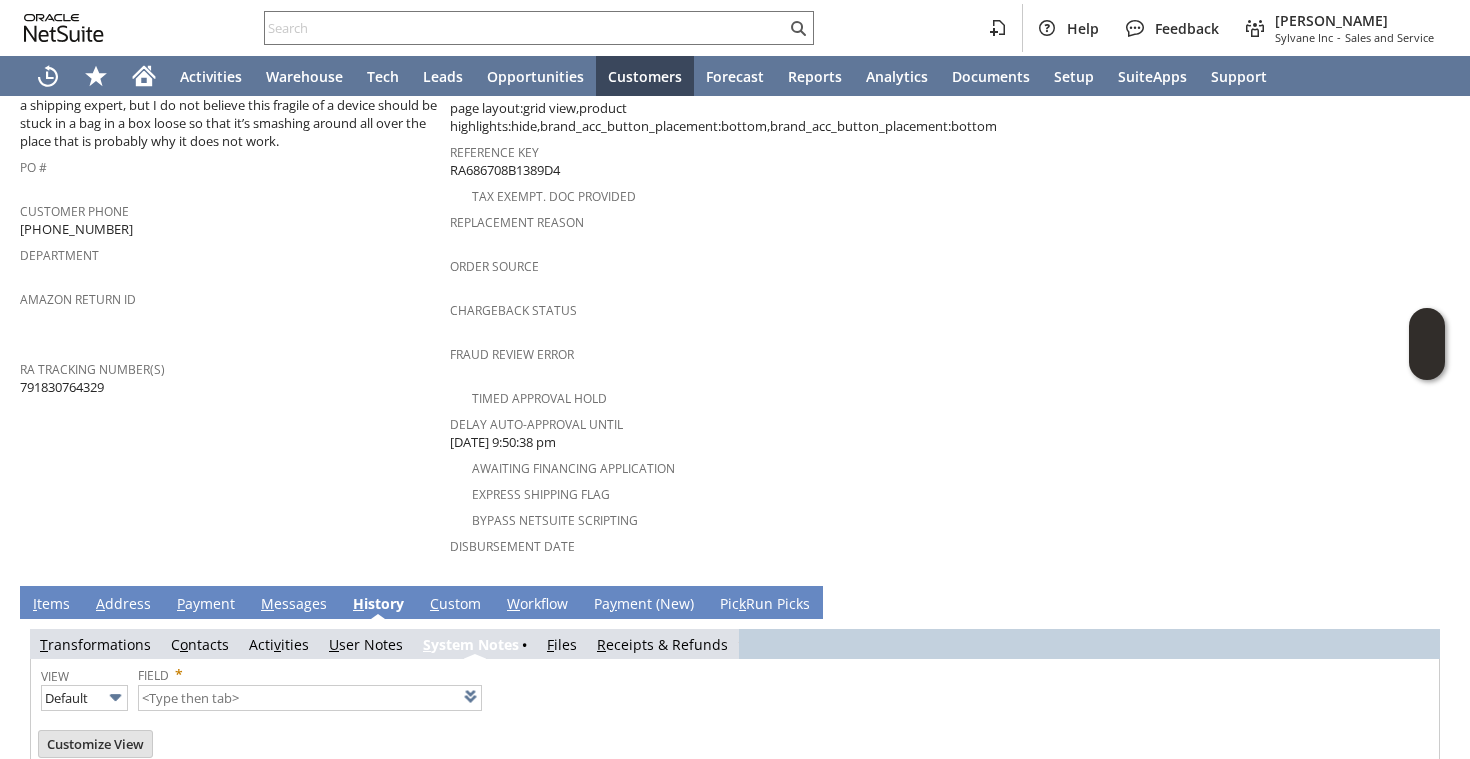 scroll, scrollTop: 723, scrollLeft: 0, axis: vertical 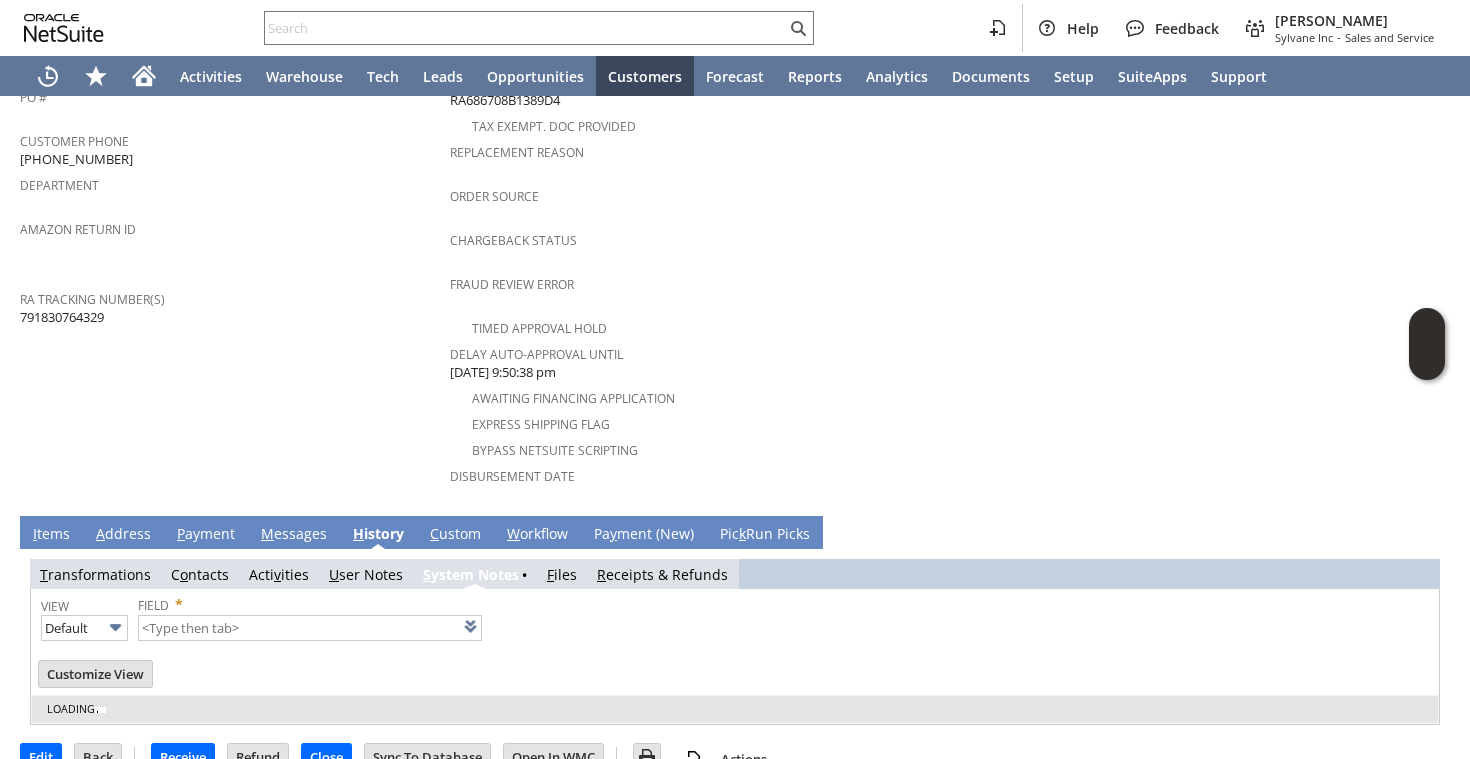 type on "1 to 25 of 73" 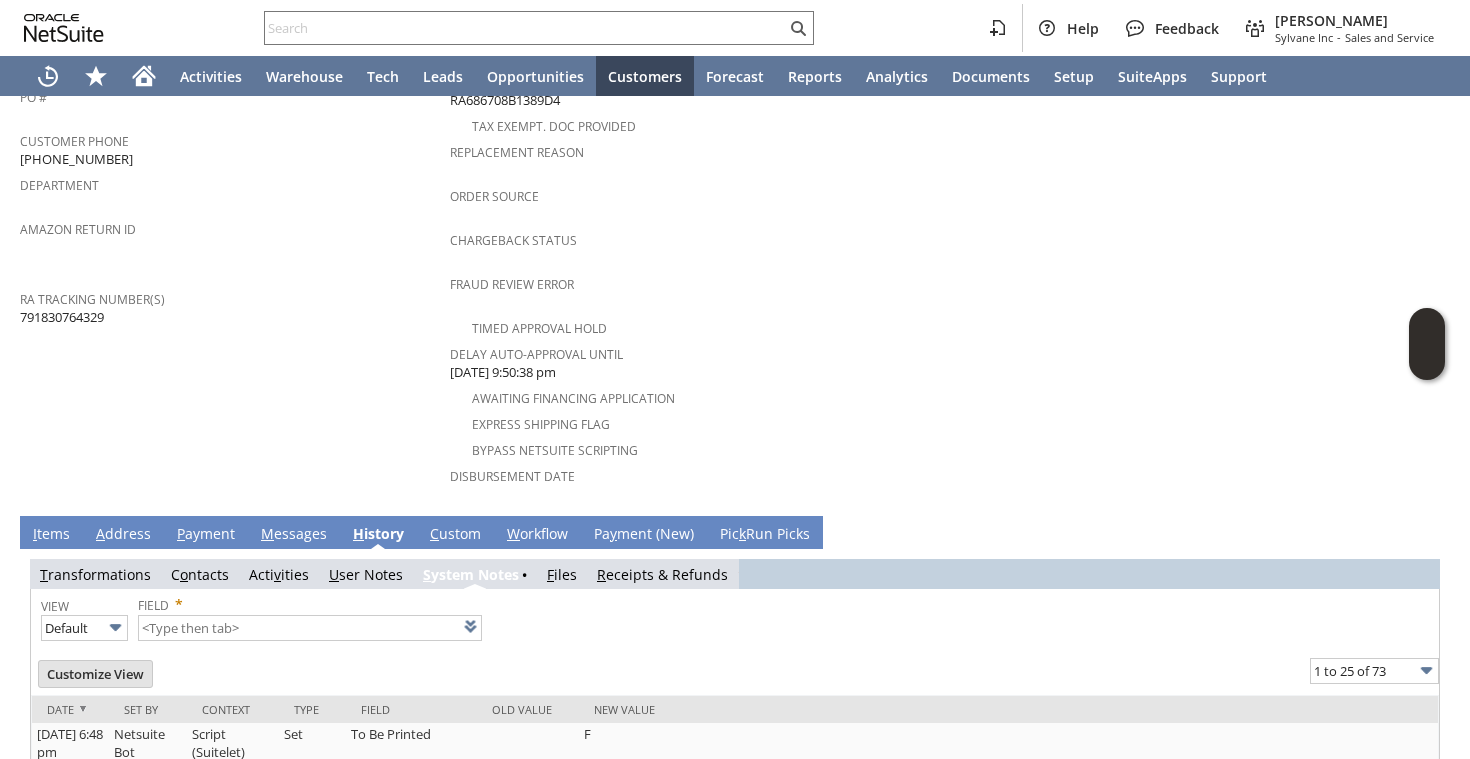 scroll, scrollTop: 0, scrollLeft: 0, axis: both 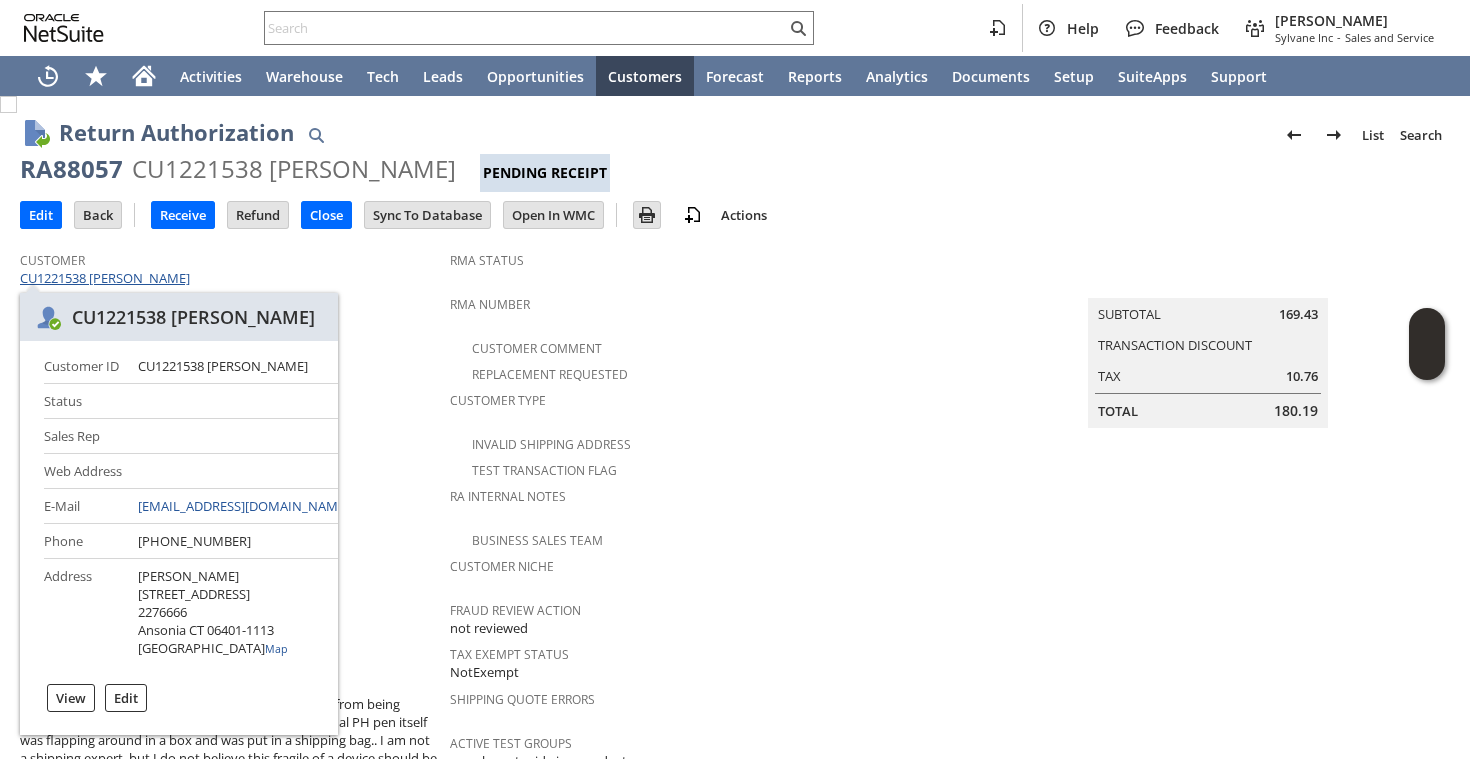 click on "CU1221538 [PERSON_NAME]" at bounding box center [107, 278] 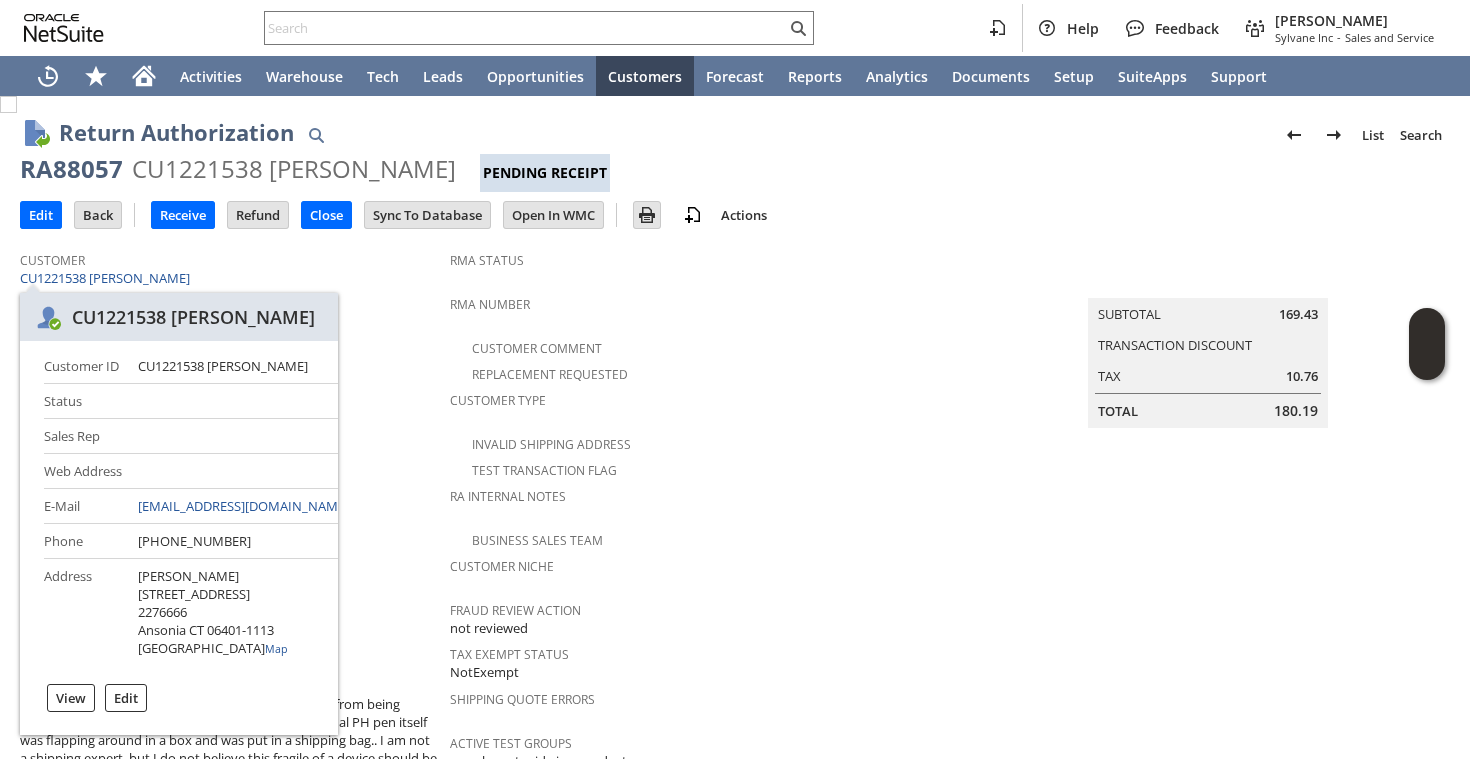 click on "Customer
CU1221538 [PERSON_NAME]" at bounding box center [230, 267] 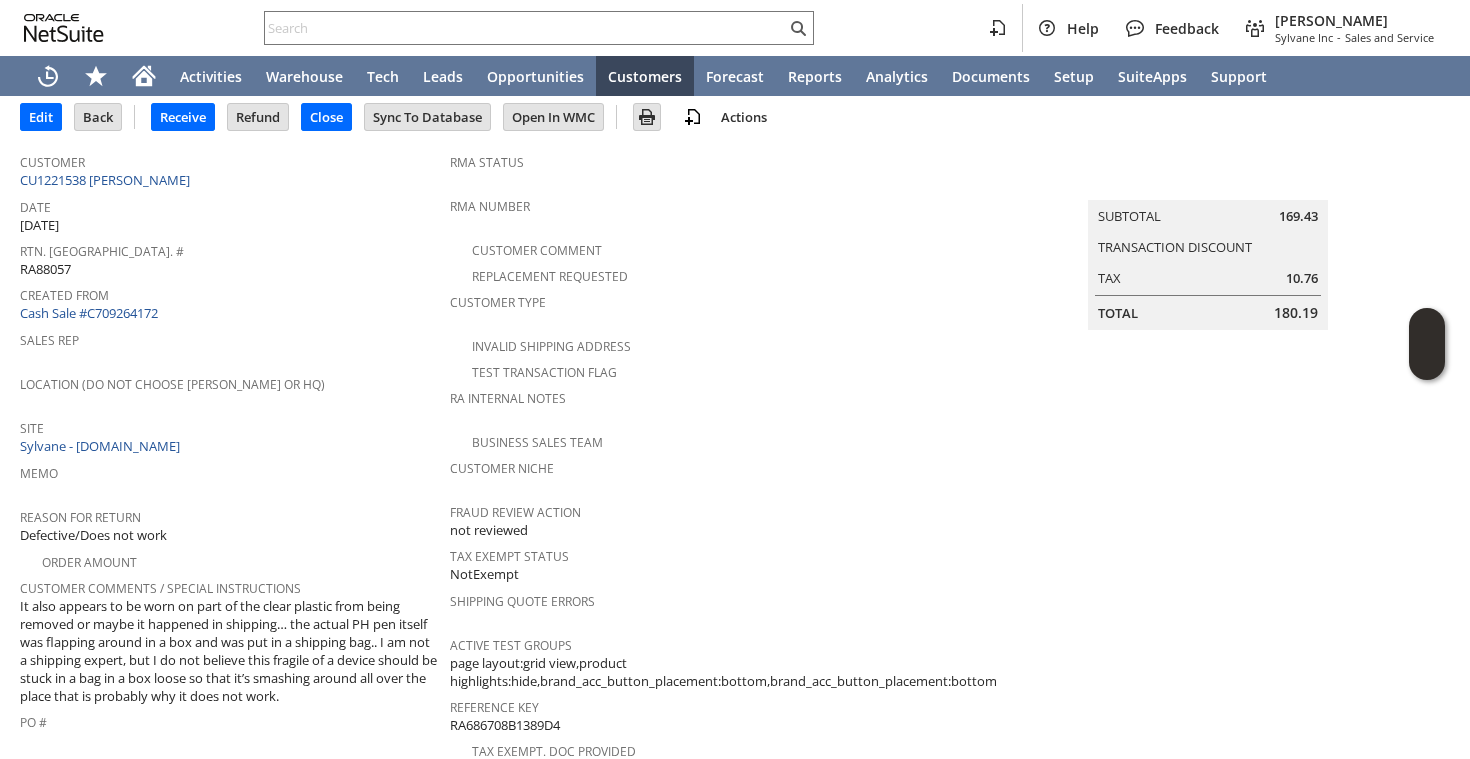 scroll, scrollTop: 0, scrollLeft: 0, axis: both 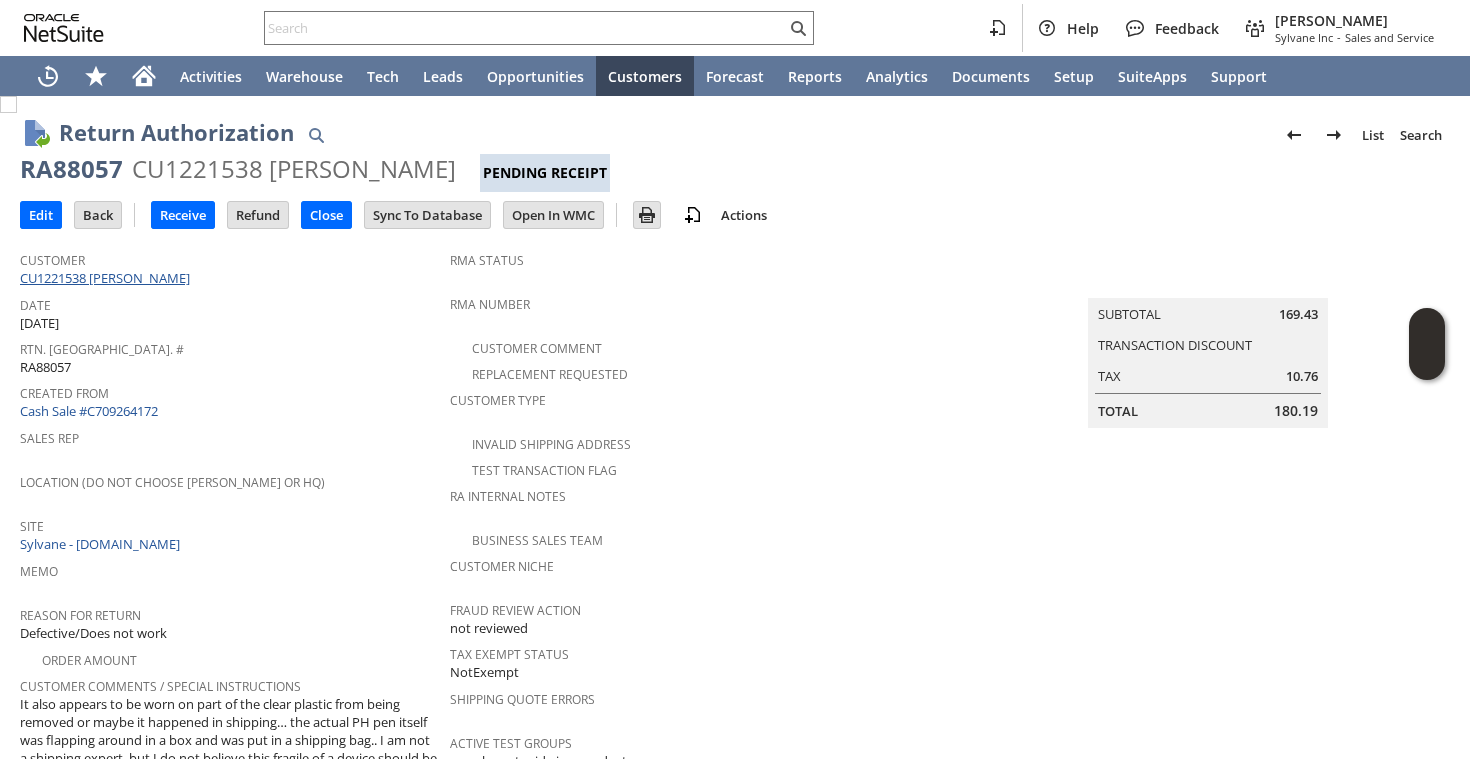 click on "CU1221538 [PERSON_NAME]" at bounding box center (107, 278) 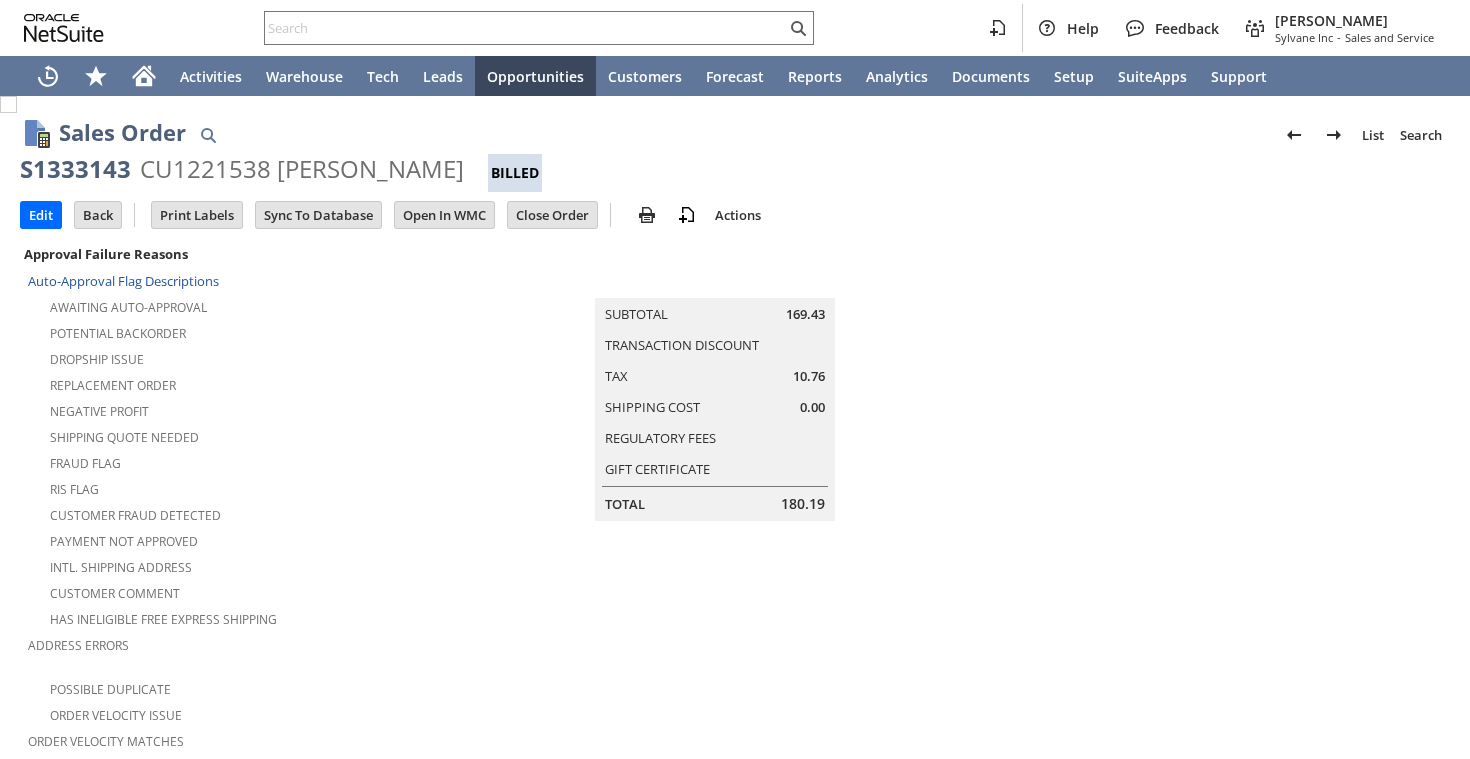 scroll, scrollTop: 0, scrollLeft: 0, axis: both 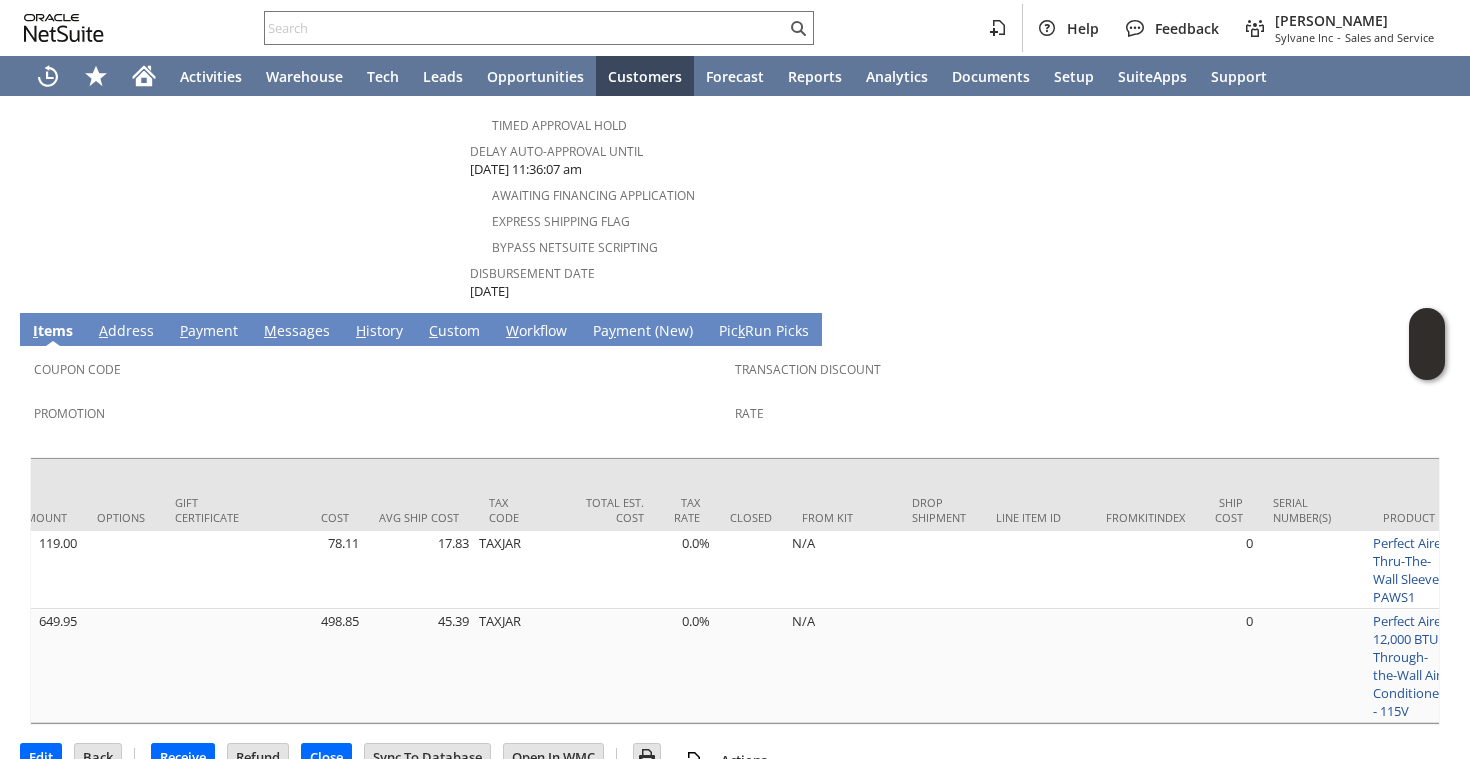 click on "M essages" at bounding box center (297, 332) 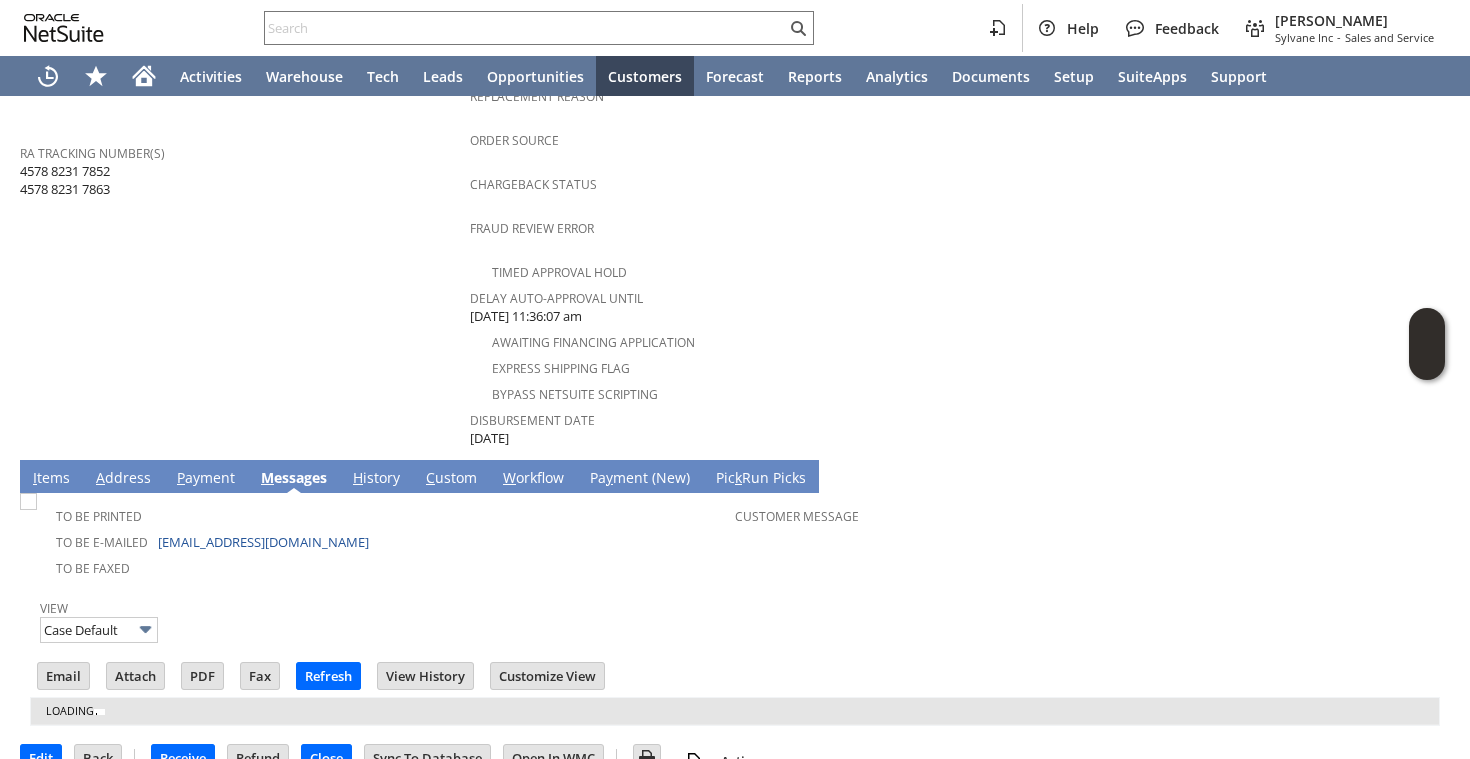 scroll, scrollTop: 0, scrollLeft: 0, axis: both 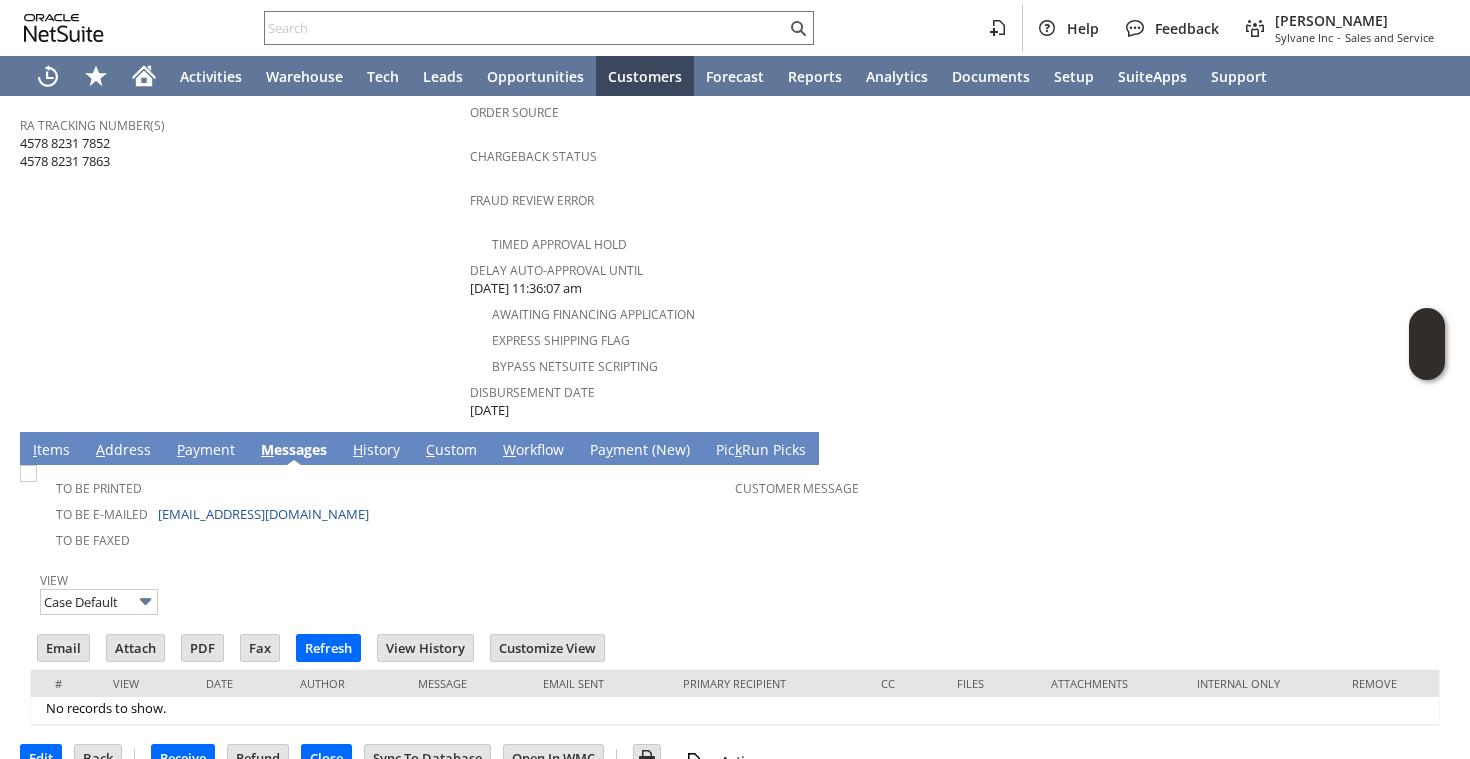 click on "I tems" at bounding box center (51, 451) 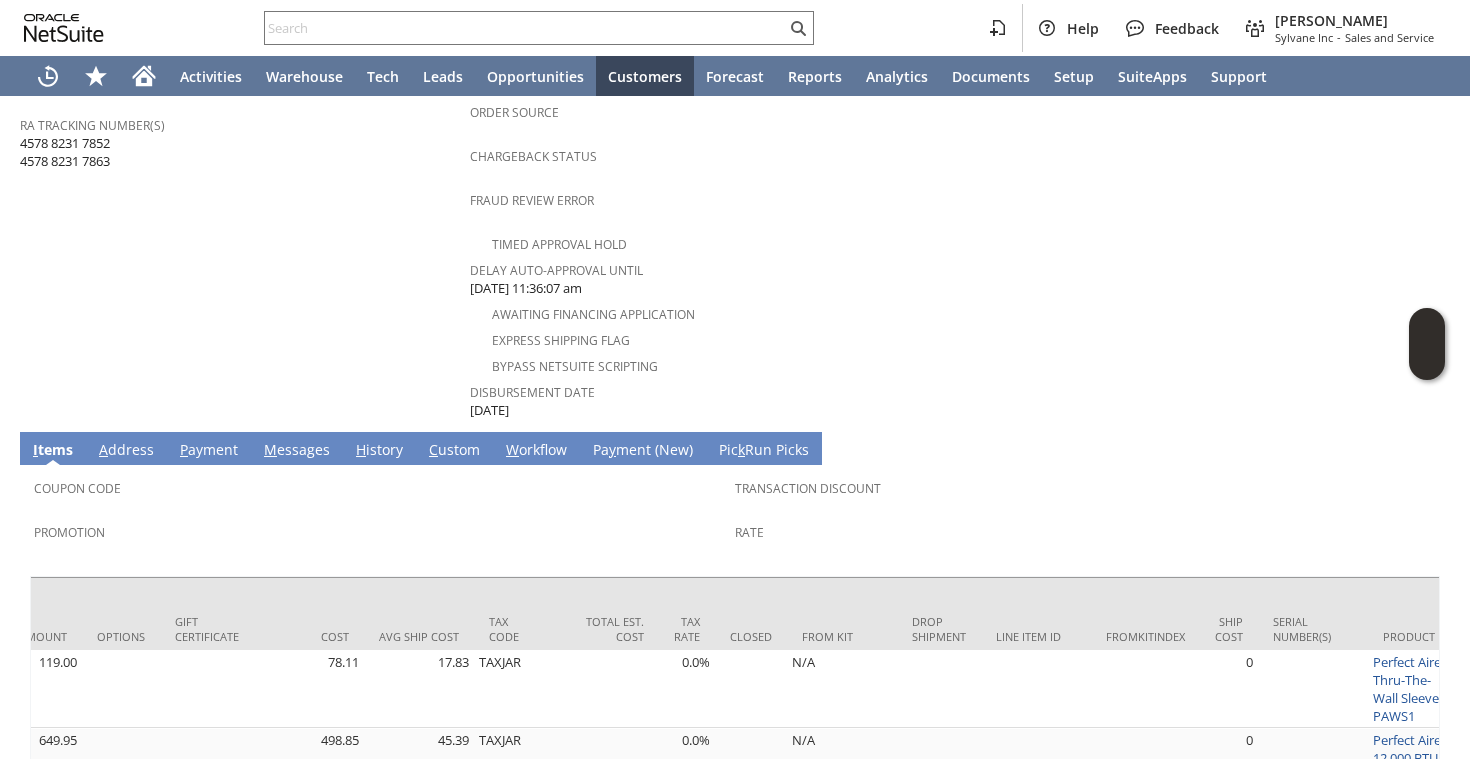 scroll, scrollTop: 0, scrollLeft: 1041, axis: horizontal 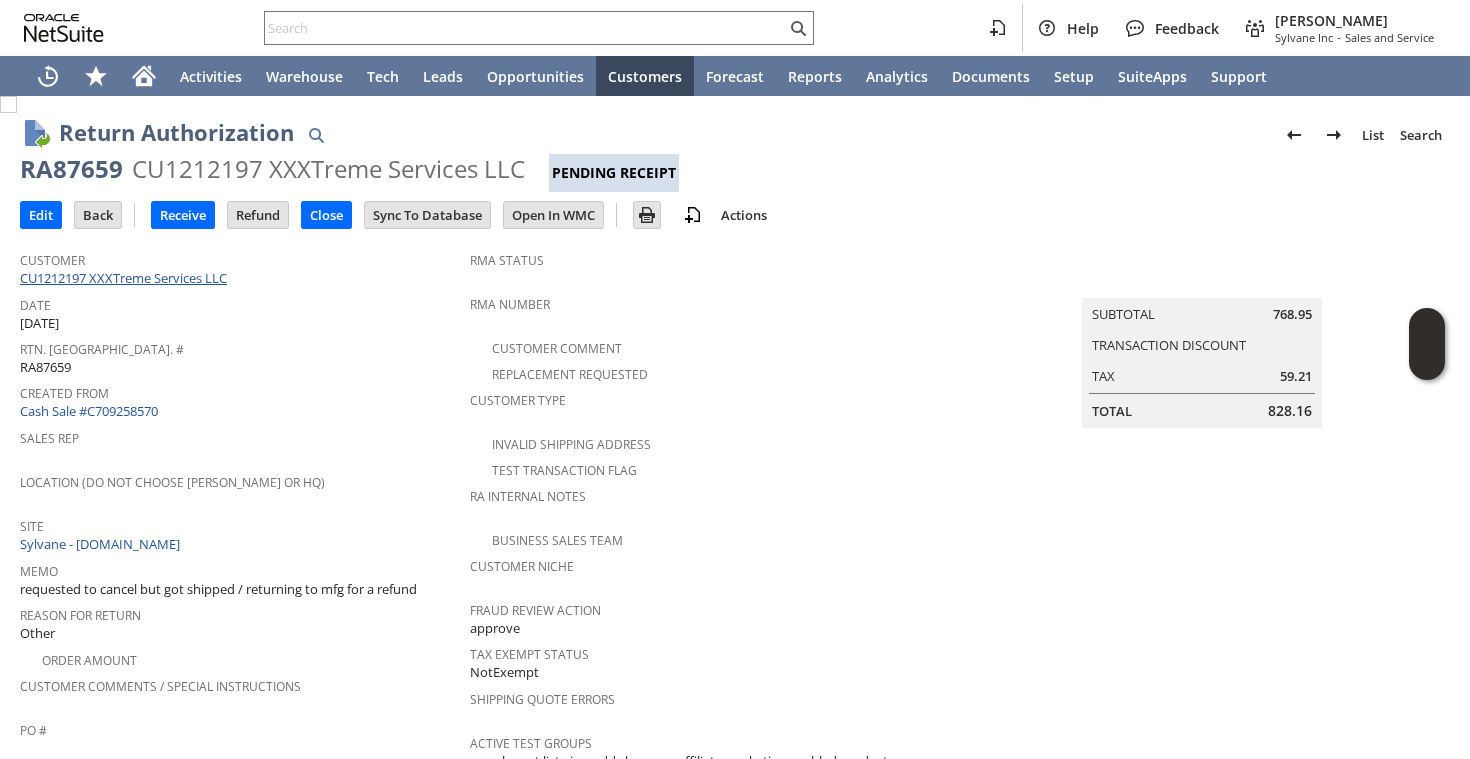 click on "CU1212197 XXXTreme Services LLC" at bounding box center (126, 278) 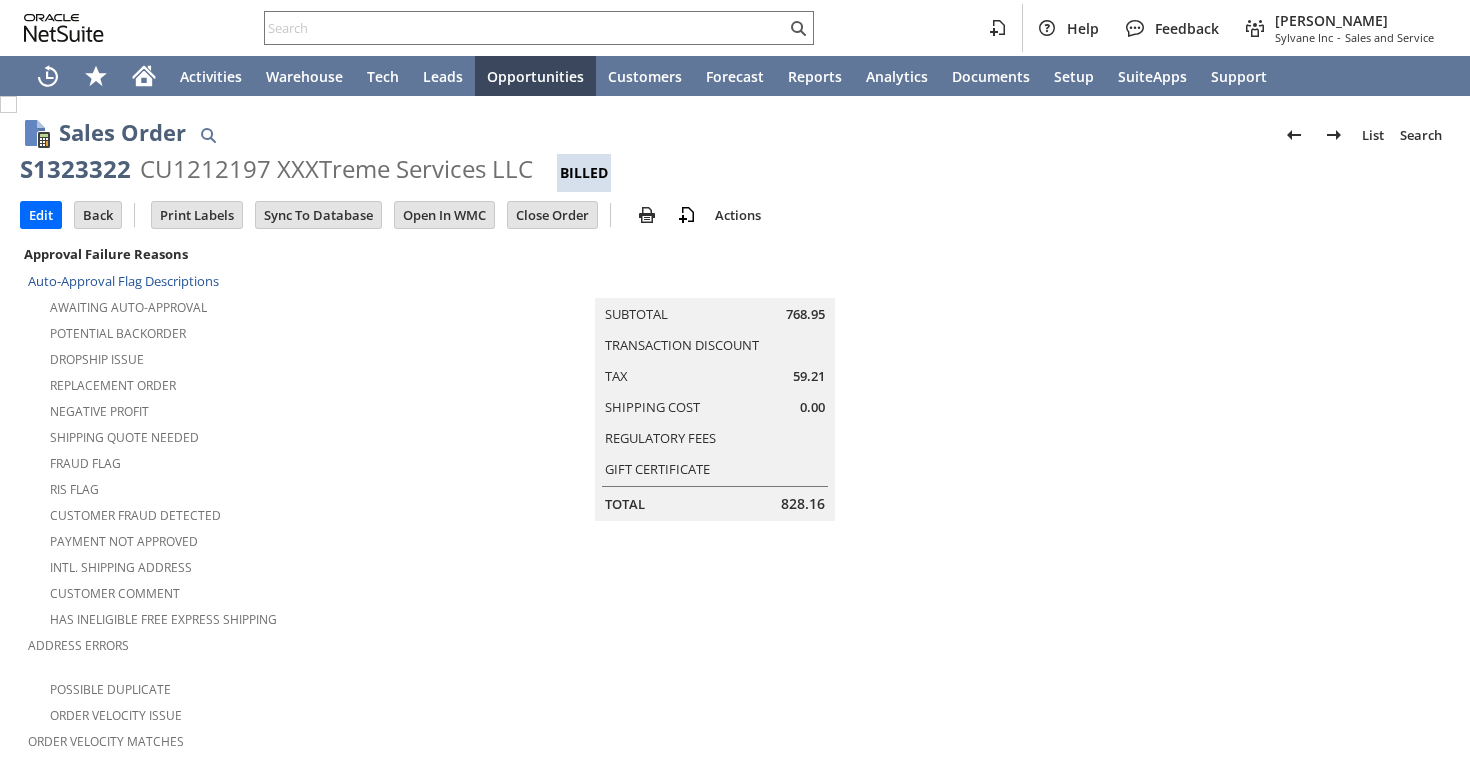 scroll, scrollTop: 0, scrollLeft: 0, axis: both 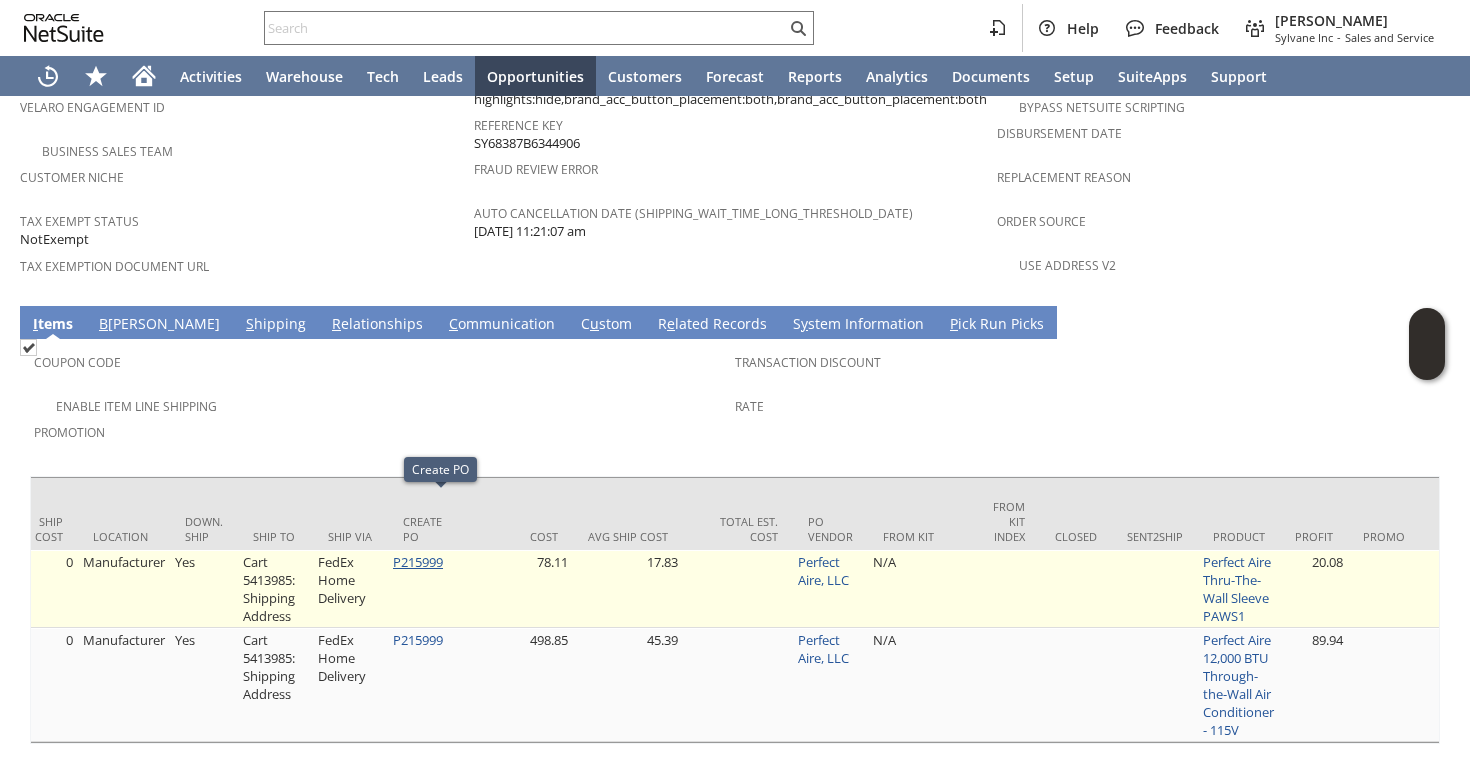 click on "P215999" at bounding box center [418, 562] 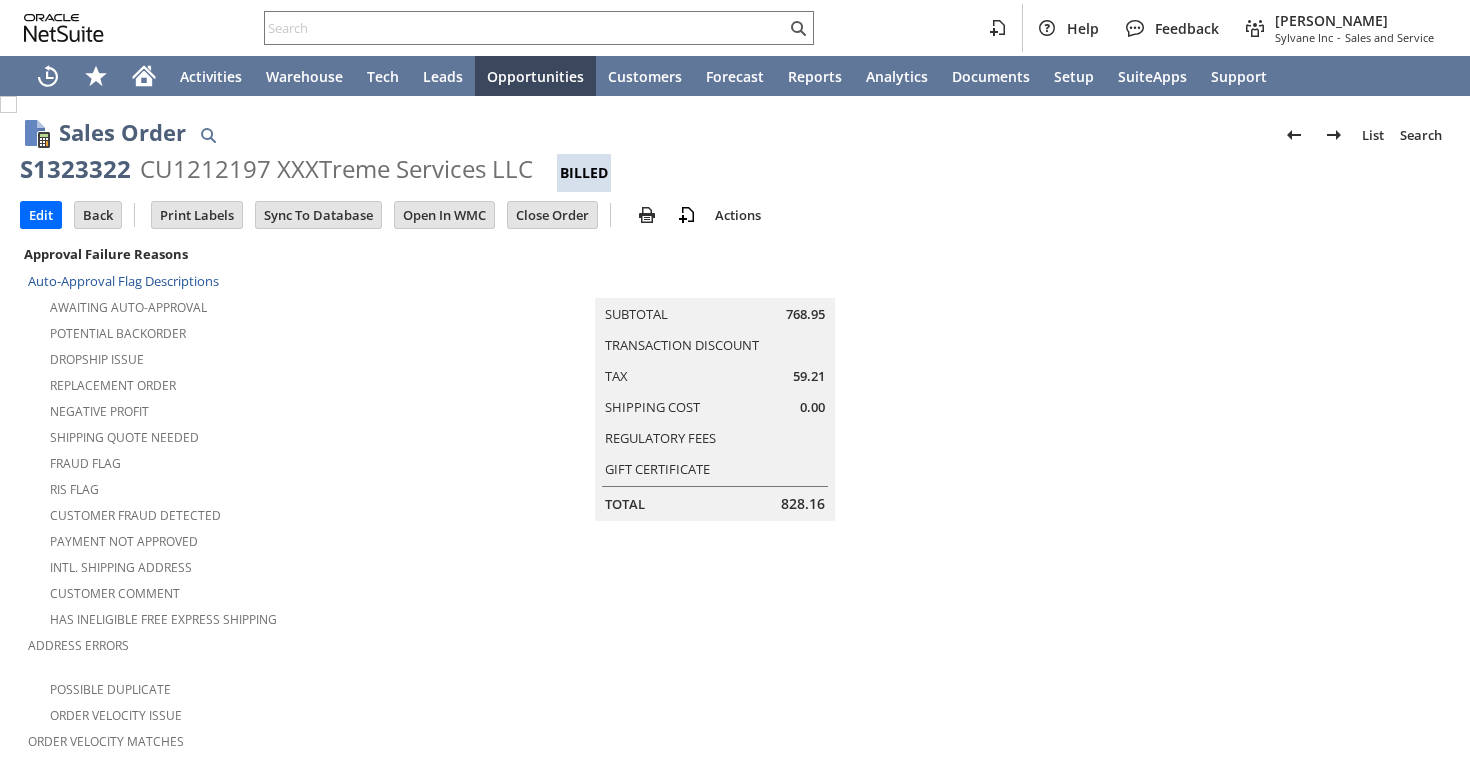 scroll, scrollTop: 0, scrollLeft: 0, axis: both 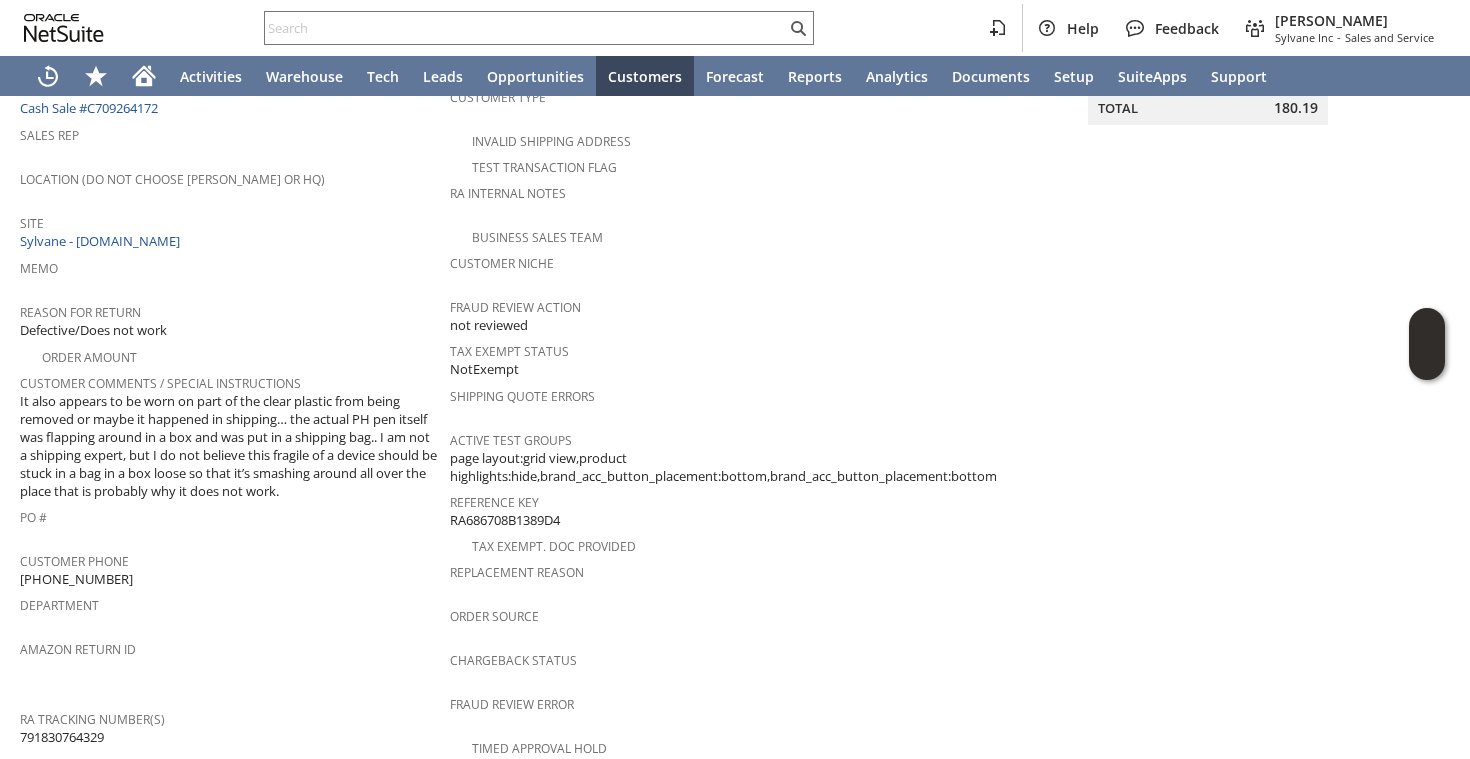 drag, startPoint x: 119, startPoint y: 707, endPoint x: 23, endPoint y: 708, distance: 96.00521 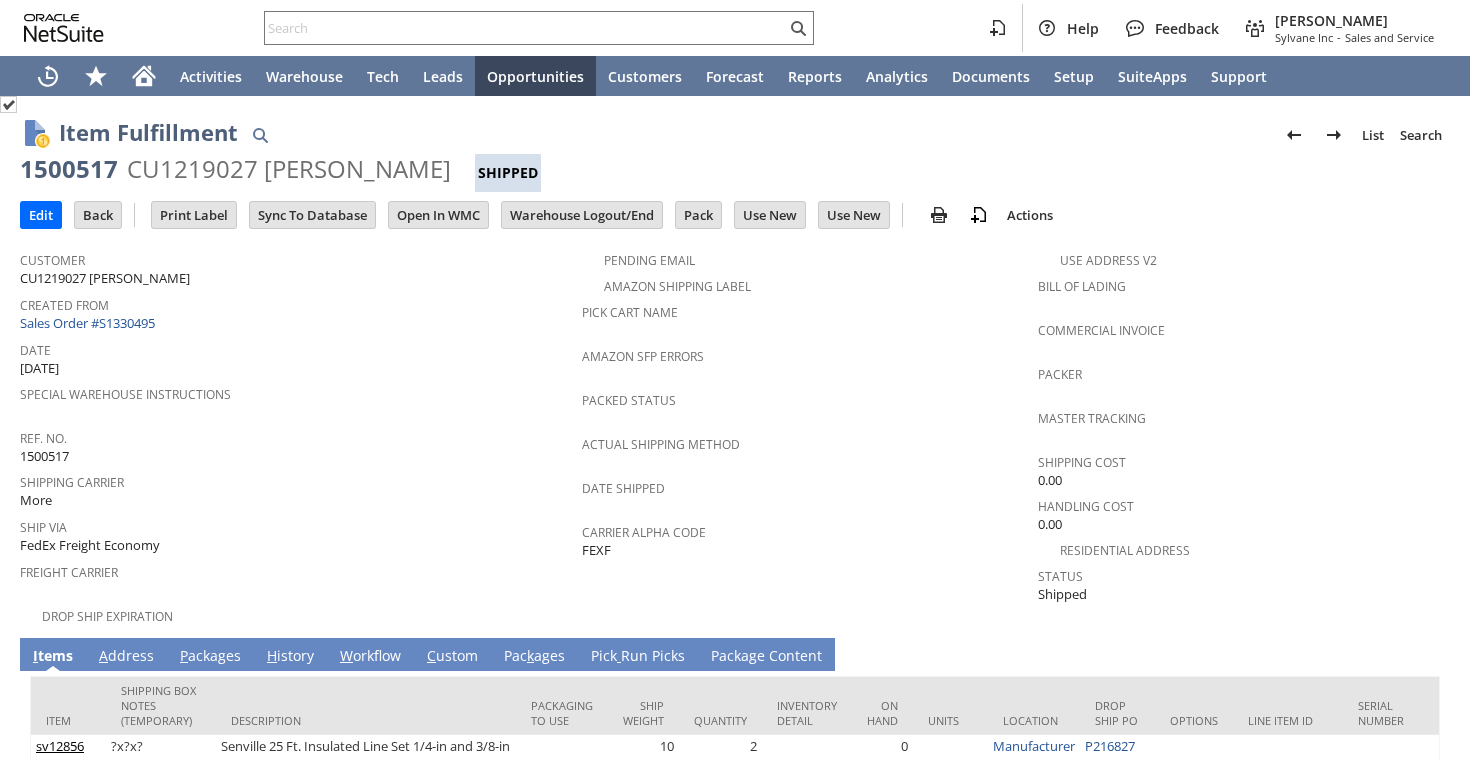 scroll, scrollTop: 0, scrollLeft: 0, axis: both 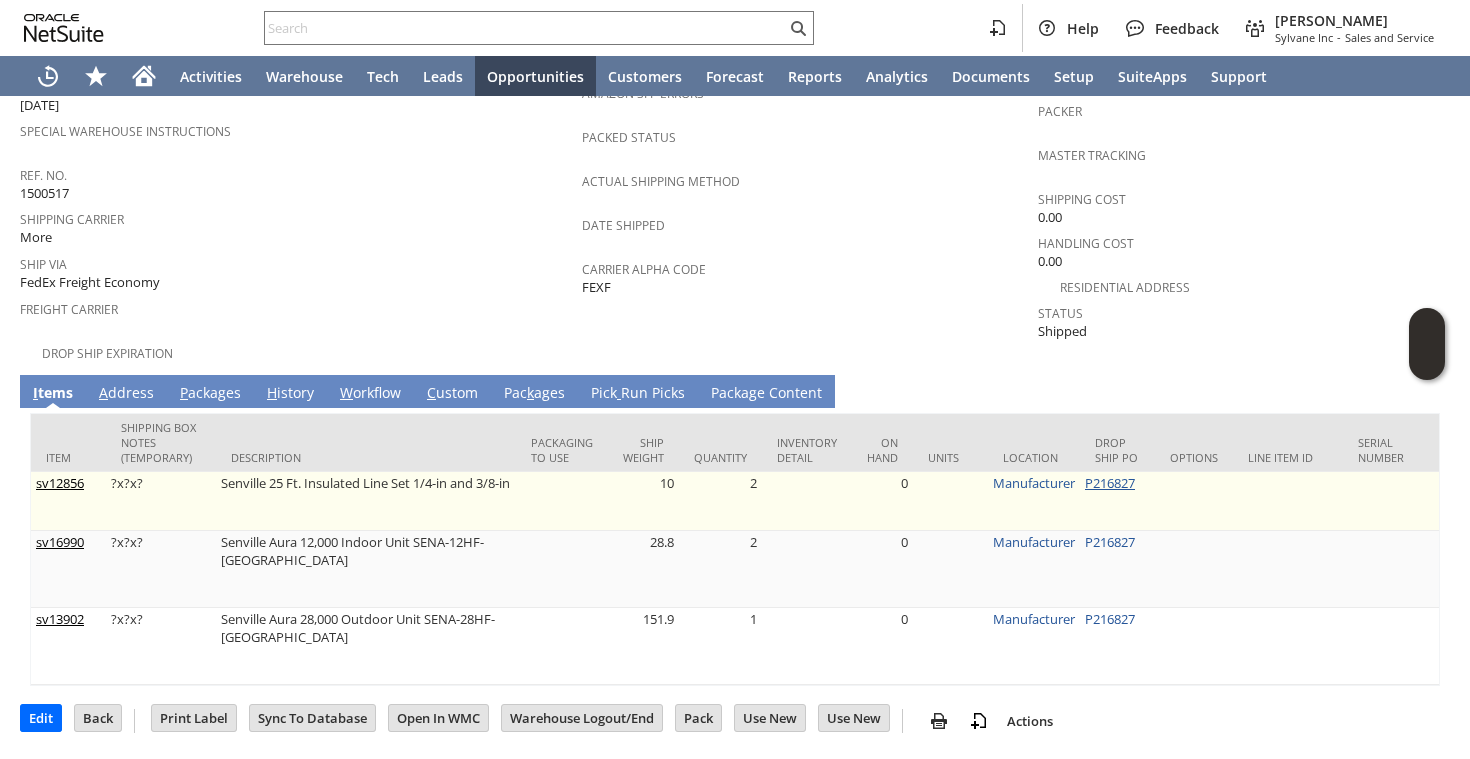 click on "P216827" at bounding box center [1110, 483] 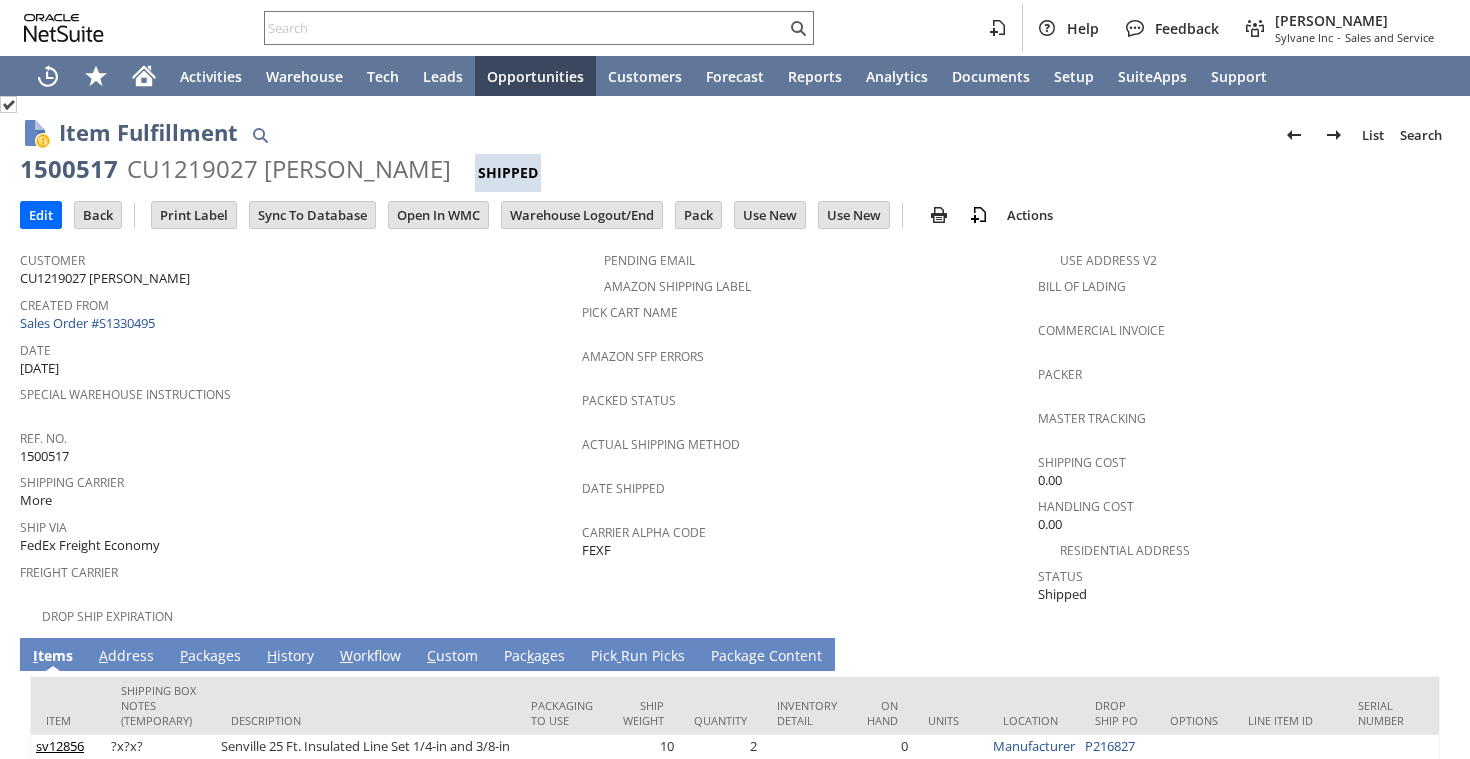 scroll, scrollTop: 0, scrollLeft: 0, axis: both 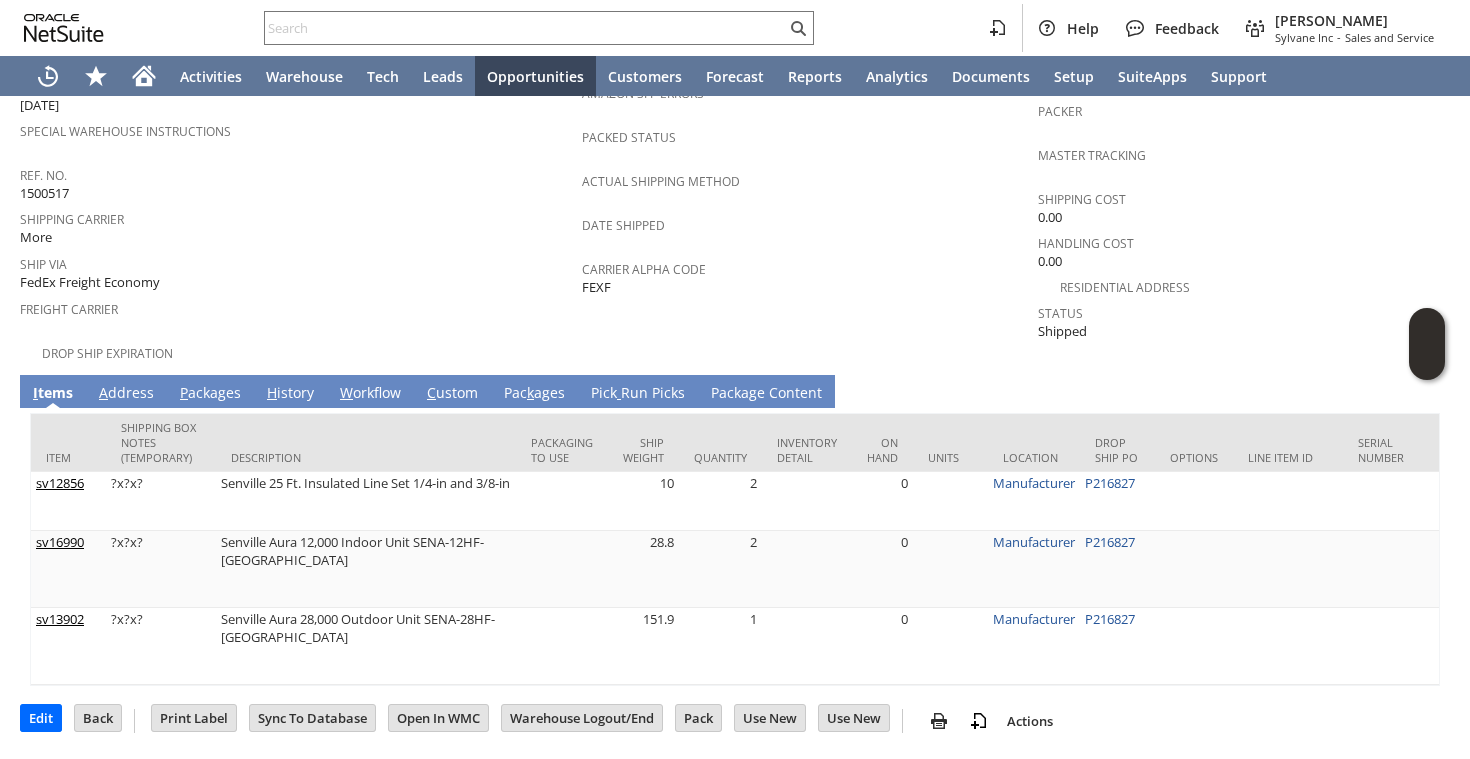 click on "P ackages" at bounding box center [210, 394] 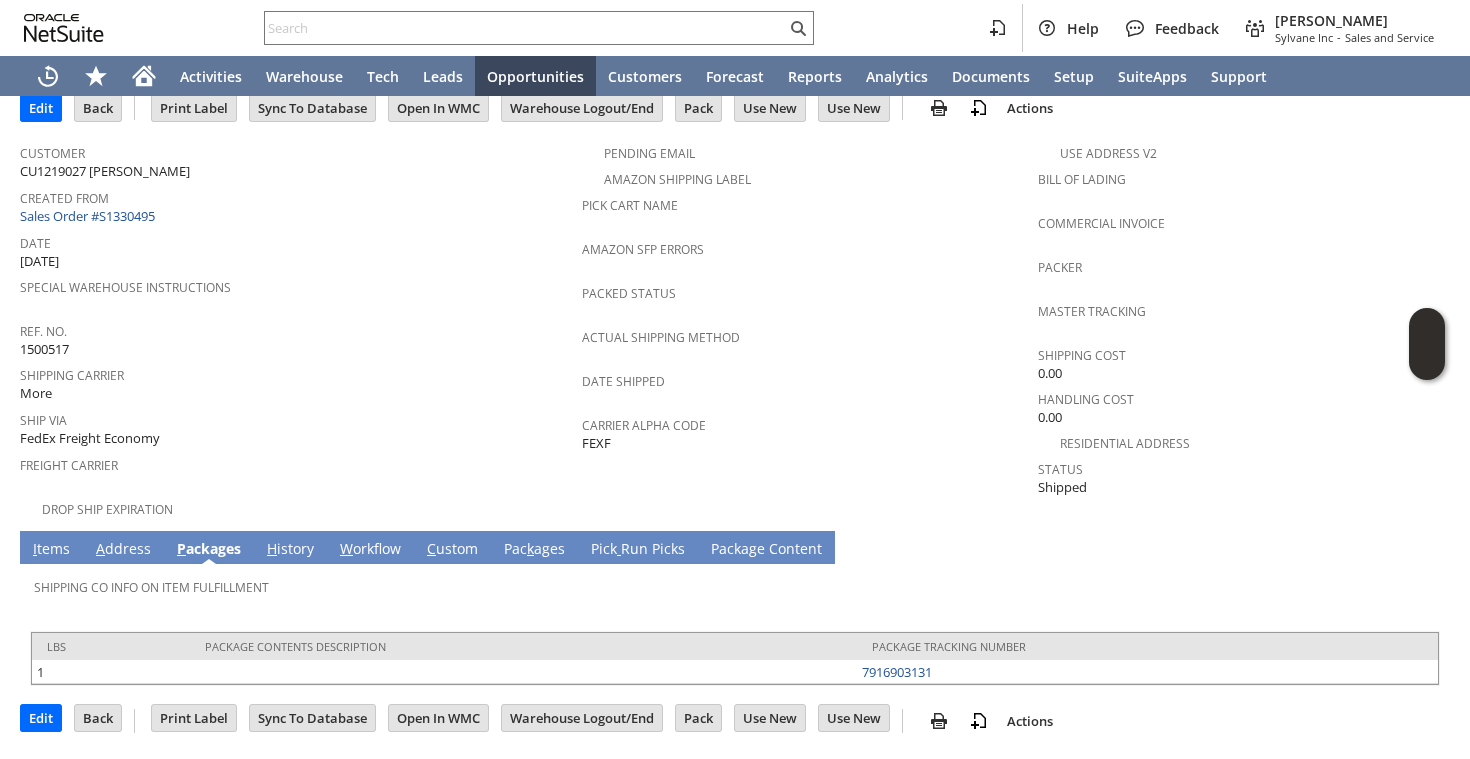 scroll, scrollTop: 87, scrollLeft: 0, axis: vertical 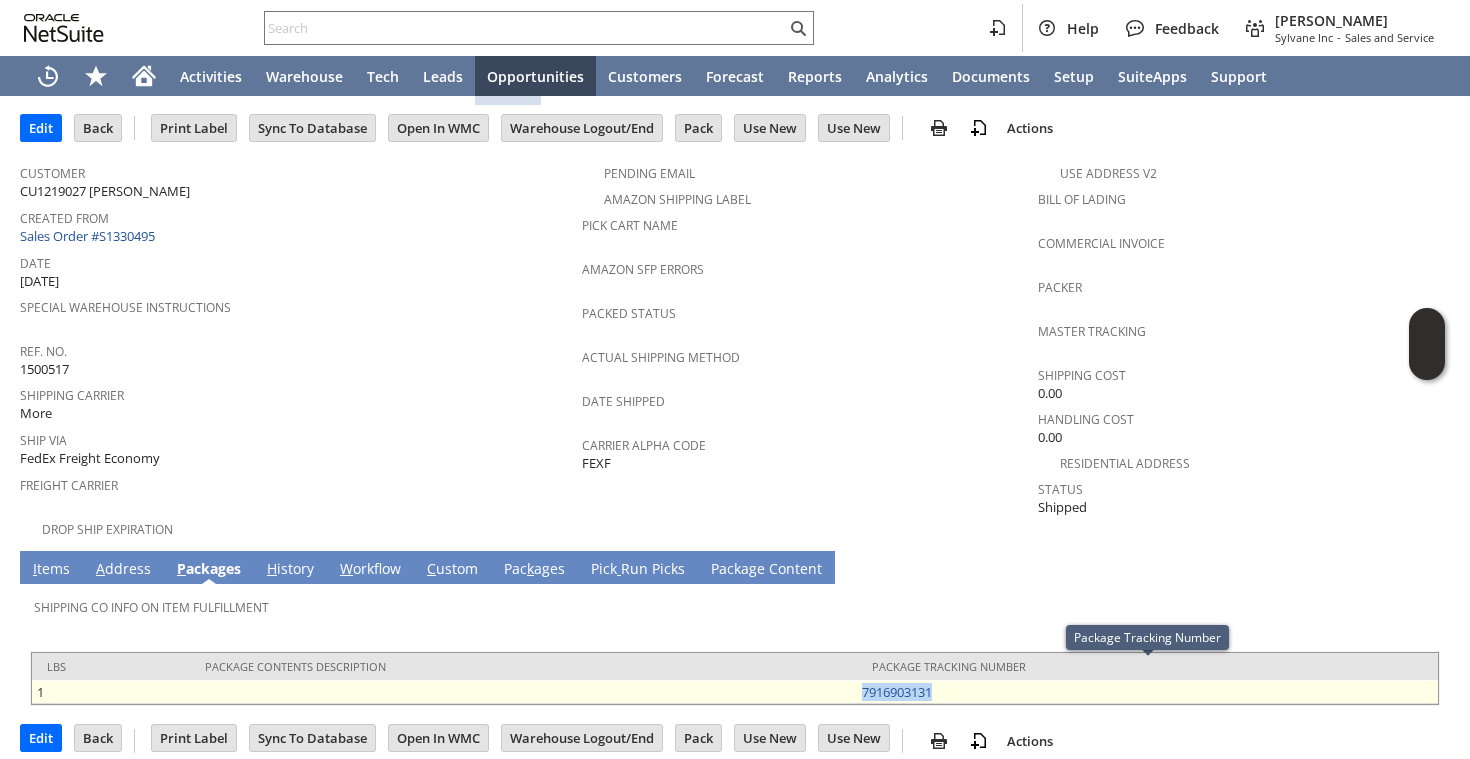 drag, startPoint x: 959, startPoint y: 675, endPoint x: 857, endPoint y: 662, distance: 102.825096 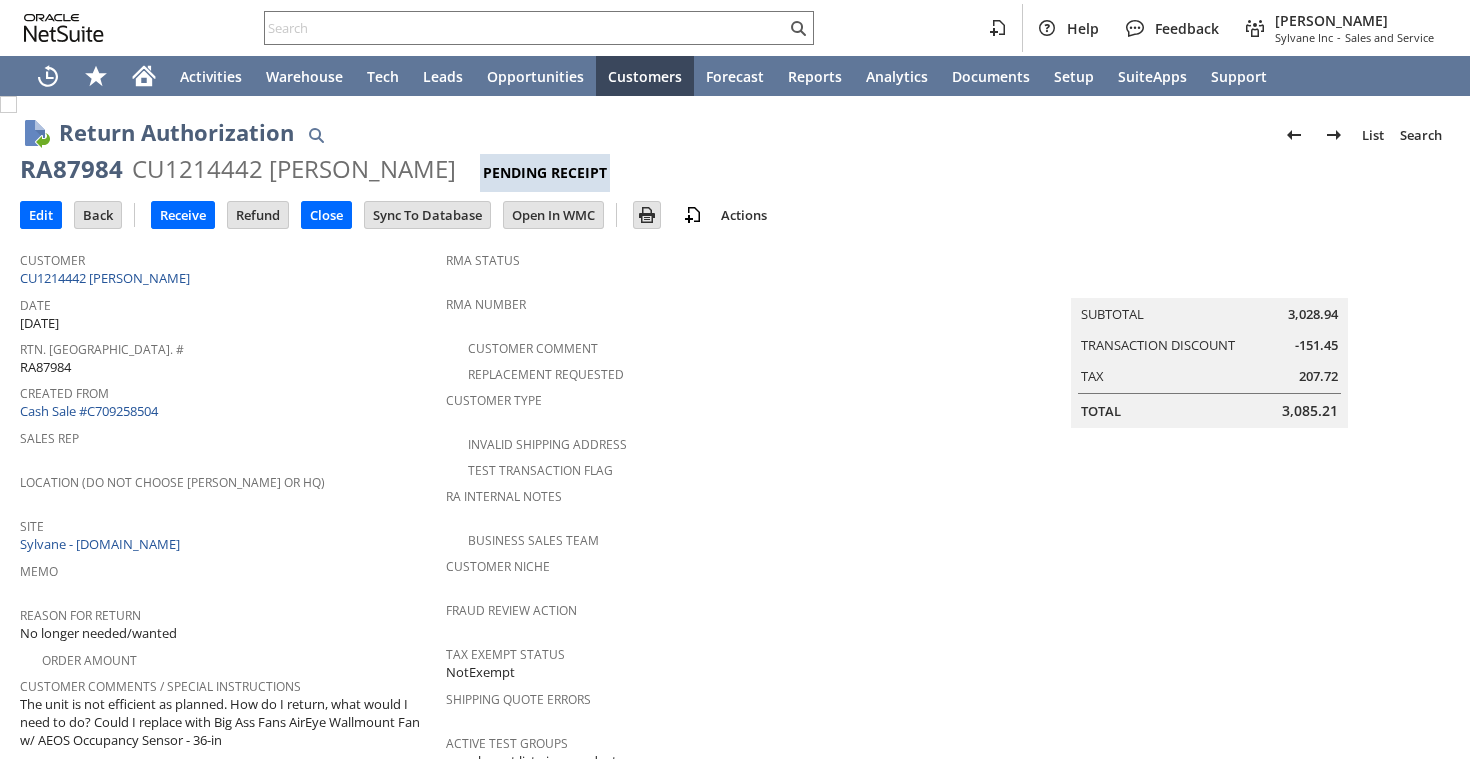 scroll, scrollTop: 0, scrollLeft: 0, axis: both 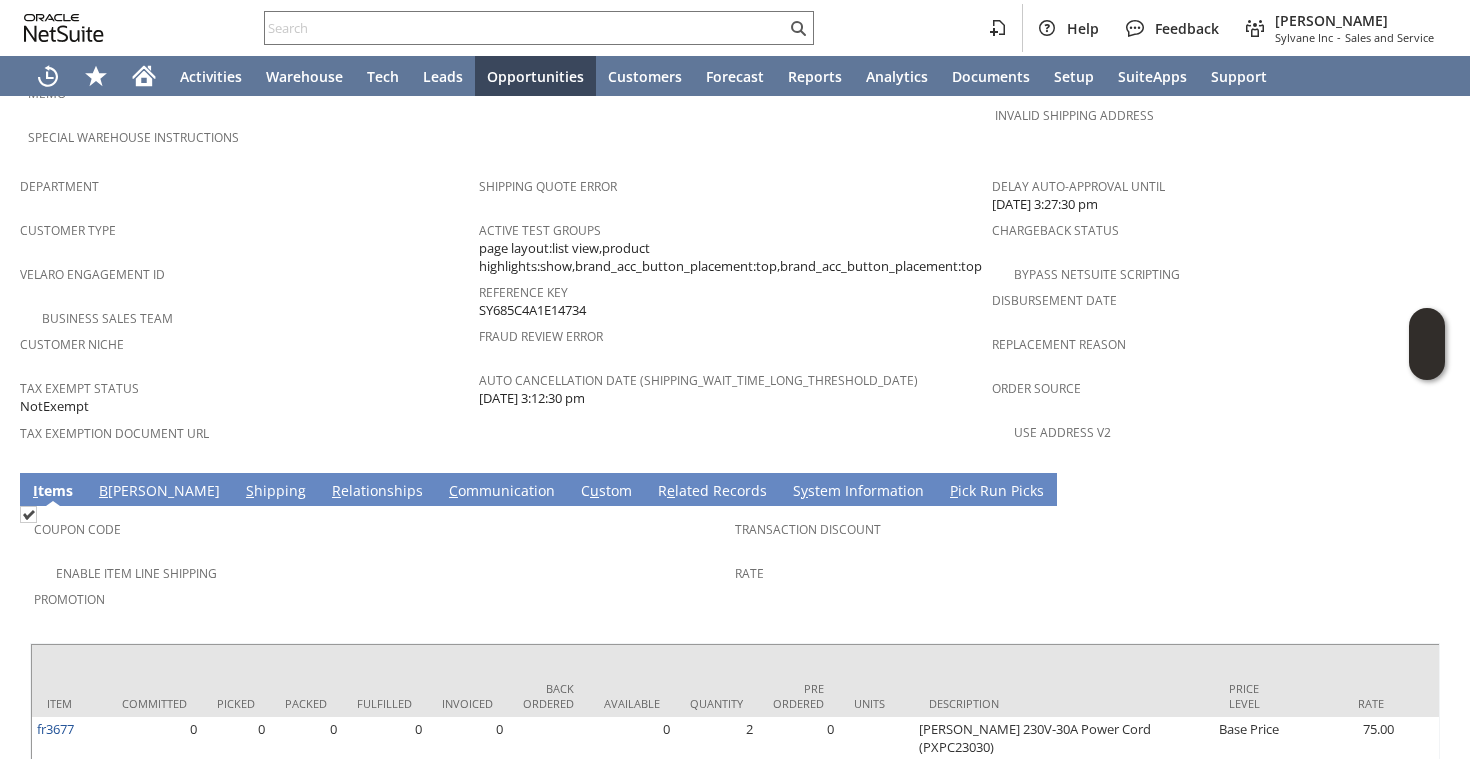 click on "S hipping" at bounding box center [276, 492] 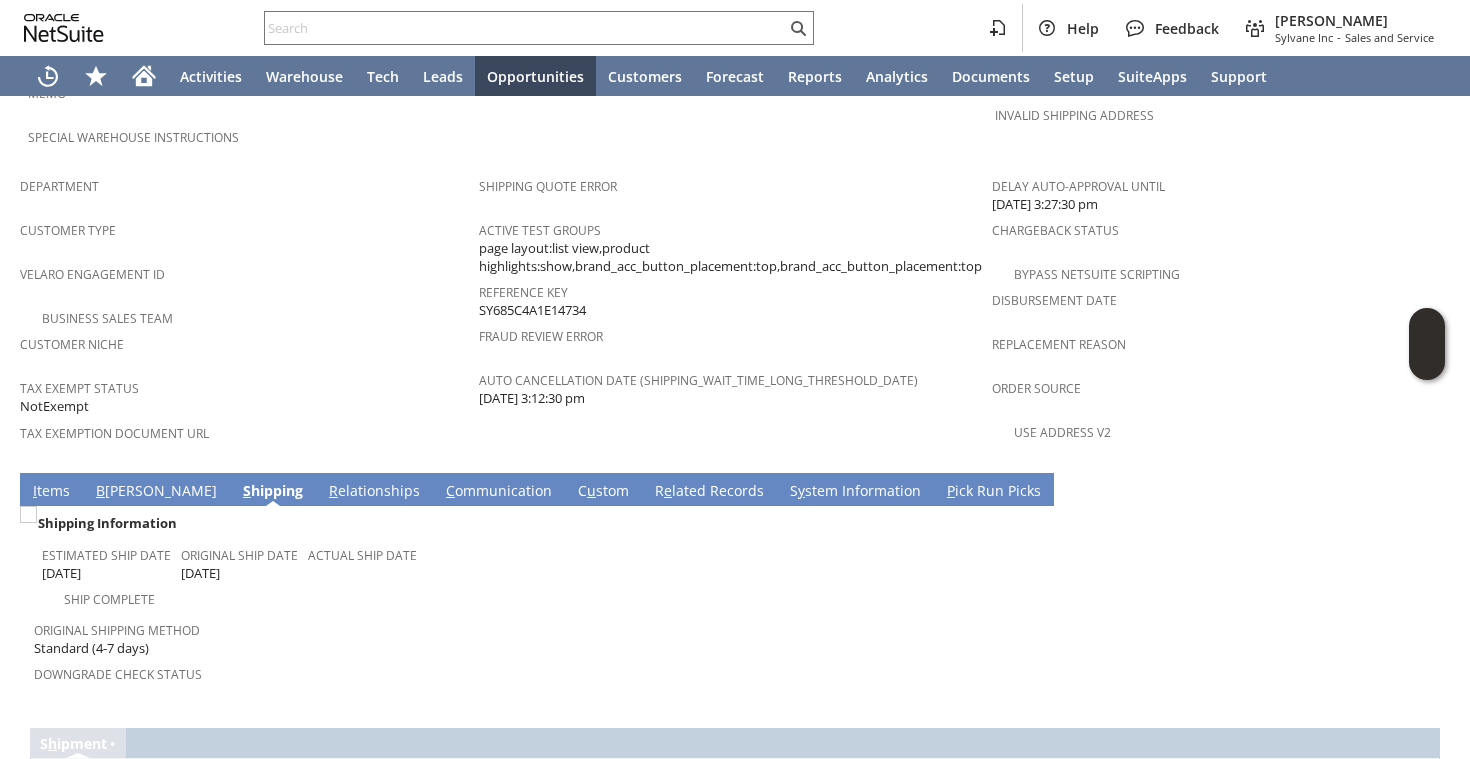 scroll, scrollTop: 1299, scrollLeft: 0, axis: vertical 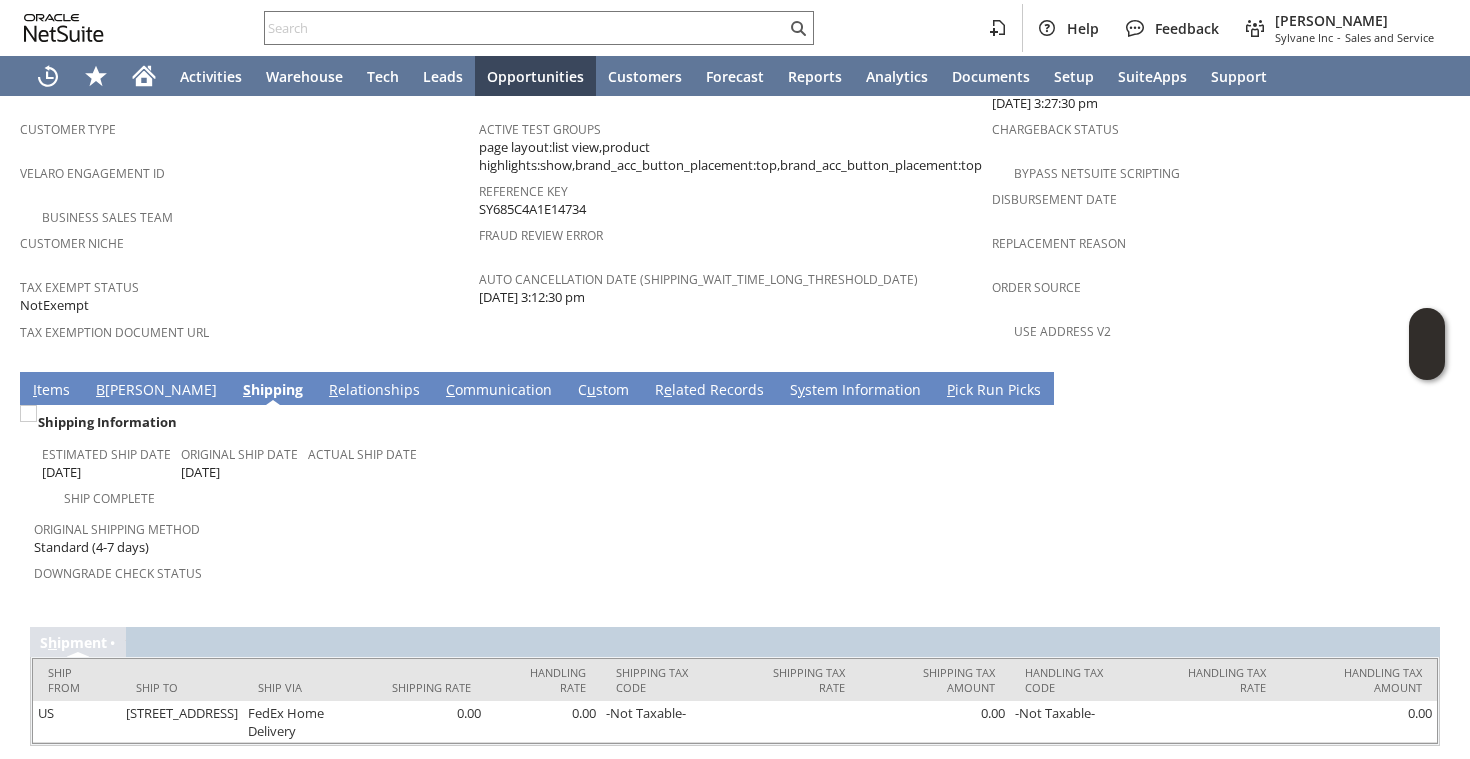 click on "I tems" at bounding box center (51, 391) 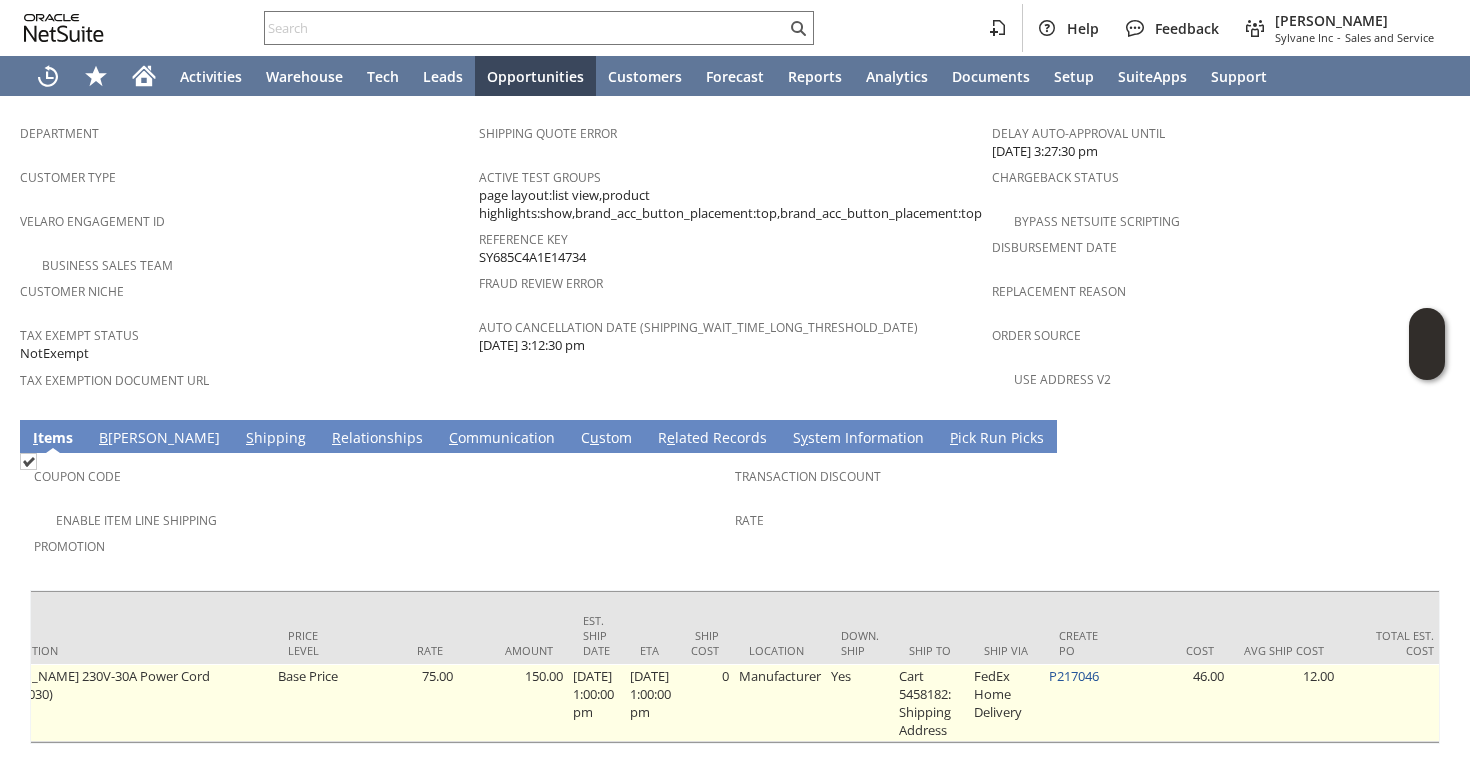 scroll, scrollTop: 0, scrollLeft: 951, axis: horizontal 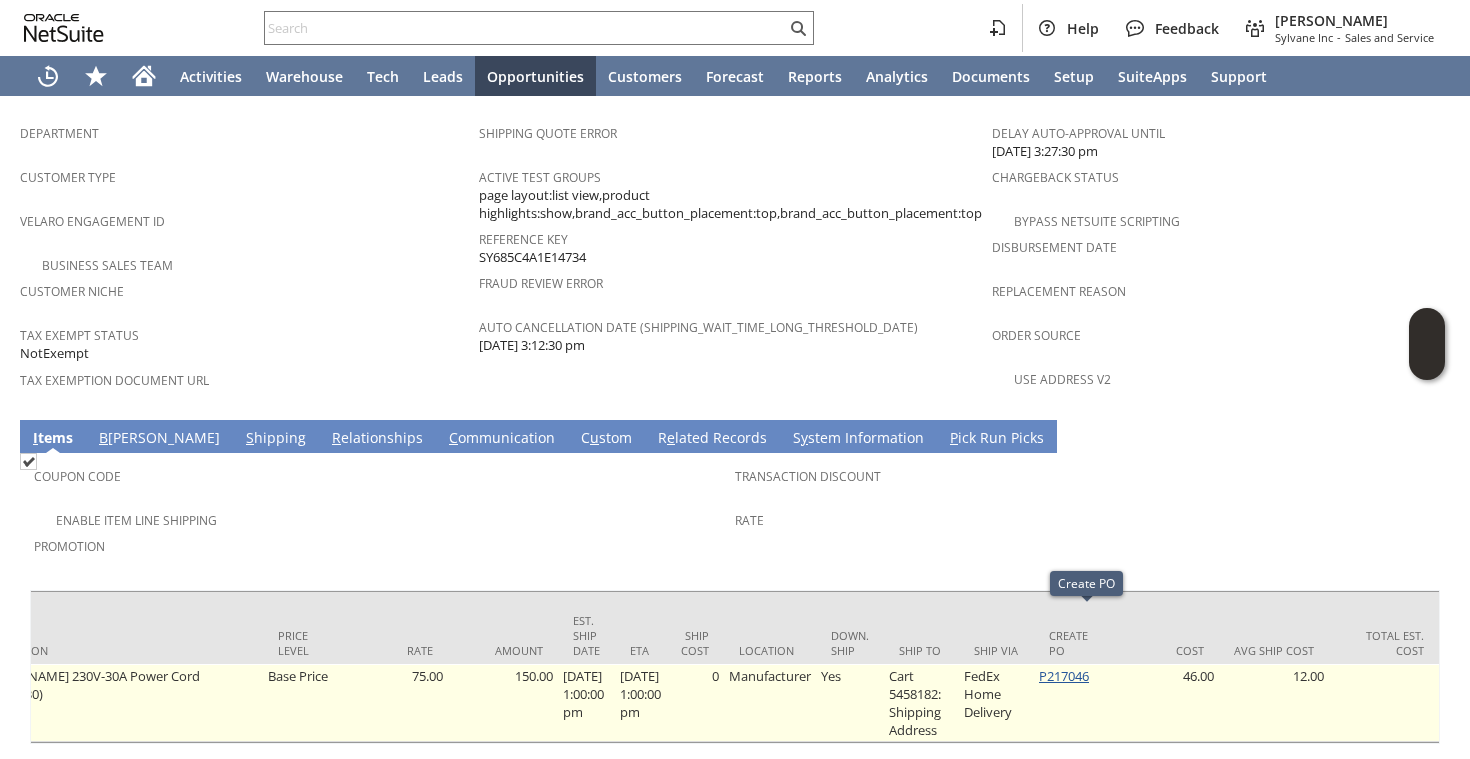 click on "P217046" at bounding box center [1064, 676] 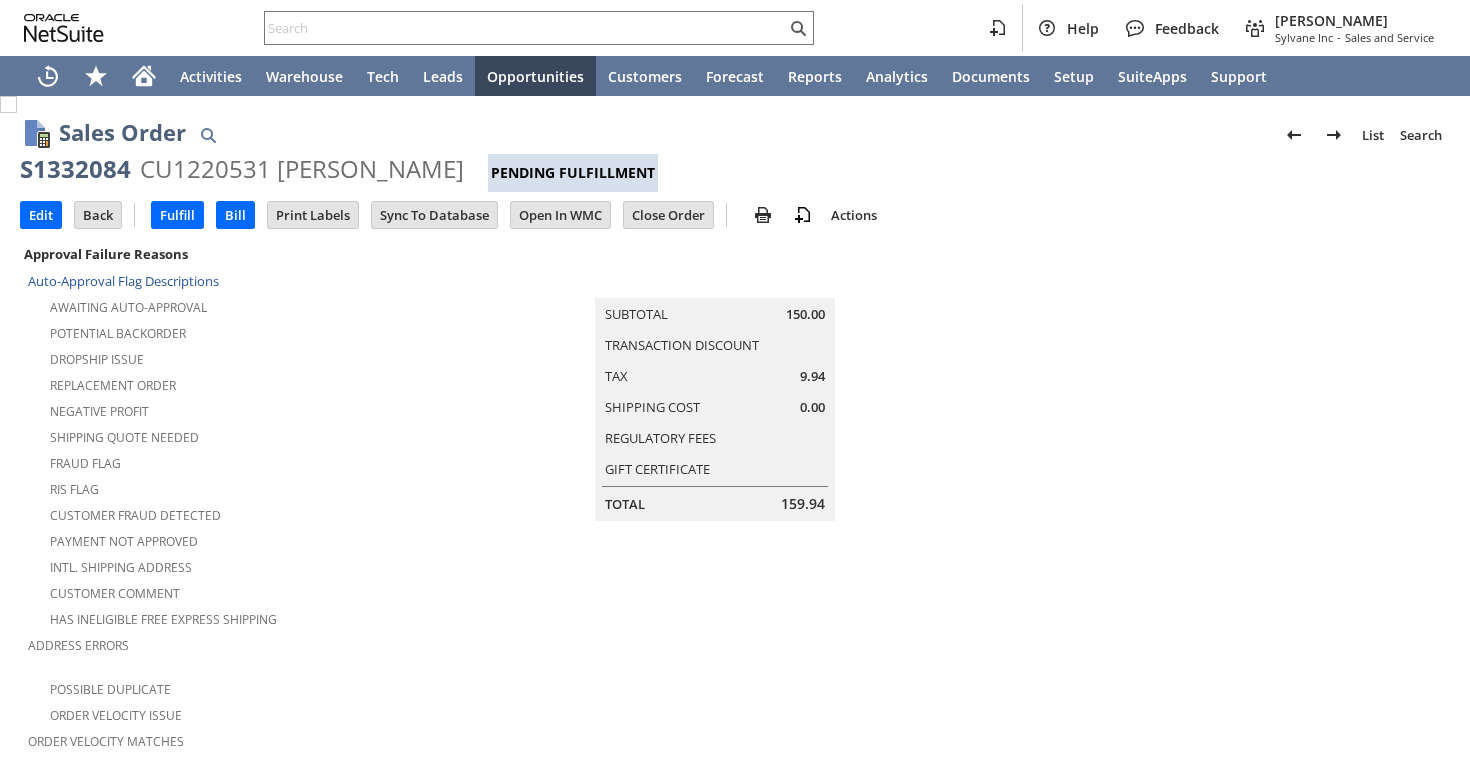 scroll, scrollTop: 0, scrollLeft: 0, axis: both 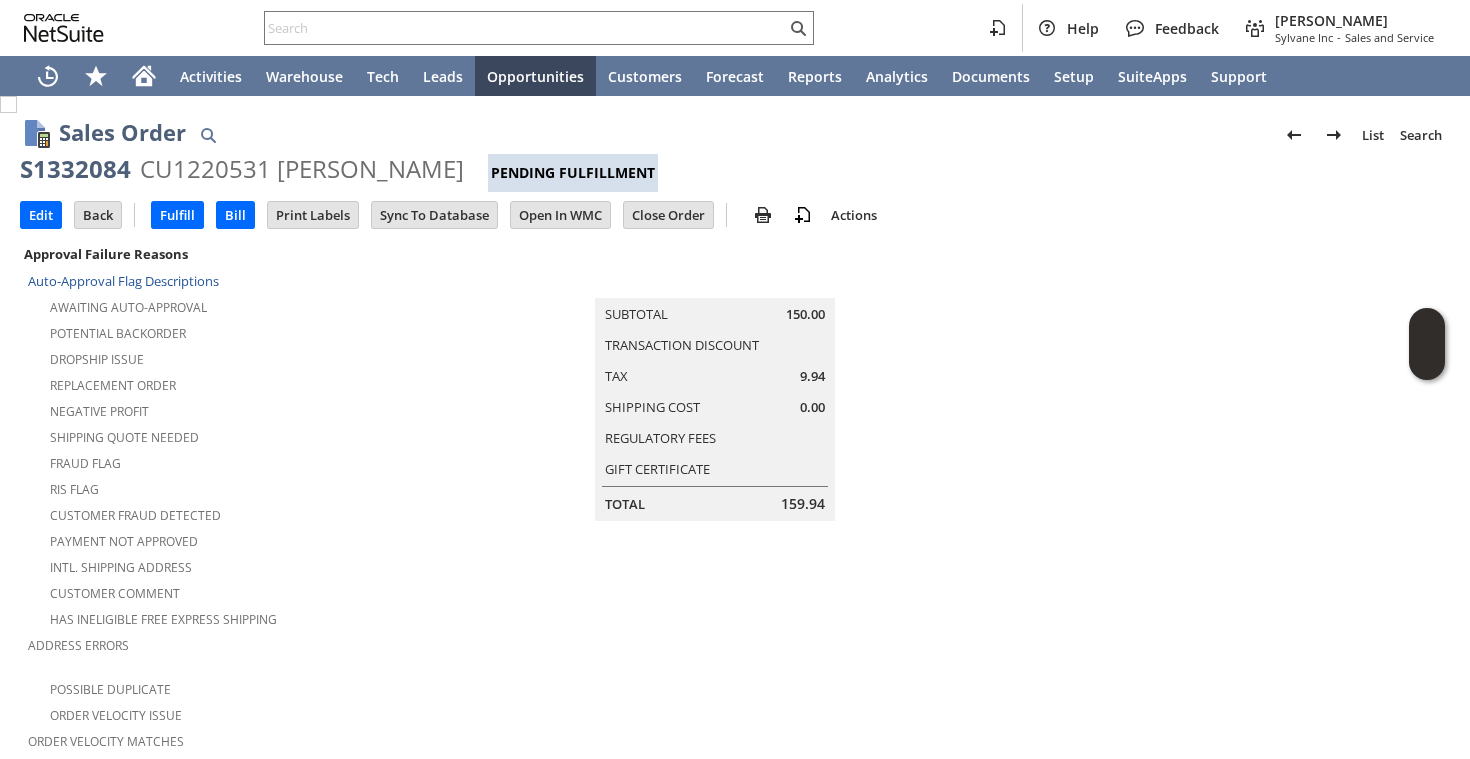 click on "CU1220531 [PERSON_NAME]" at bounding box center [302, 169] 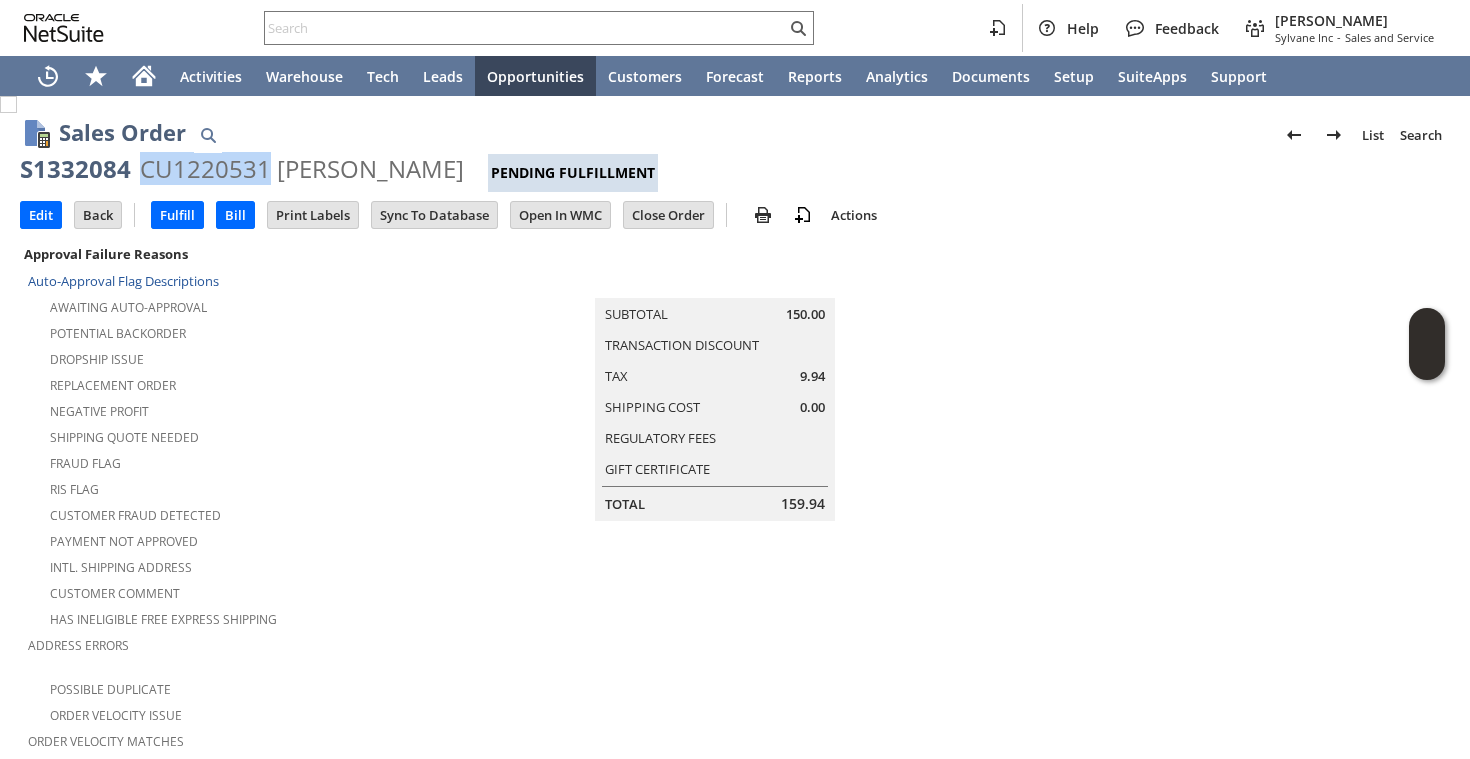 copy on "CU1220531" 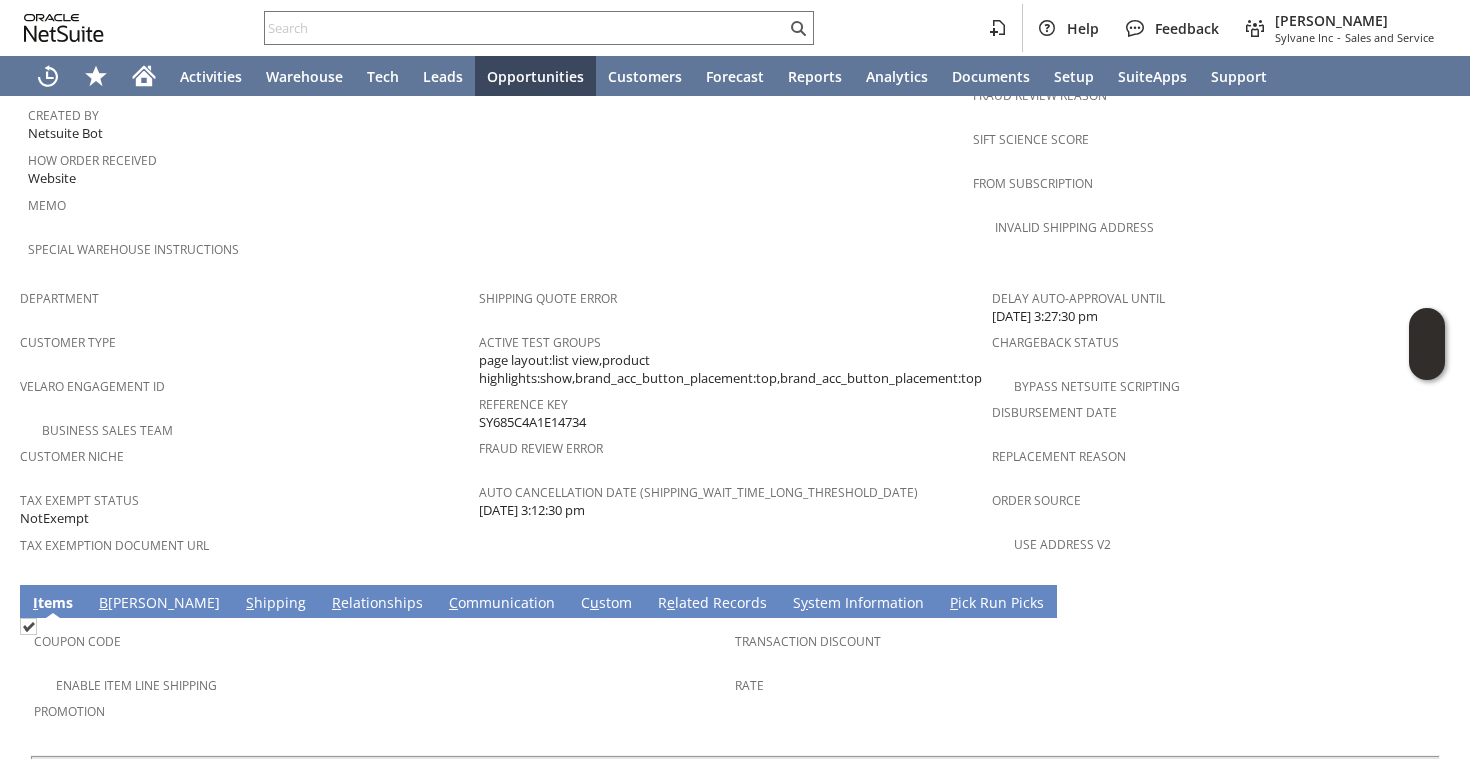 scroll, scrollTop: 1251, scrollLeft: 0, axis: vertical 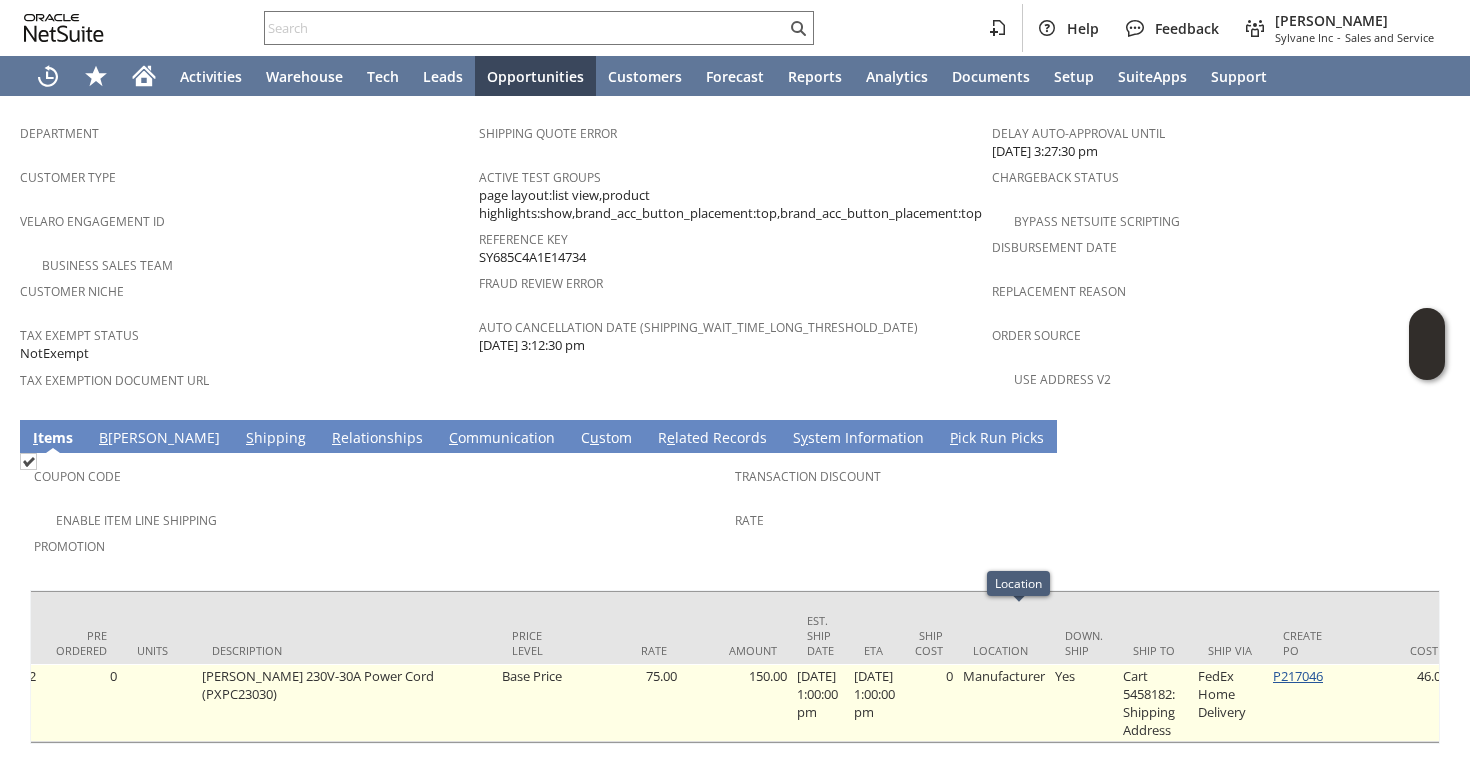click on "P217046" at bounding box center [1298, 676] 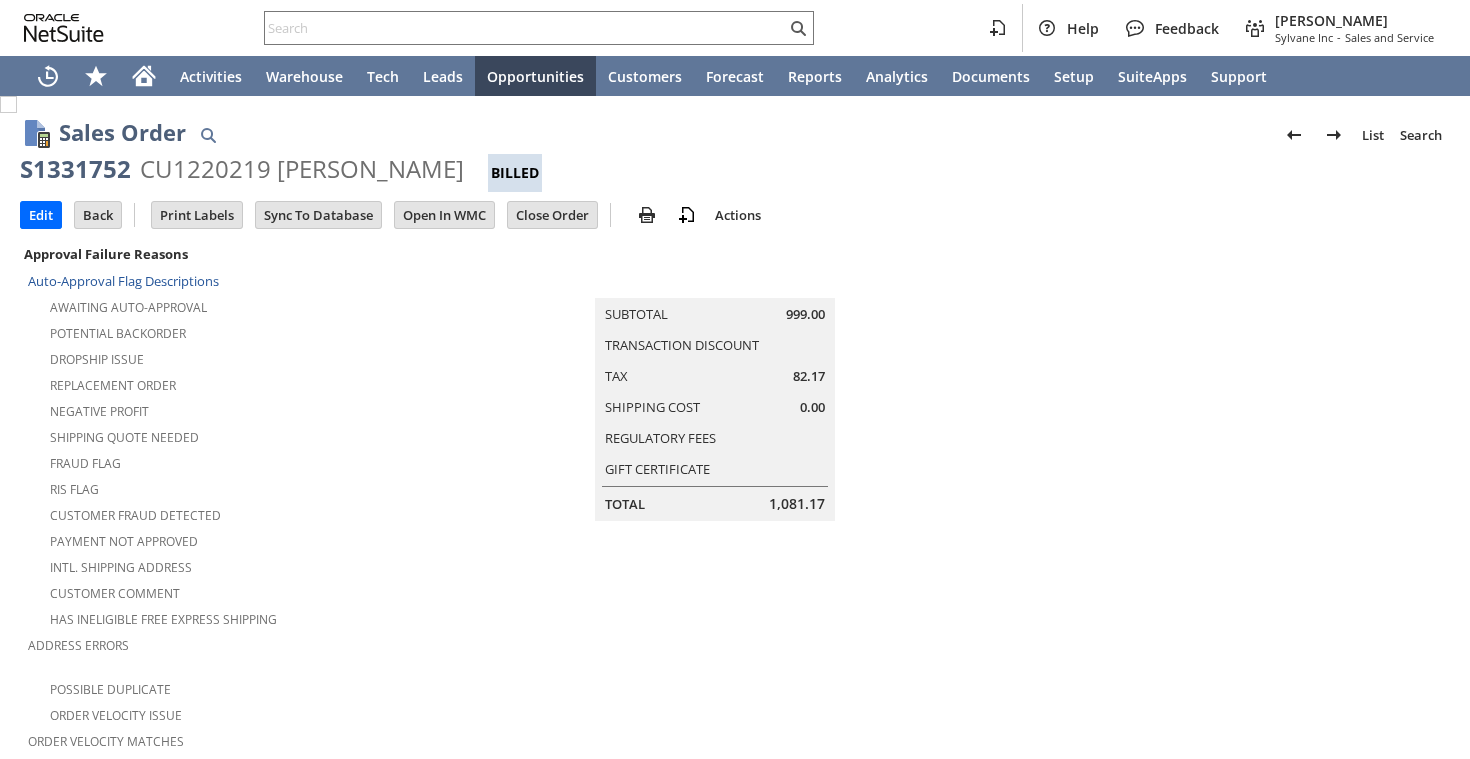 scroll, scrollTop: 0, scrollLeft: 0, axis: both 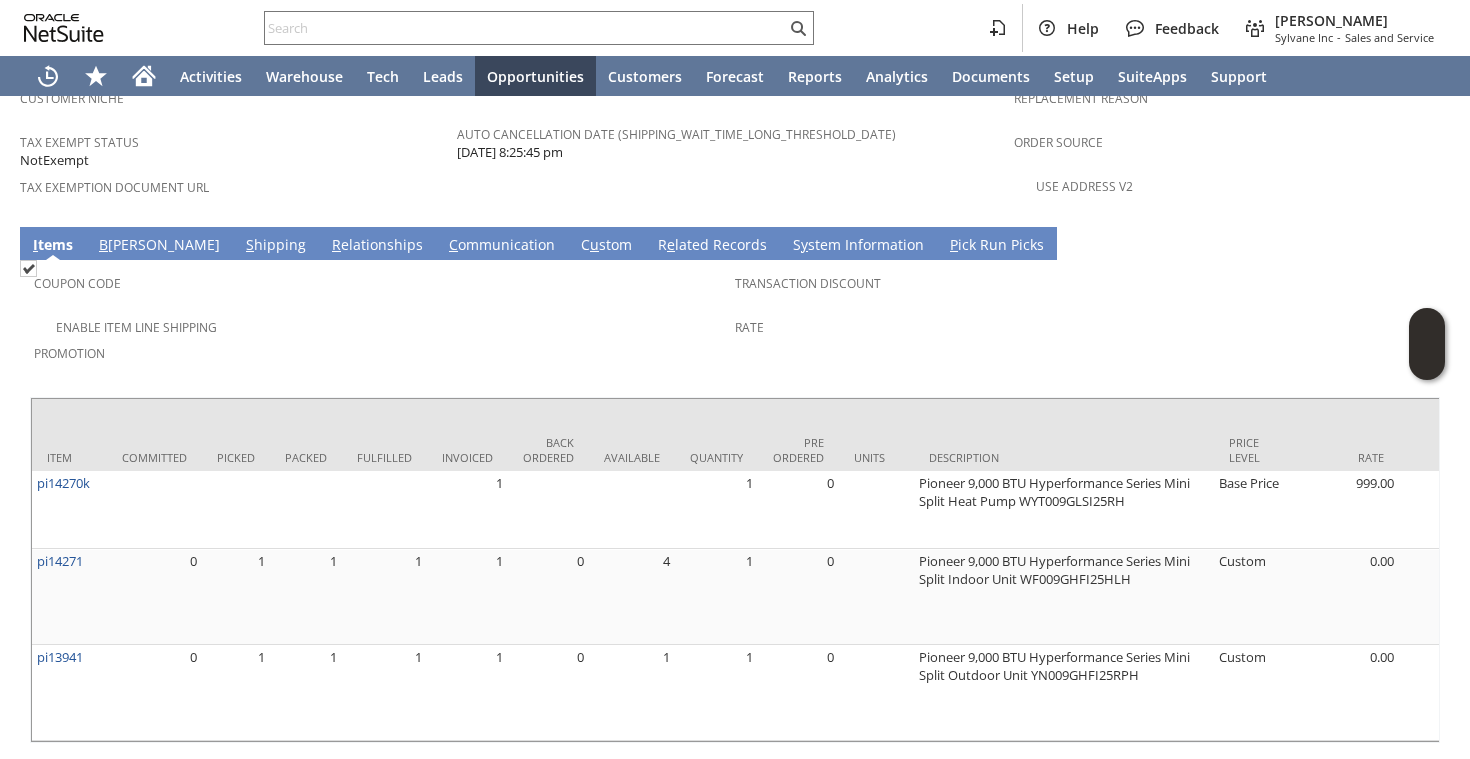 click on "S hipping" at bounding box center [276, 246] 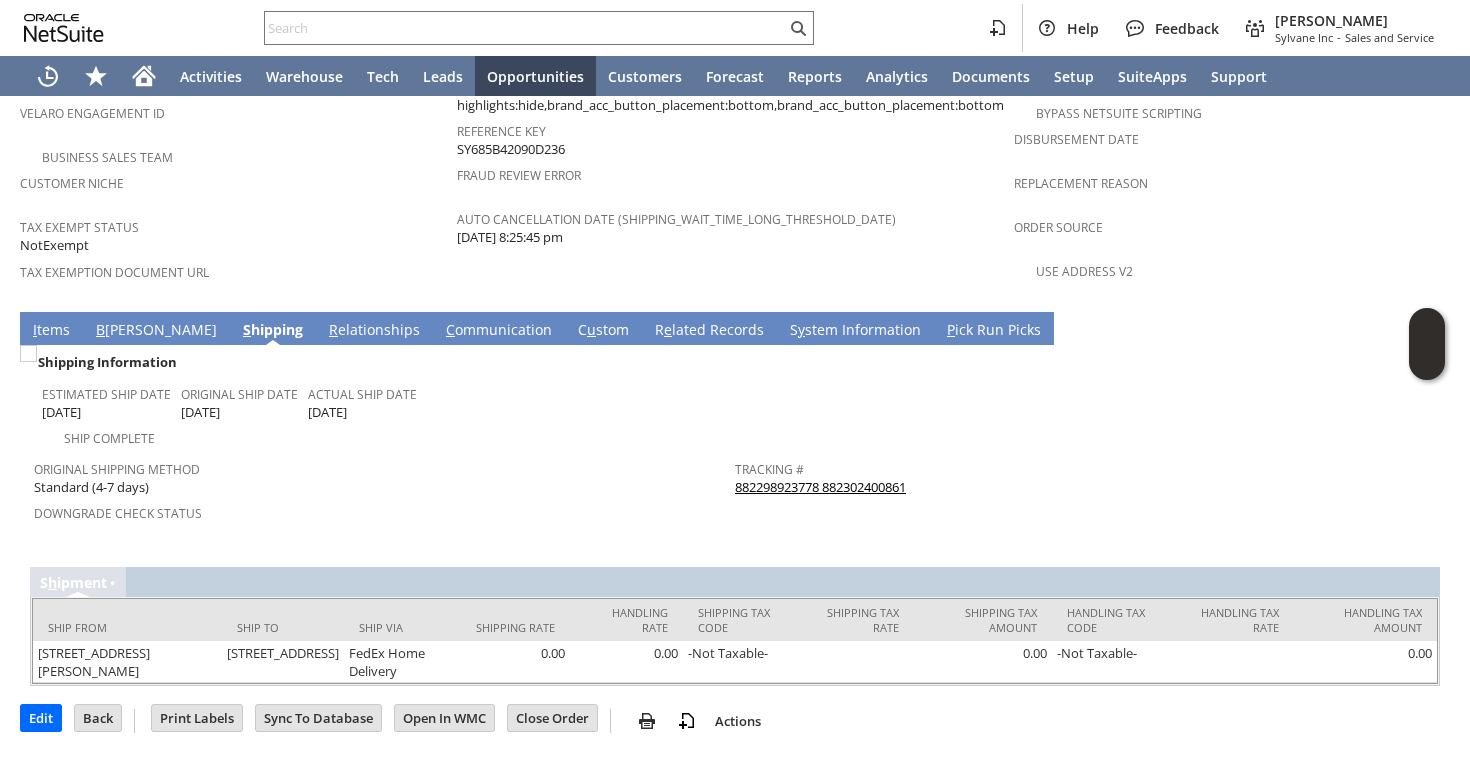 scroll, scrollTop: 1299, scrollLeft: 0, axis: vertical 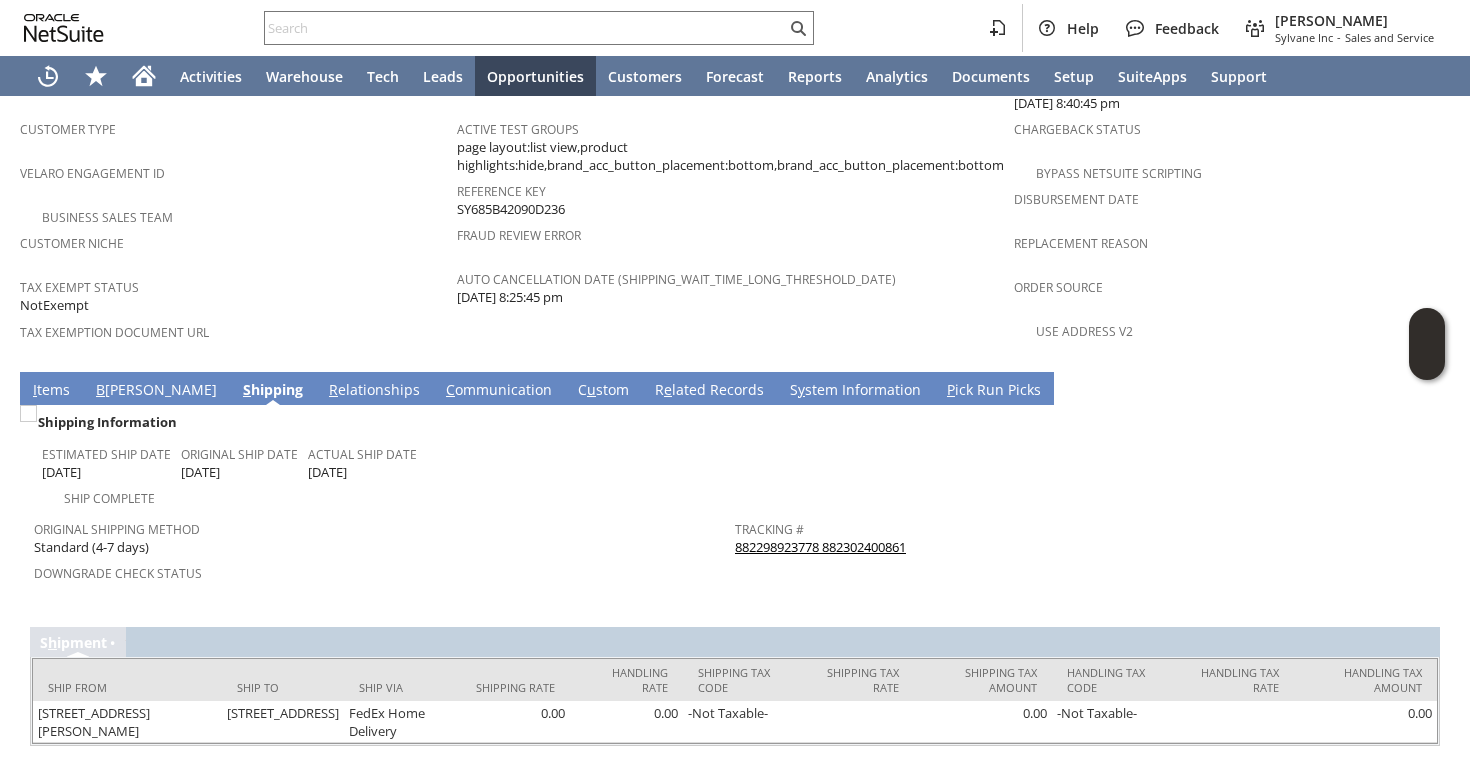 click on "882298923778 882302400861" at bounding box center (820, 547) 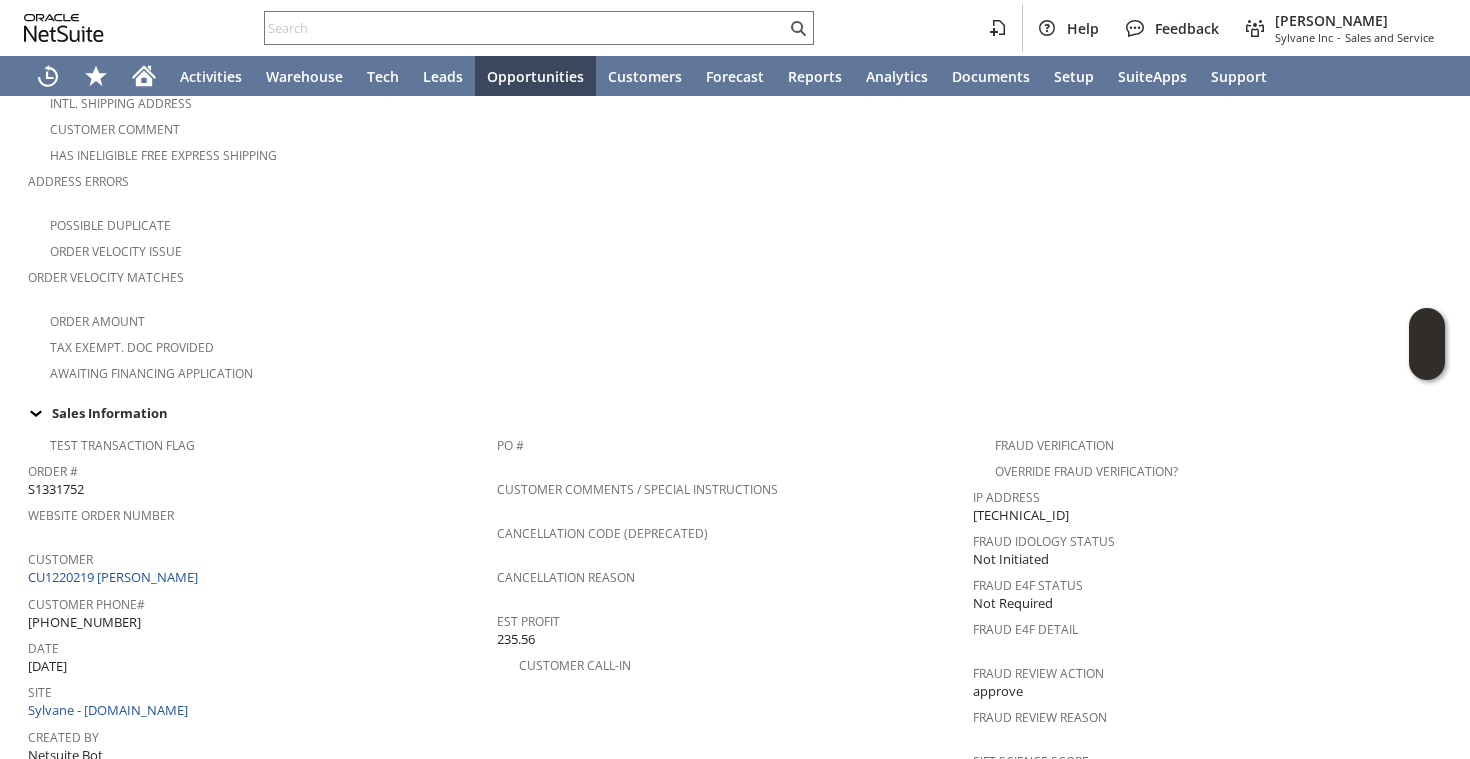 scroll, scrollTop: 0, scrollLeft: 0, axis: both 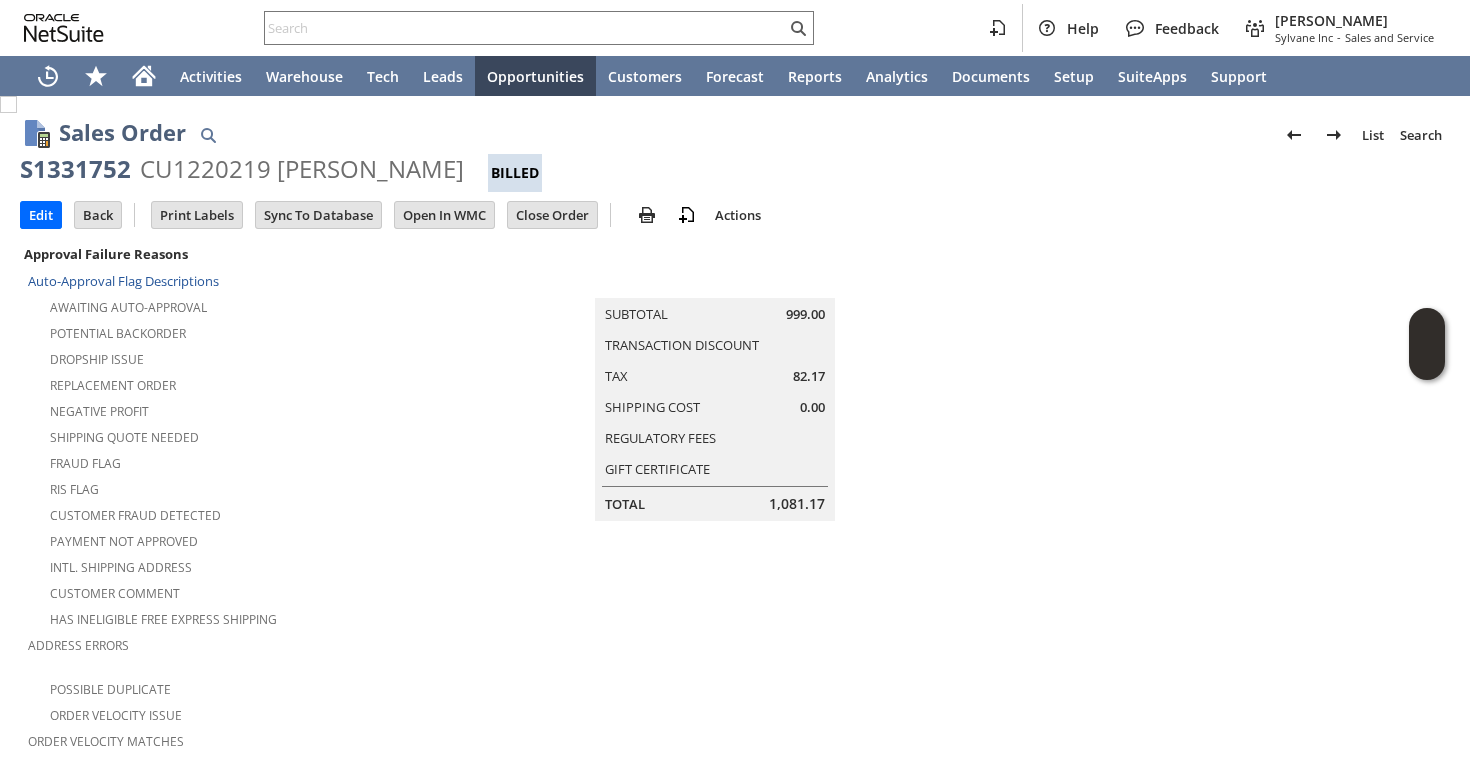 click on "CU1220219 james grayson" at bounding box center (302, 169) 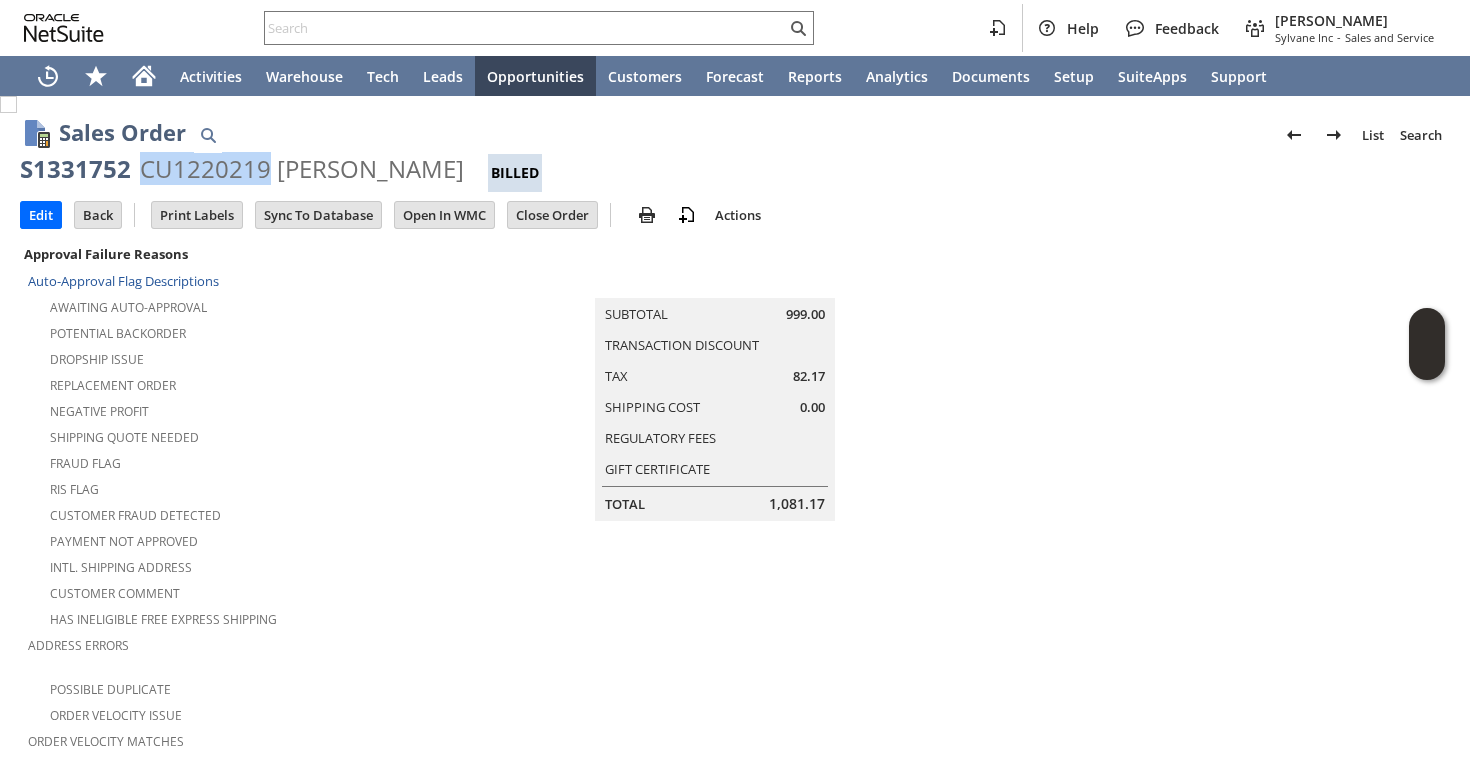 copy on "CU1220219" 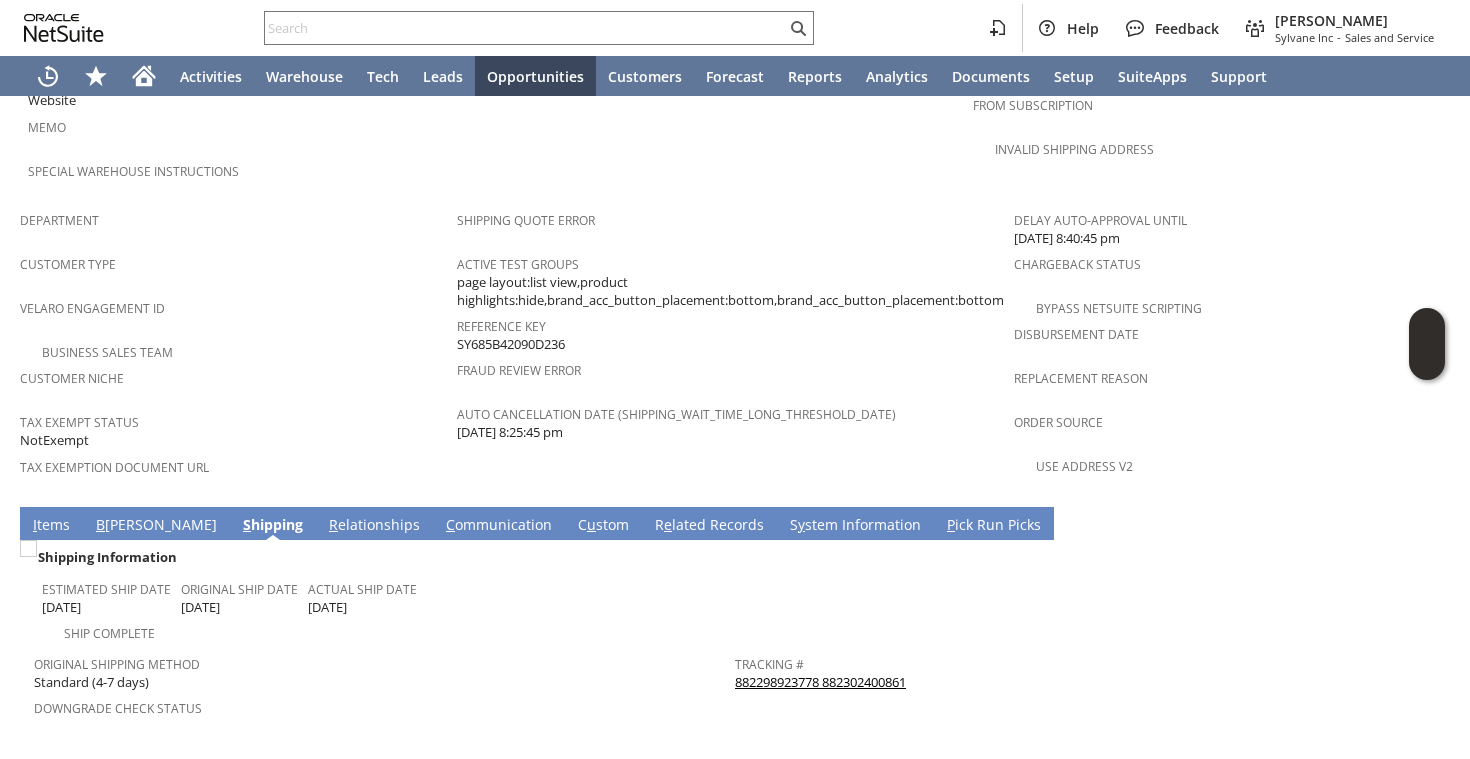 scroll, scrollTop: 1253, scrollLeft: 0, axis: vertical 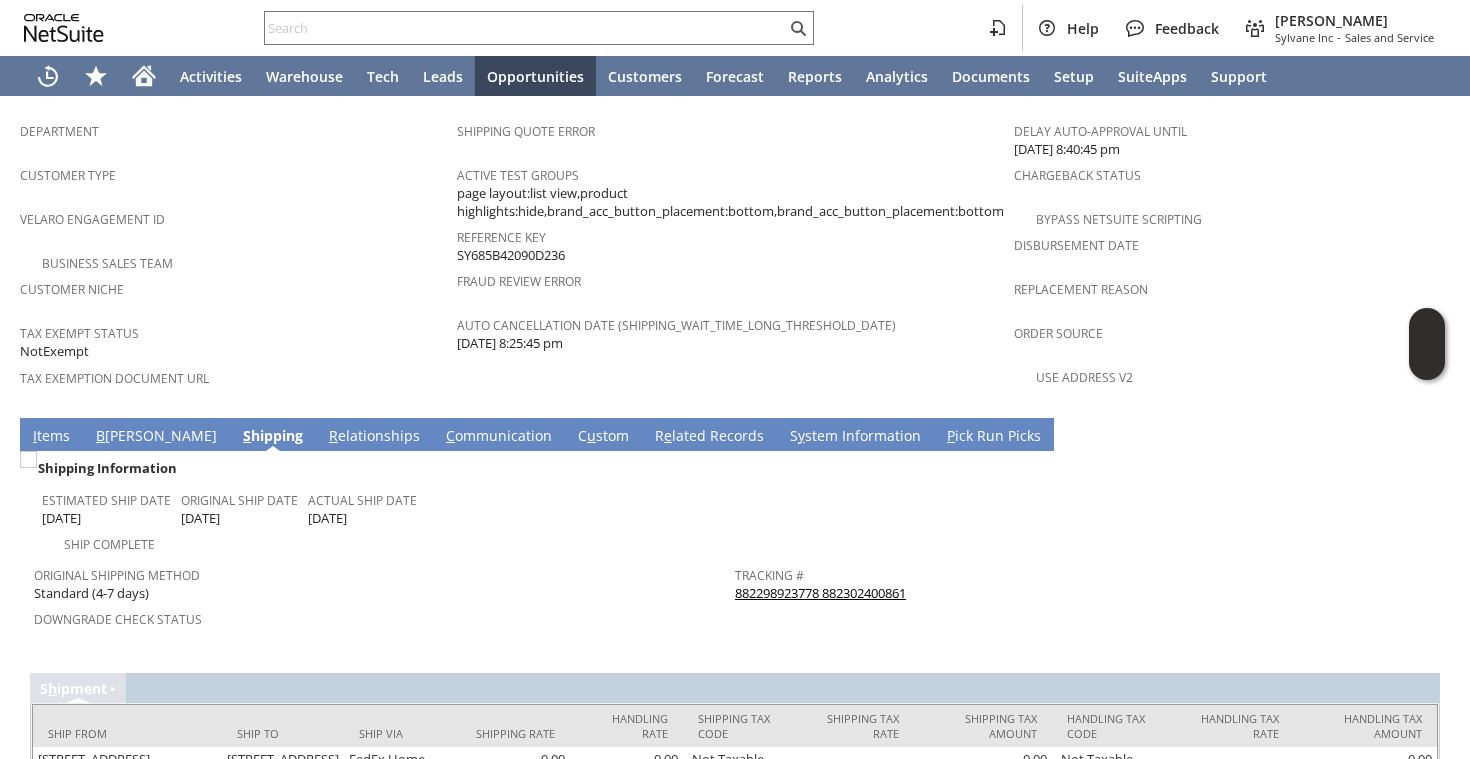 click on "Ship Complete" at bounding box center [388, 542] 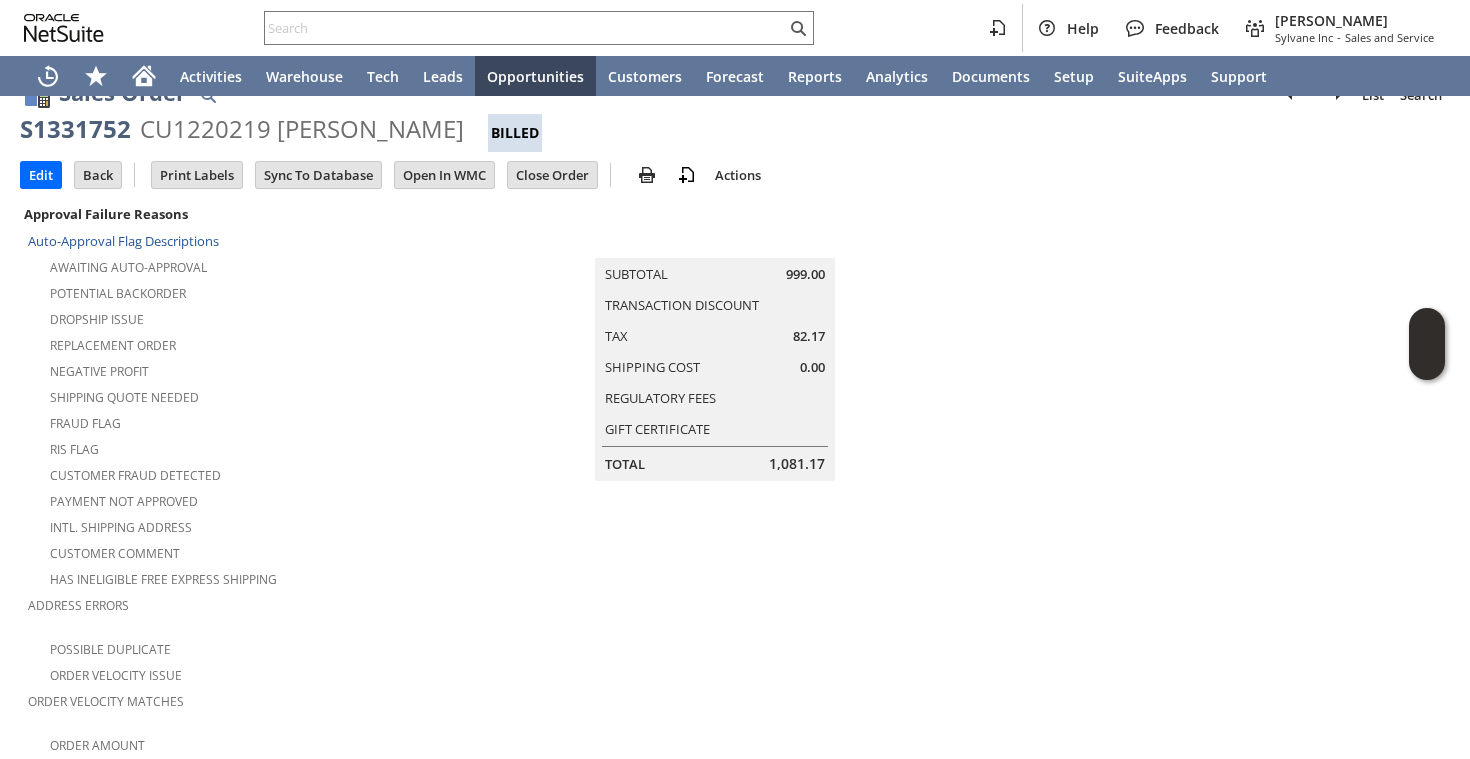 scroll, scrollTop: 0, scrollLeft: 0, axis: both 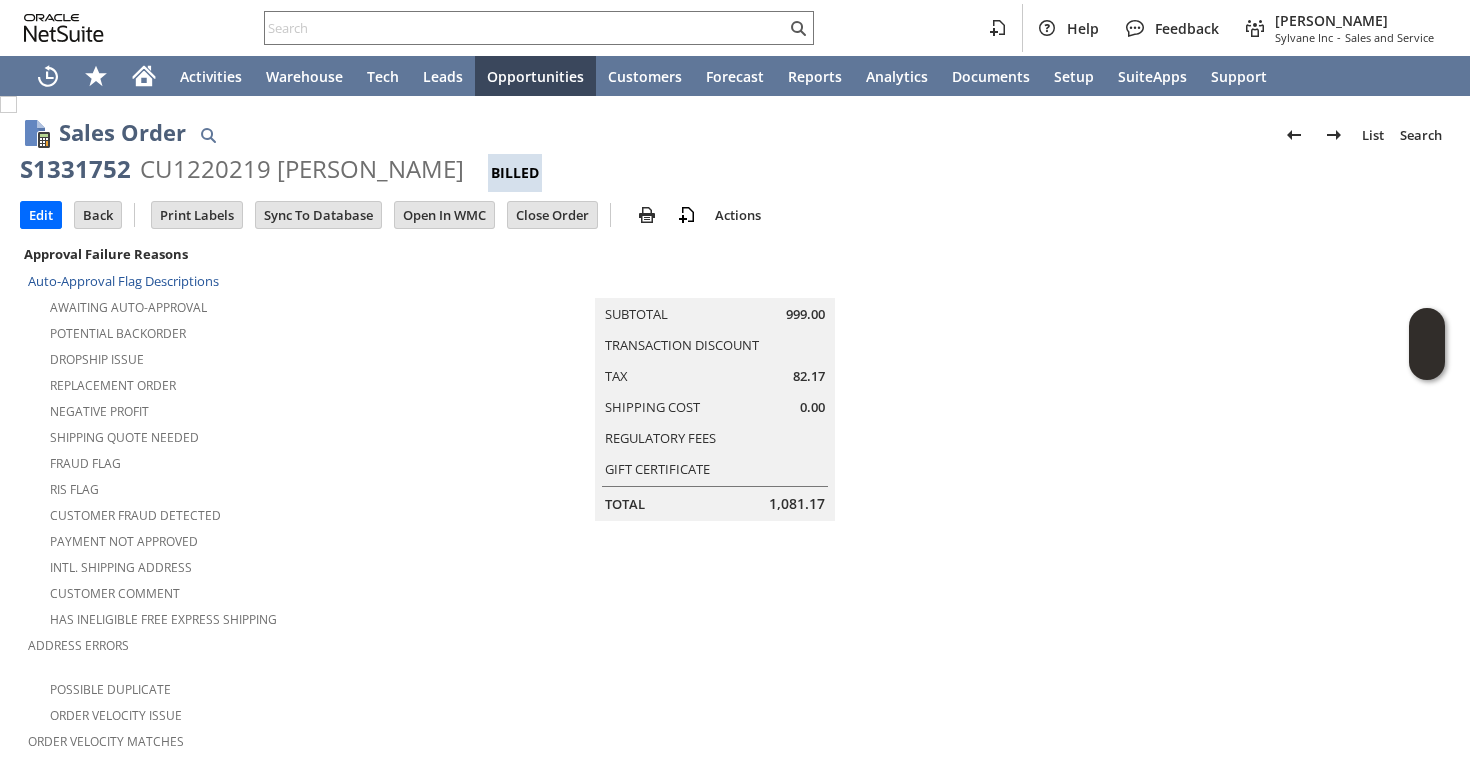 click on "Awaiting Auto-Approval" at bounding box center [242, 305] 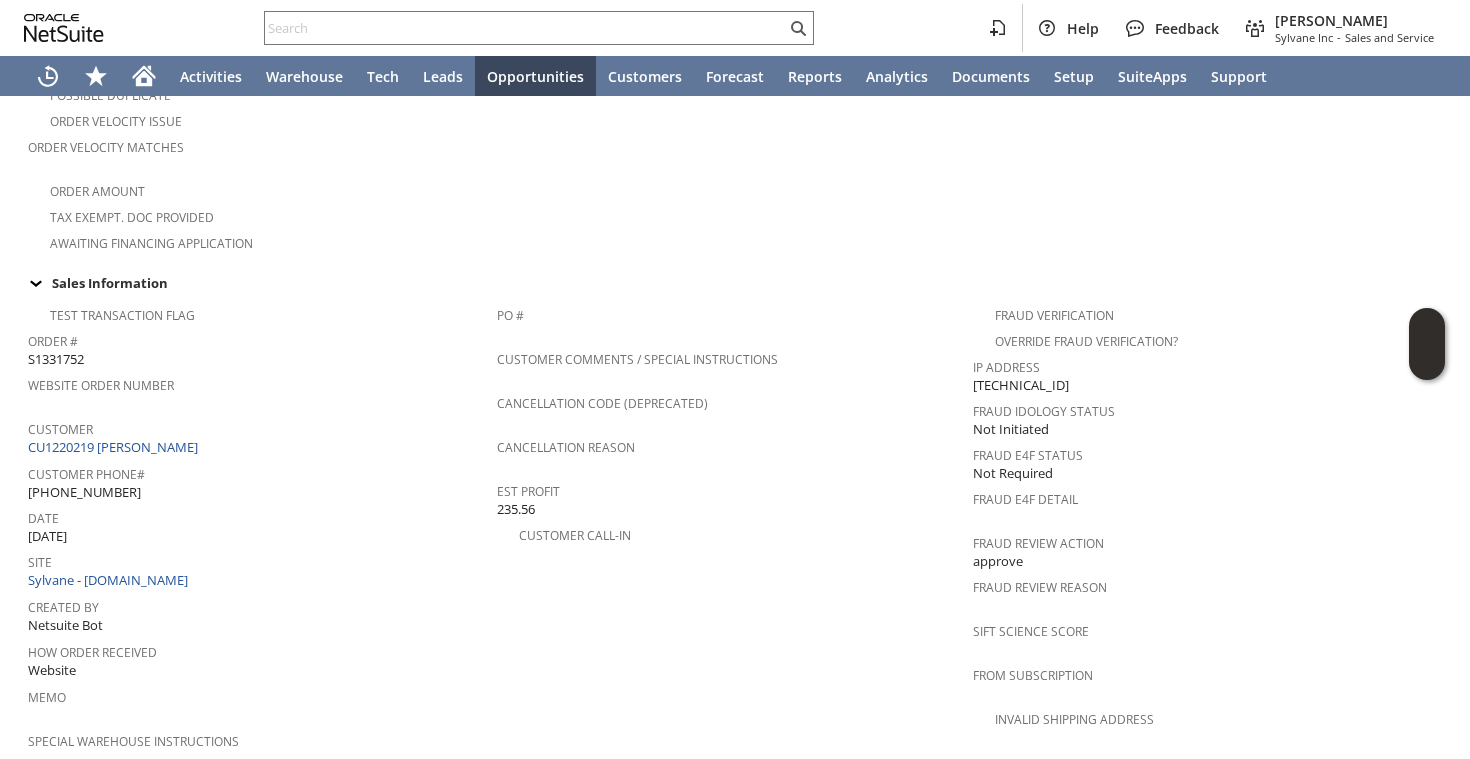scroll, scrollTop: 839, scrollLeft: 0, axis: vertical 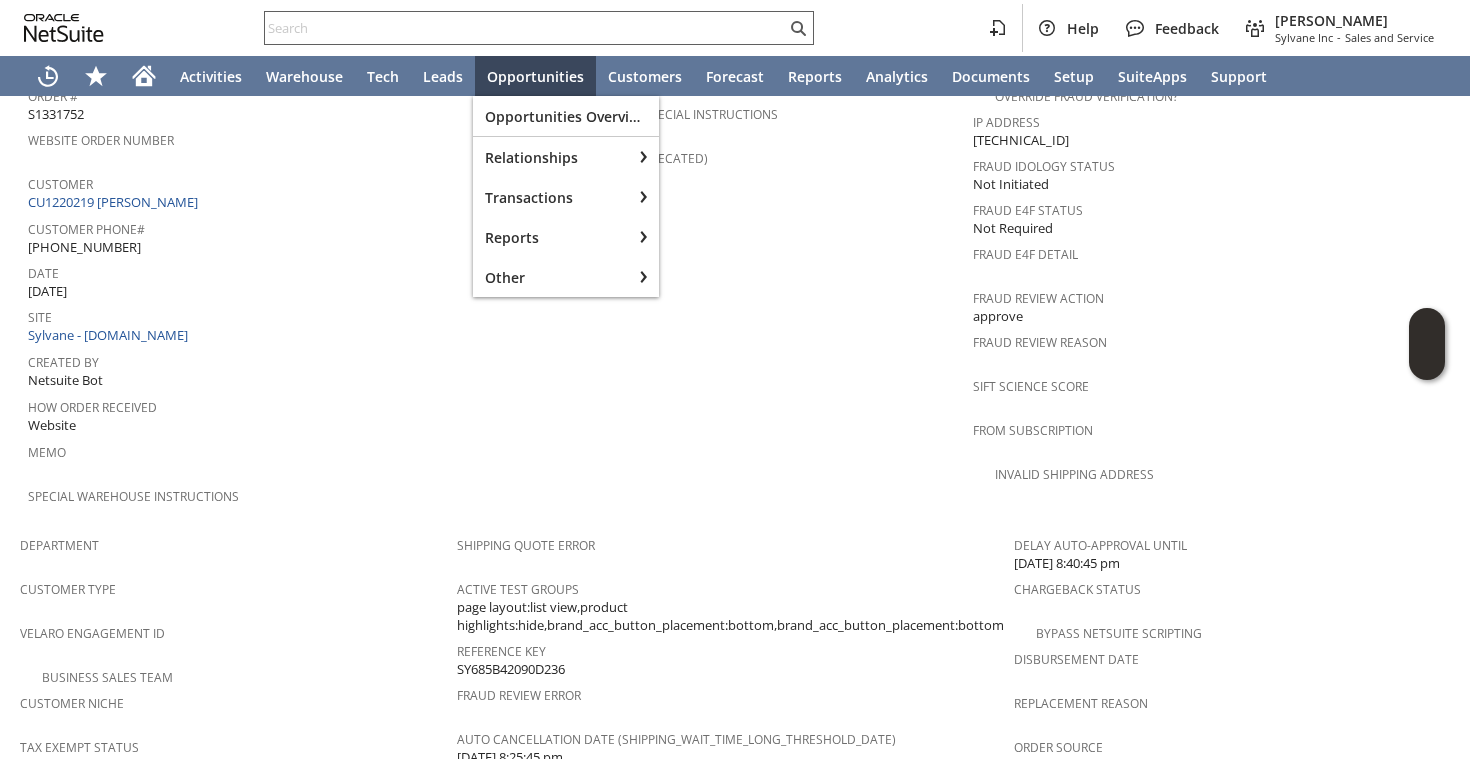 click at bounding box center [525, 28] 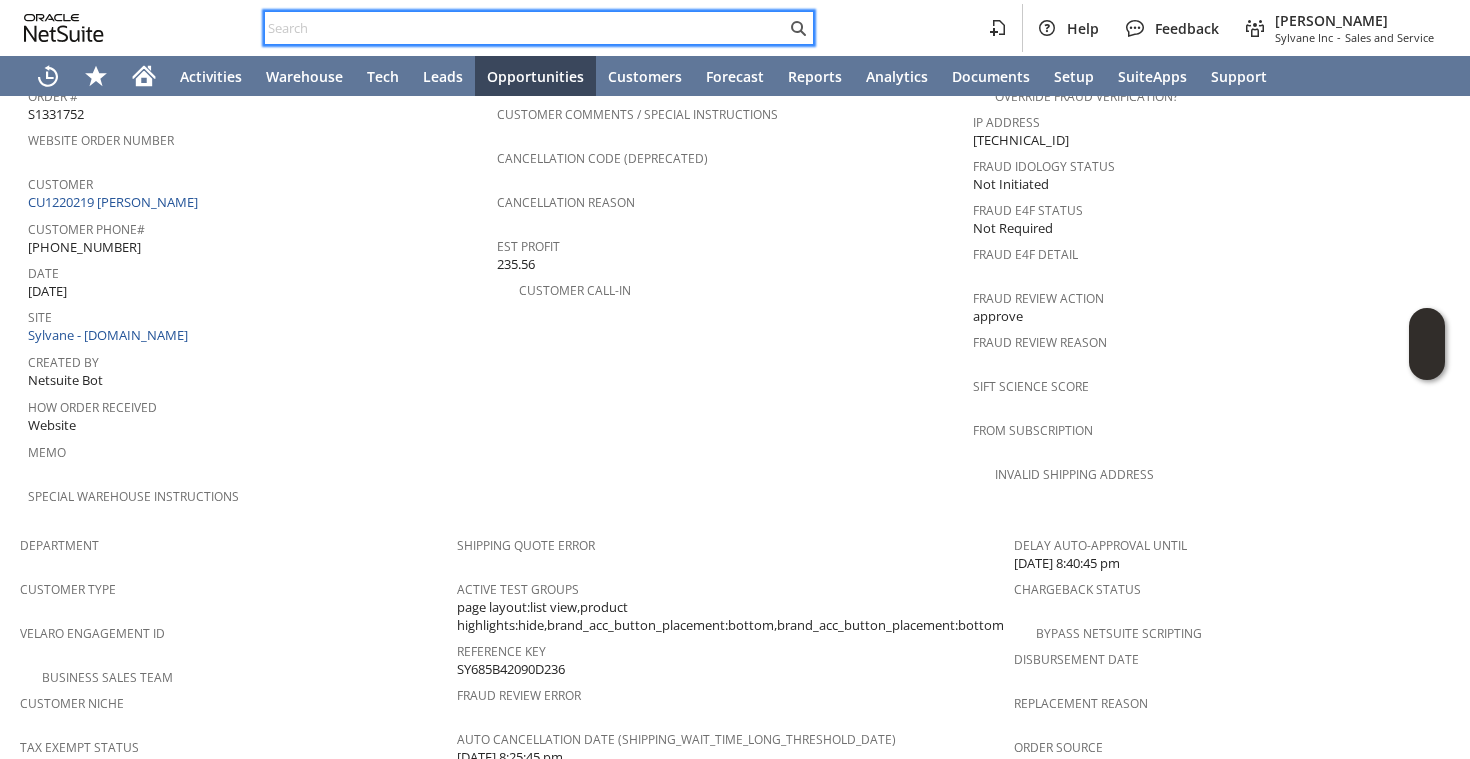 paste on "Aragorn1@zoominternet.net" 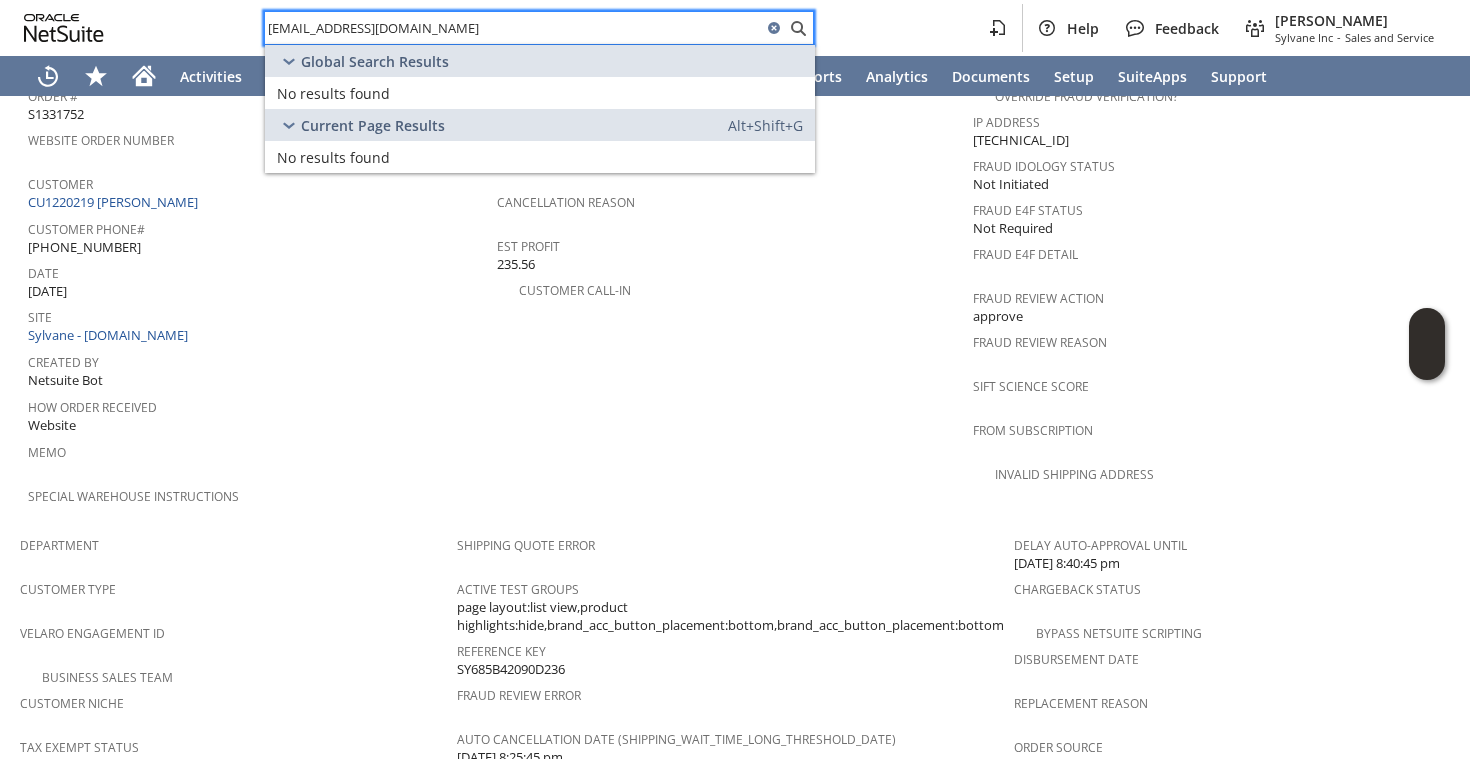 type on "Aragorn1@zoominternet.net" 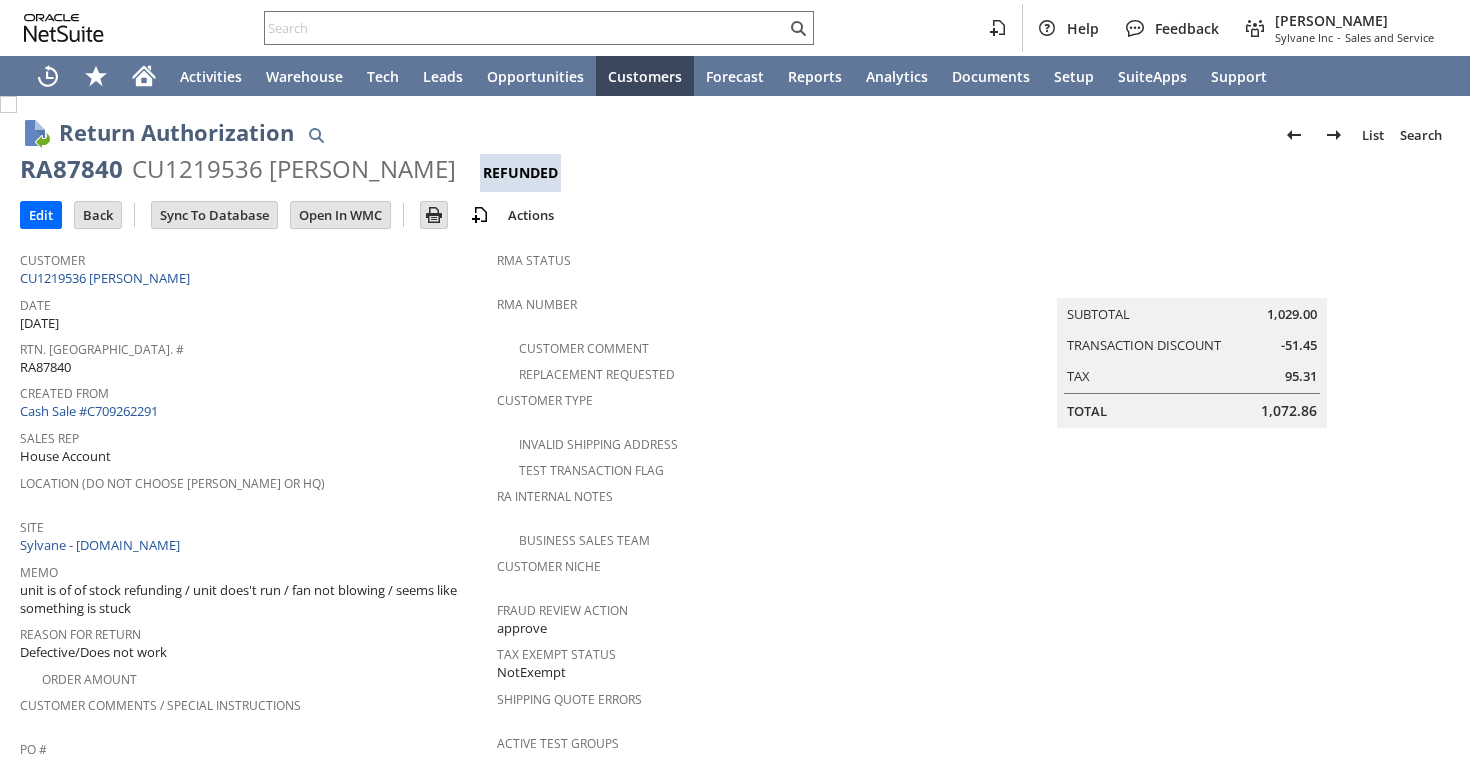 scroll, scrollTop: 0, scrollLeft: 0, axis: both 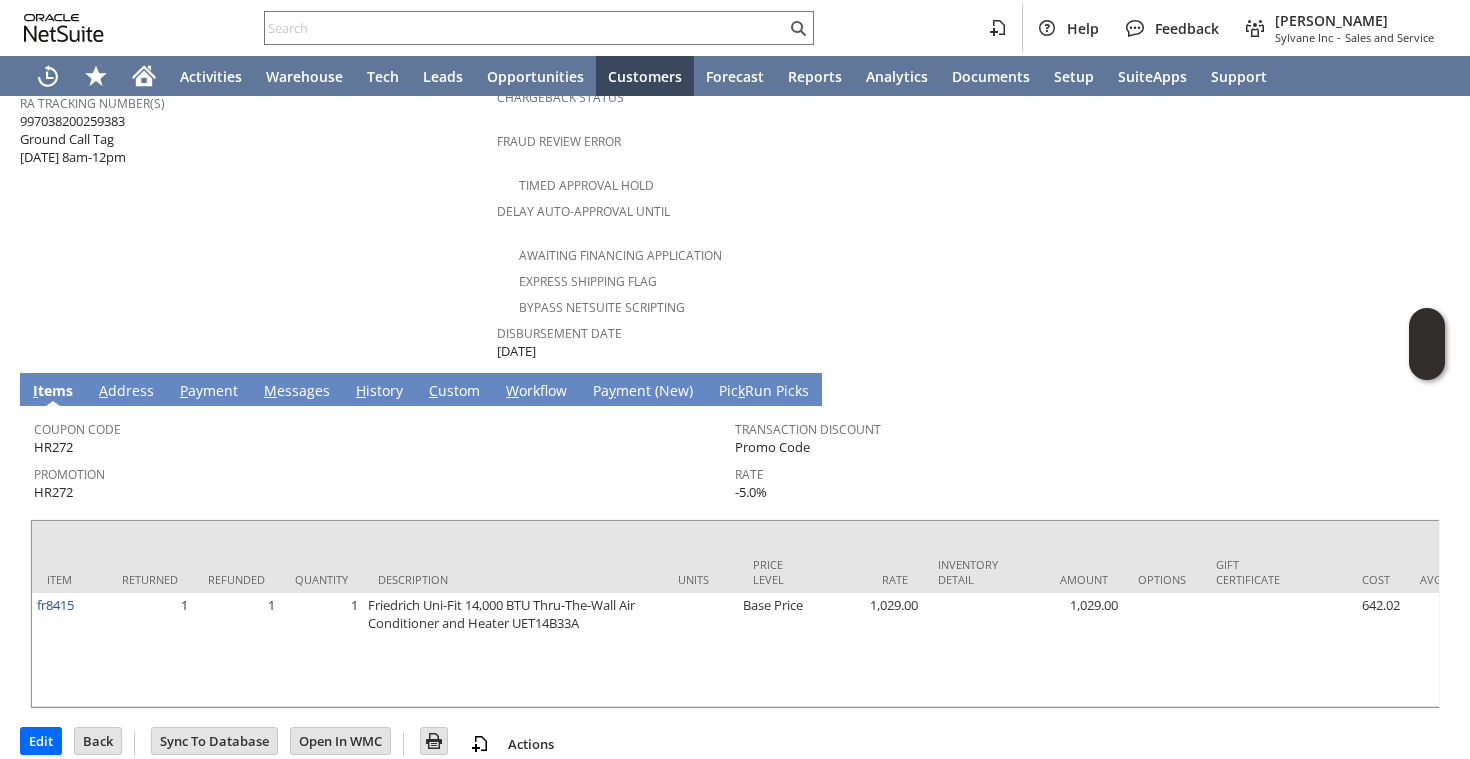 click on "W orkflow" at bounding box center (536, 392) 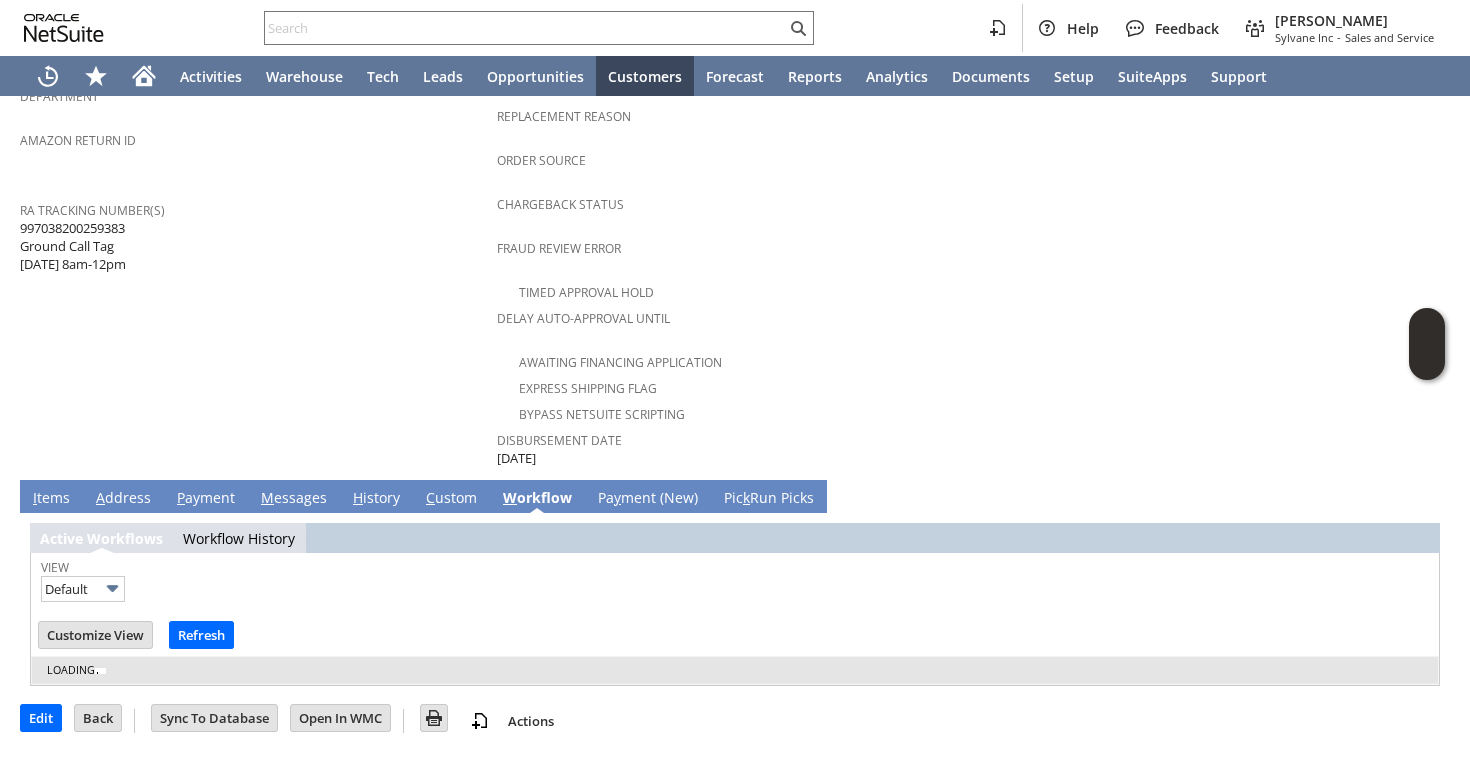scroll, scrollTop: 704, scrollLeft: 0, axis: vertical 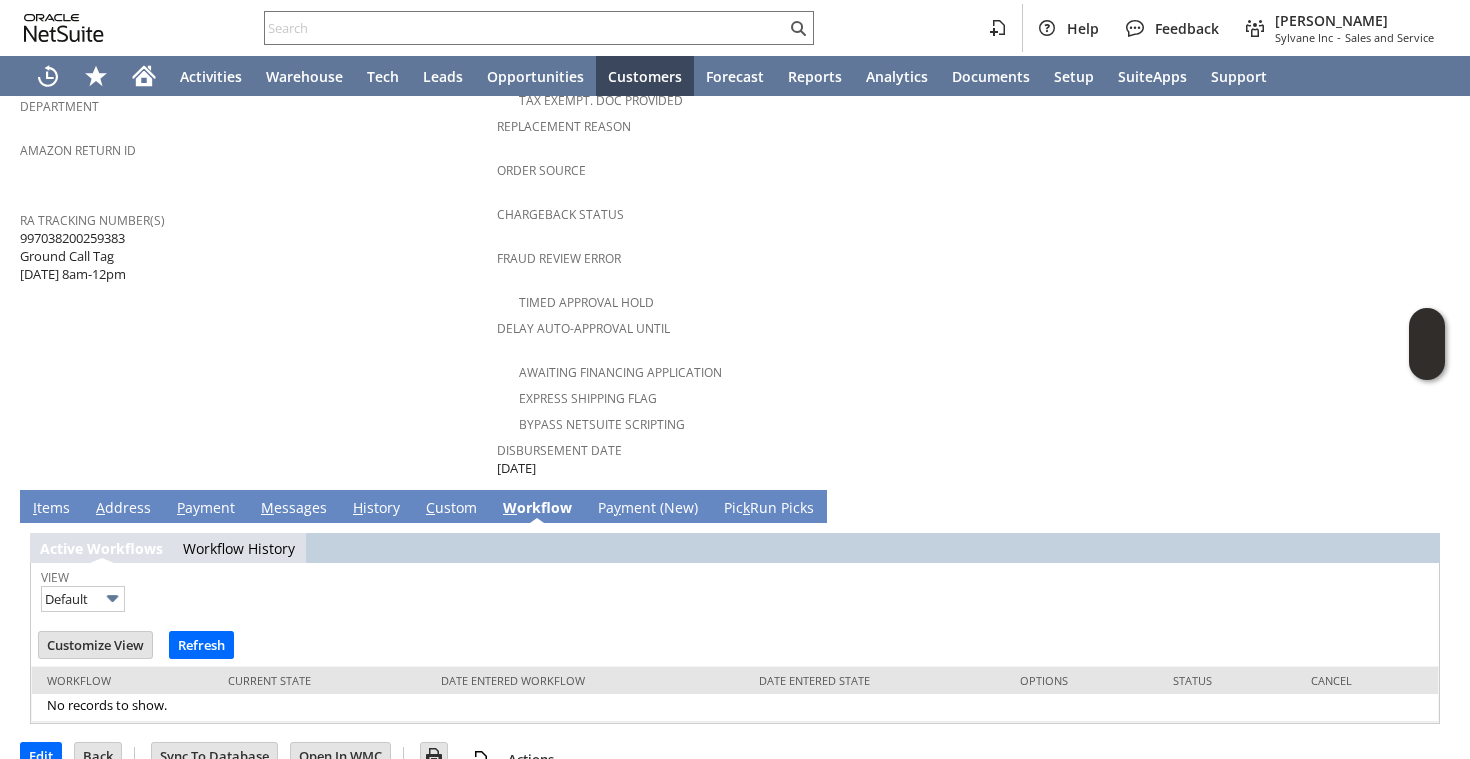 click on "H istory" at bounding box center [376, 509] 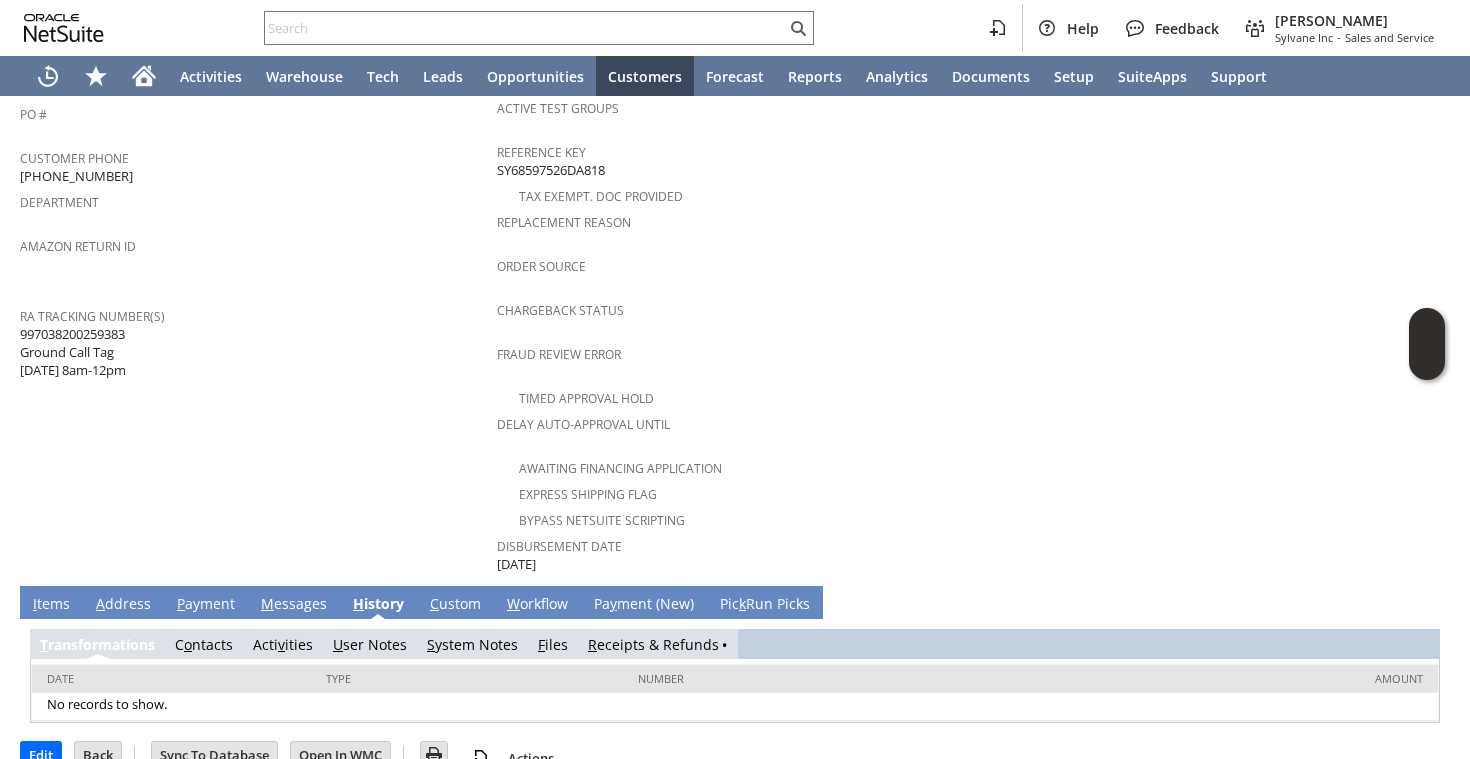 scroll, scrollTop: 0, scrollLeft: 0, axis: both 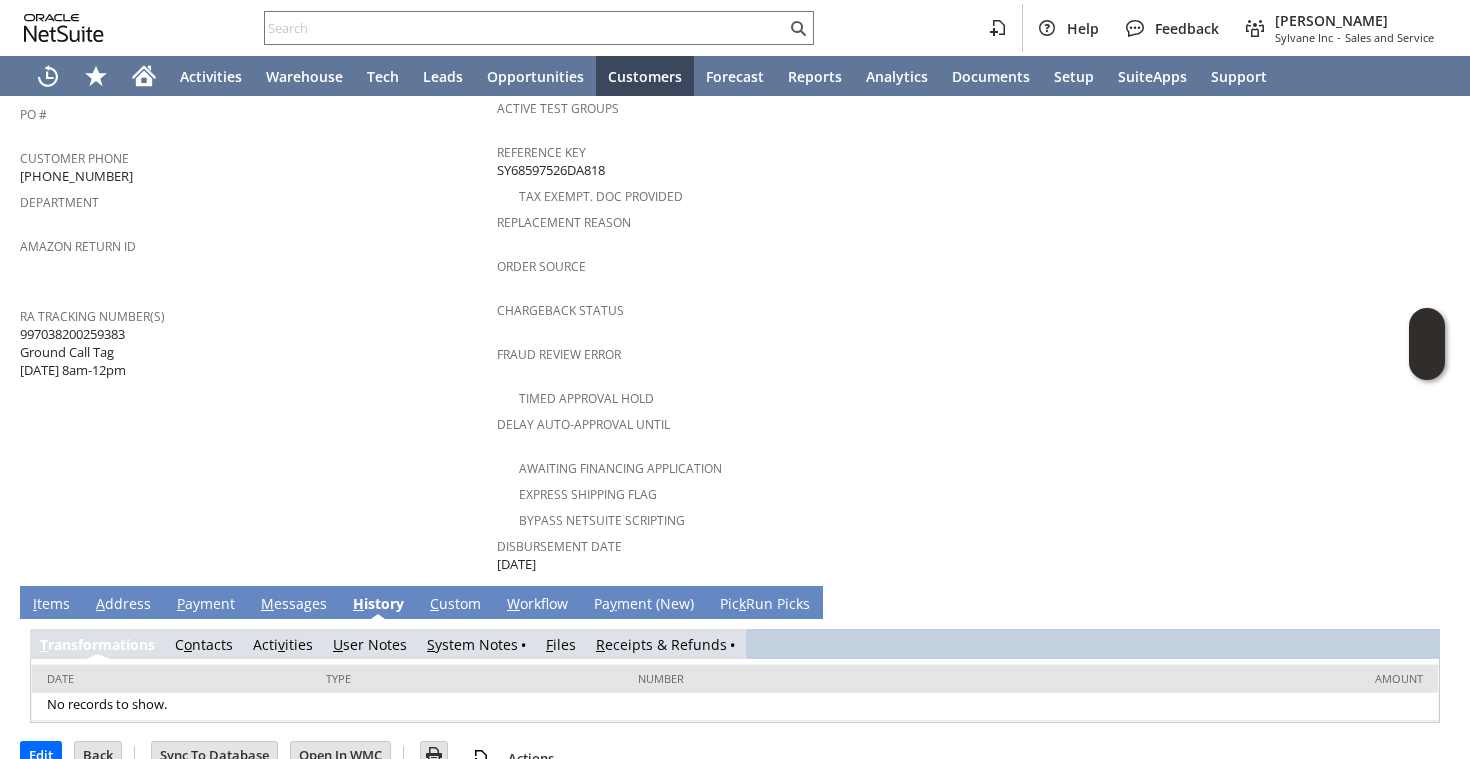 click on "S ystem Notes" at bounding box center [472, 644] 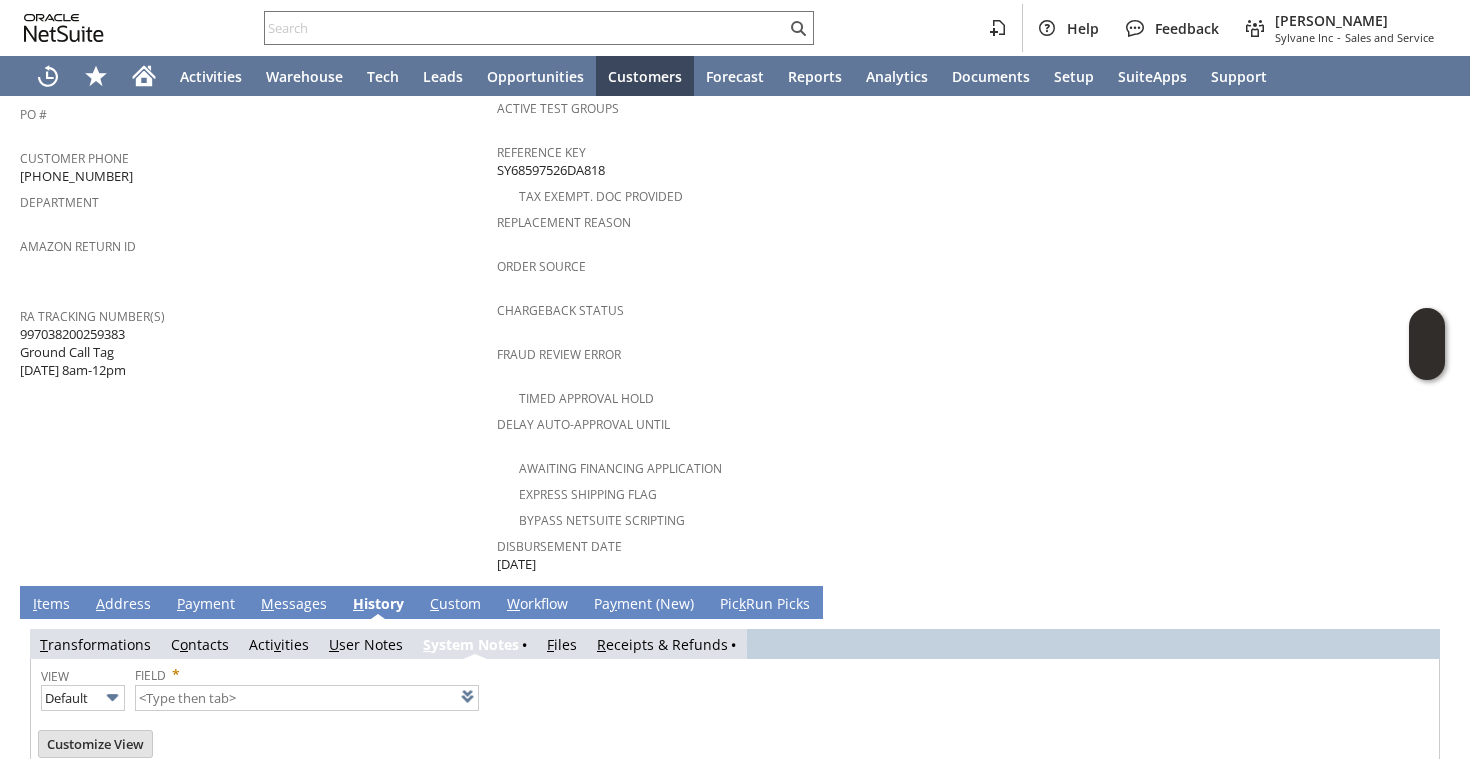 scroll, scrollTop: 705, scrollLeft: 0, axis: vertical 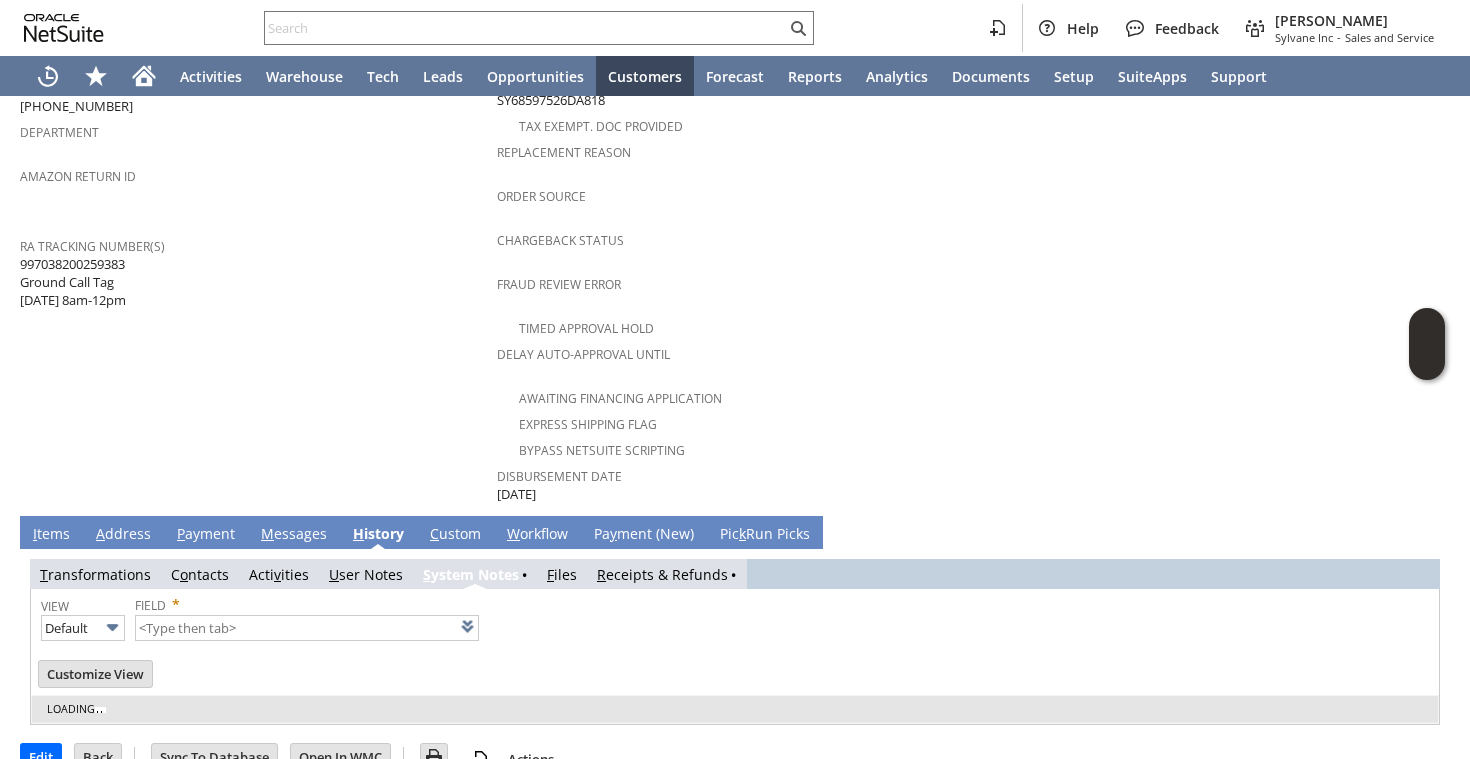 type on "1 to 25 of 92" 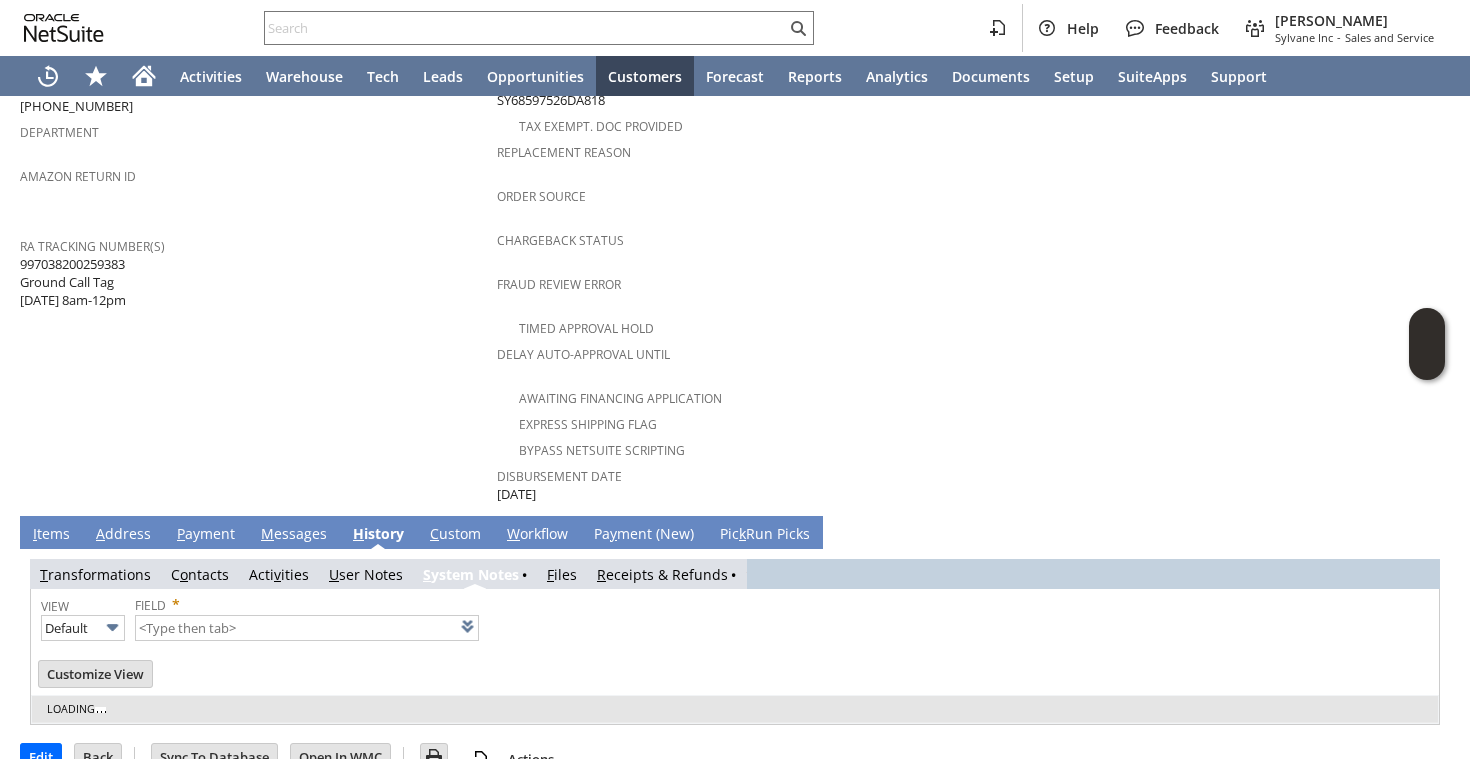 scroll, scrollTop: 0, scrollLeft: 0, axis: both 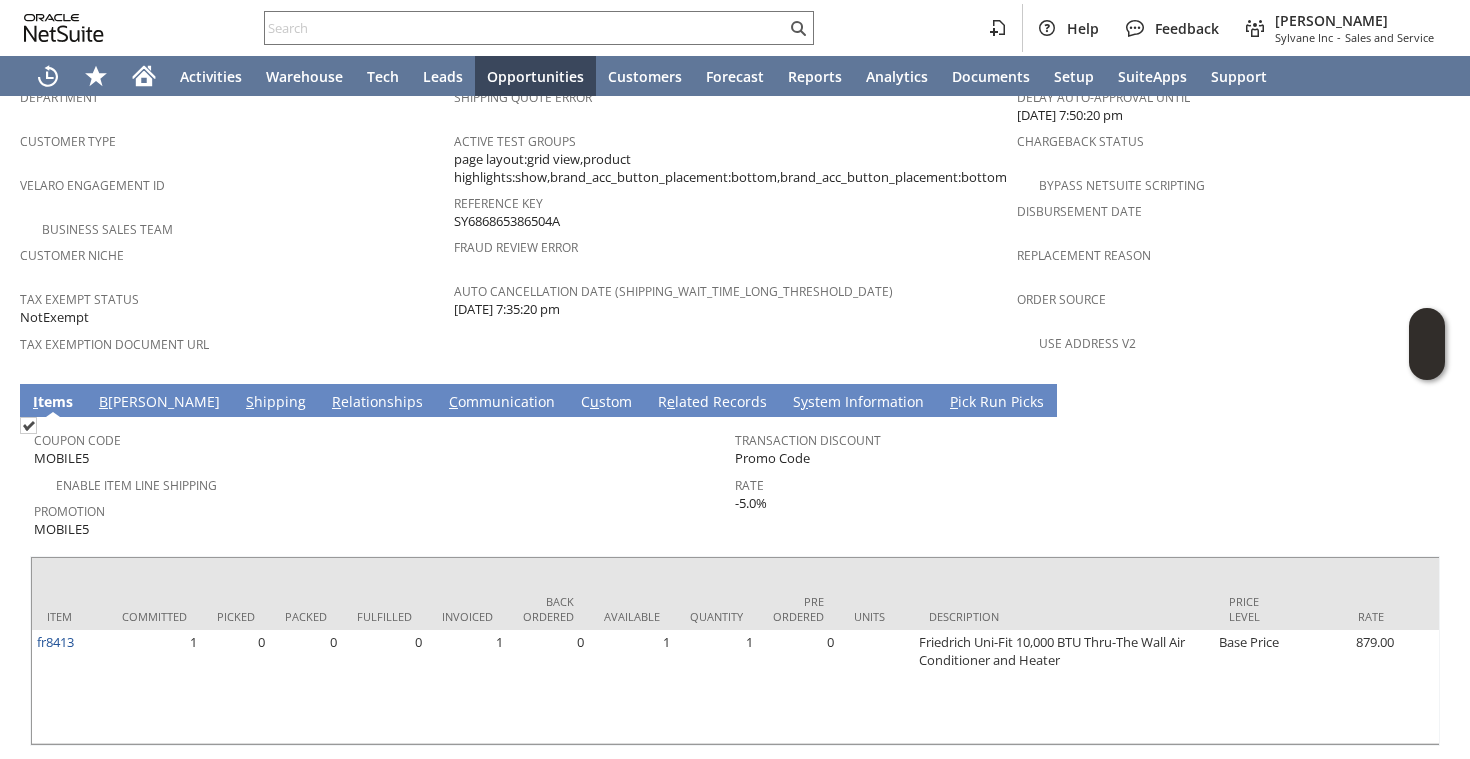 click on "S hipping" at bounding box center (276, 403) 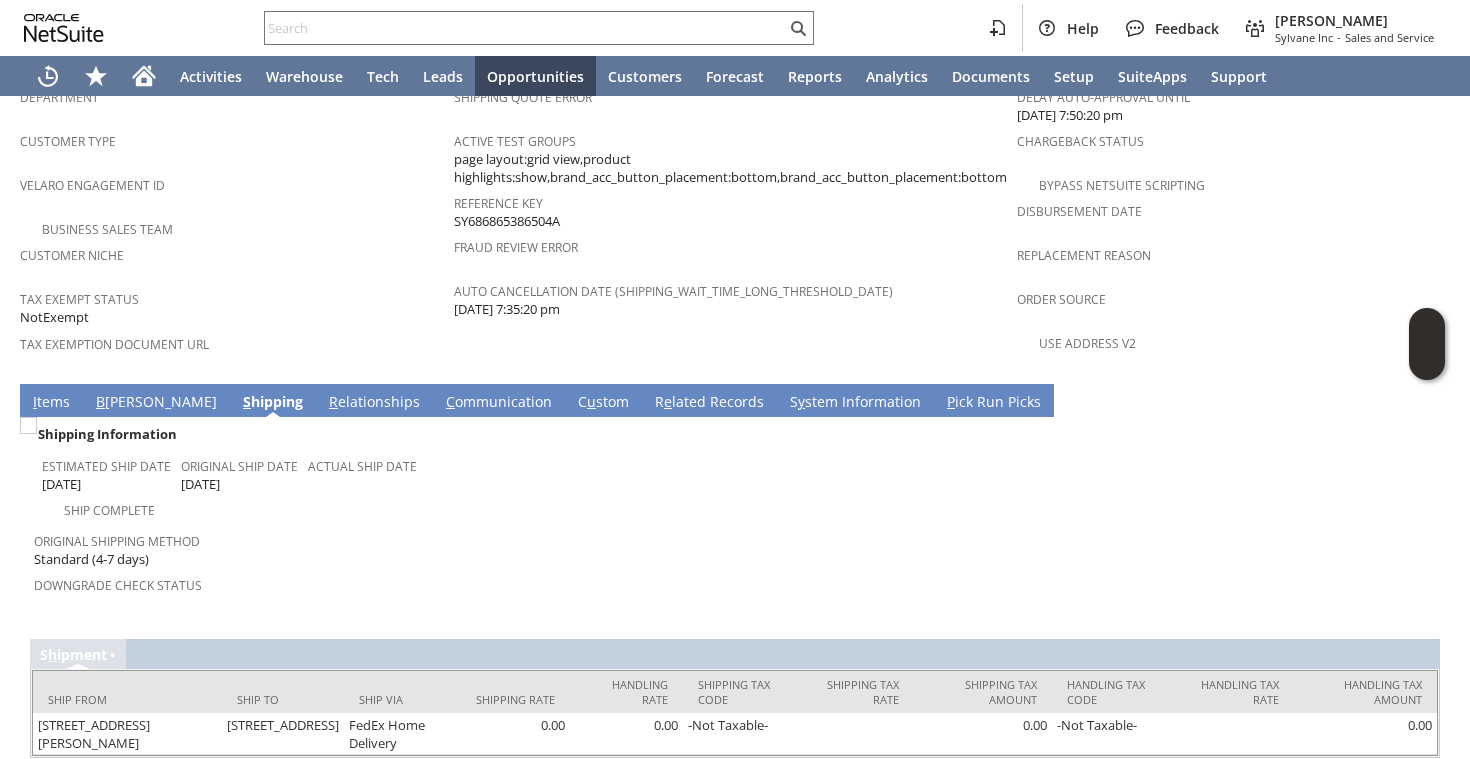 click on "C ommunication" at bounding box center [499, 403] 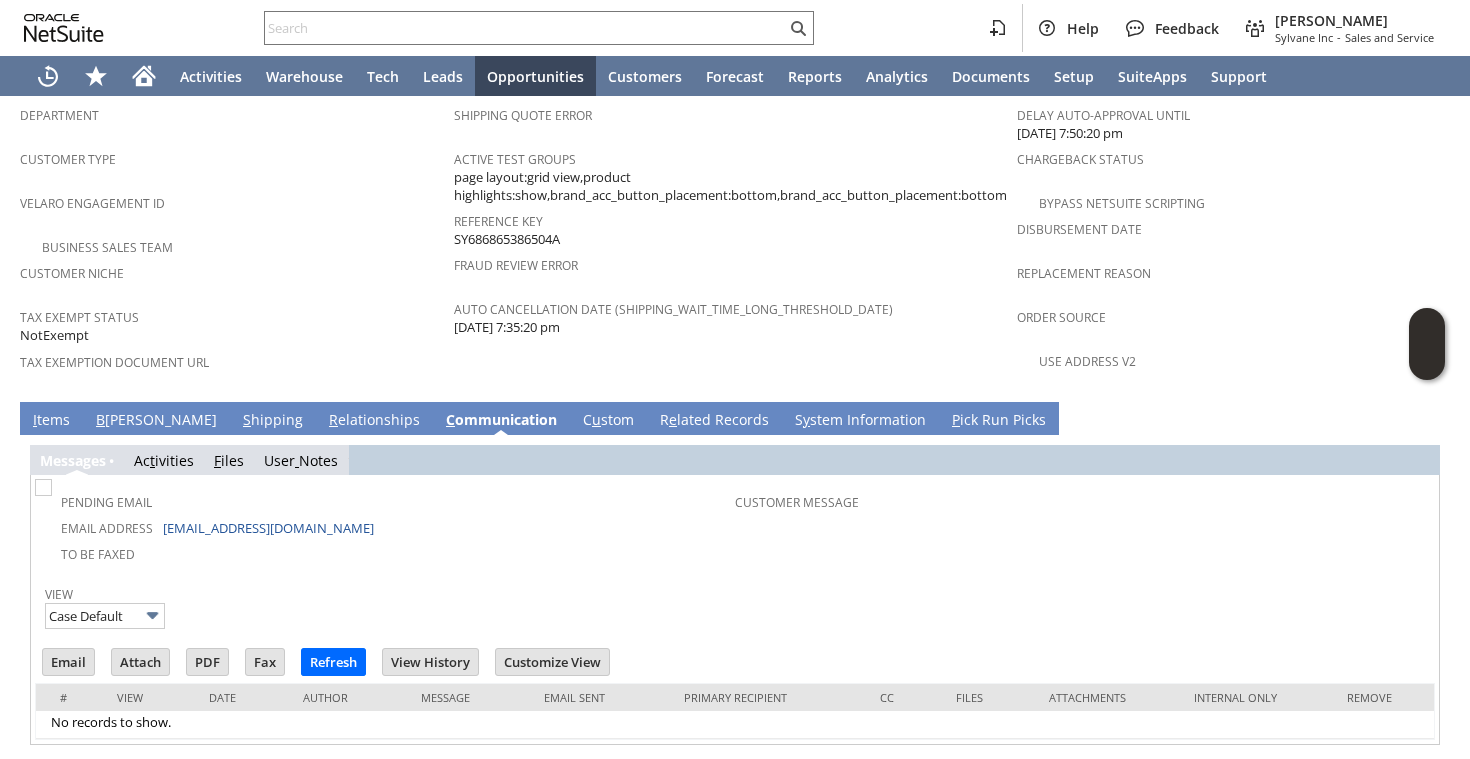 scroll, scrollTop: 0, scrollLeft: 0, axis: both 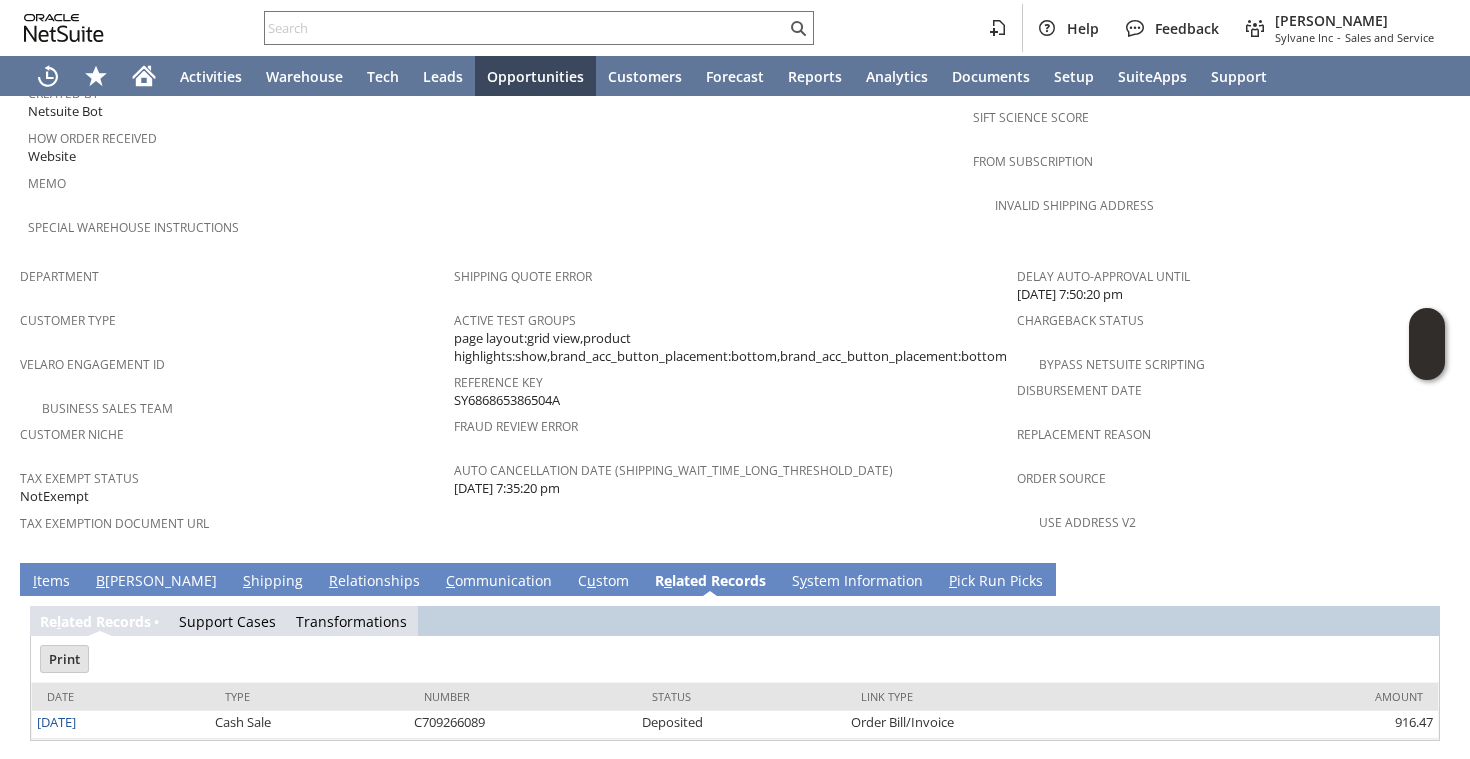 click on "S y stem Information" at bounding box center (857, 582) 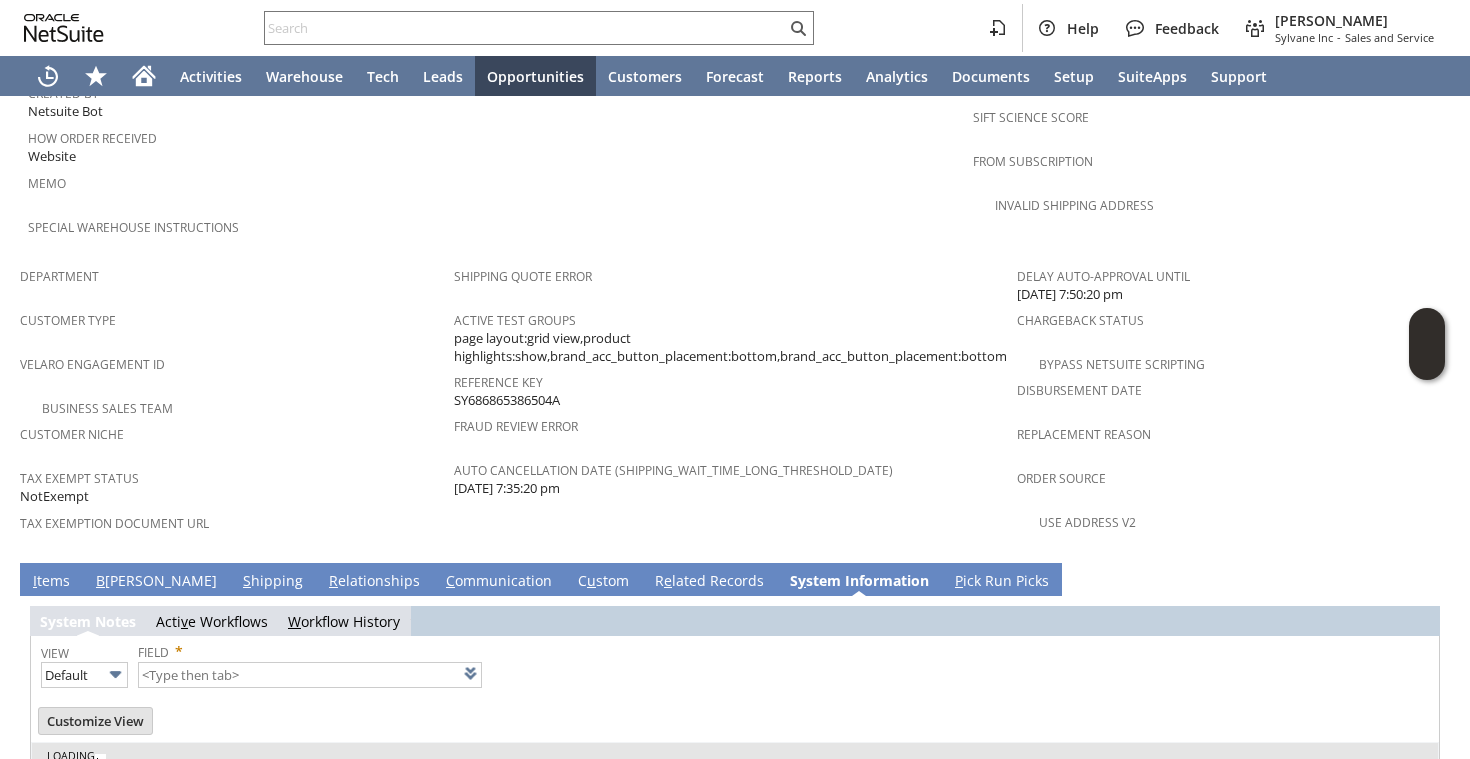 scroll, scrollTop: 1137, scrollLeft: 0, axis: vertical 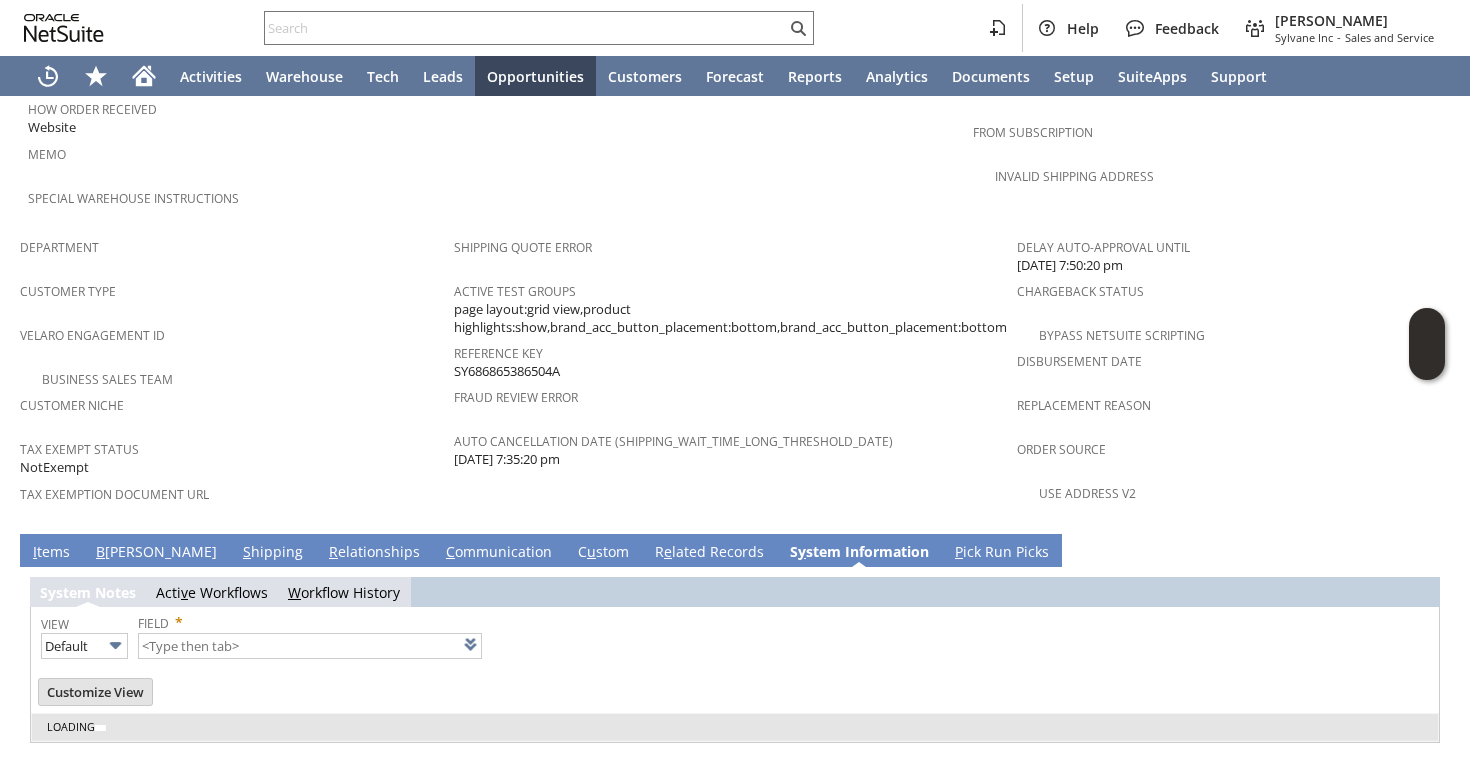 type on "1 to 25 of 89" 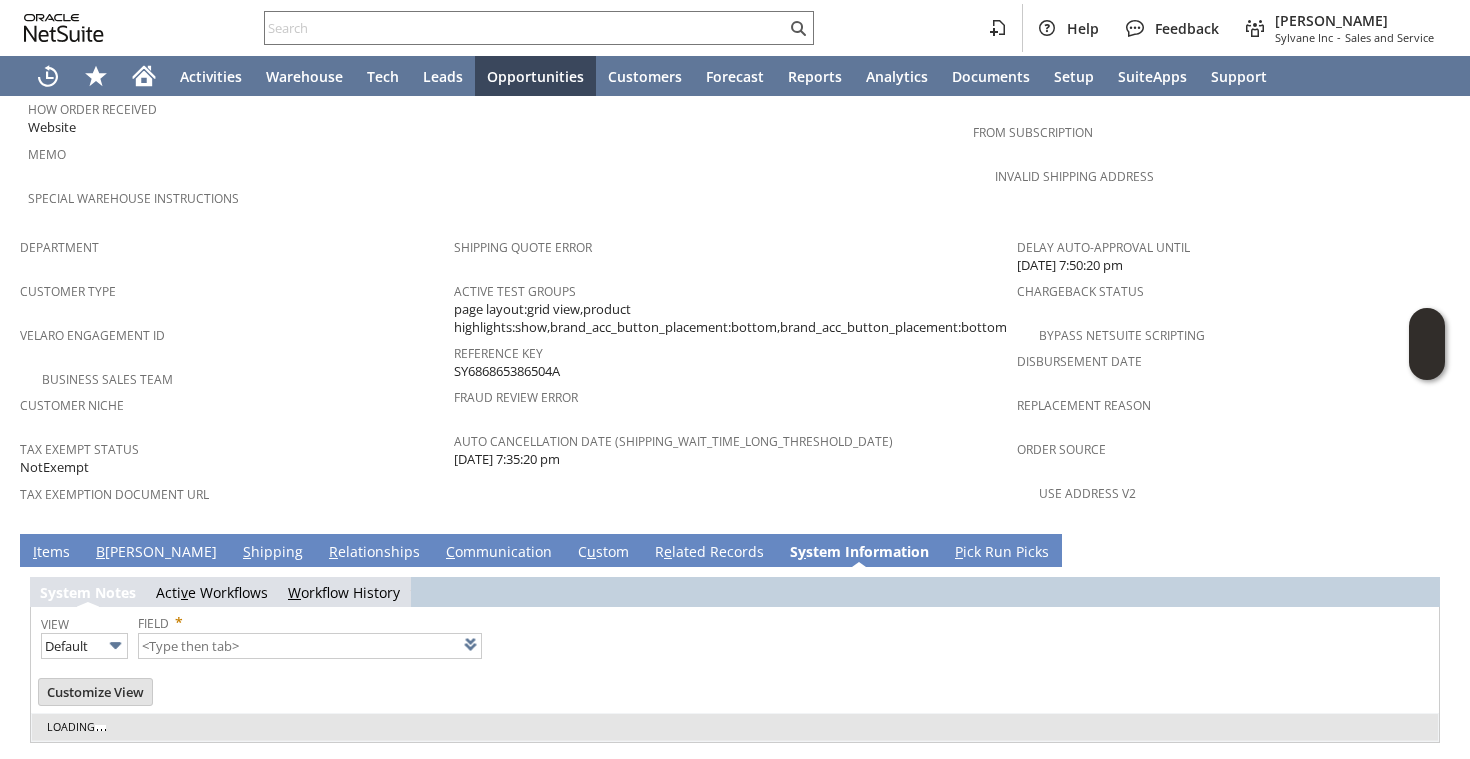 scroll, scrollTop: 0, scrollLeft: 0, axis: both 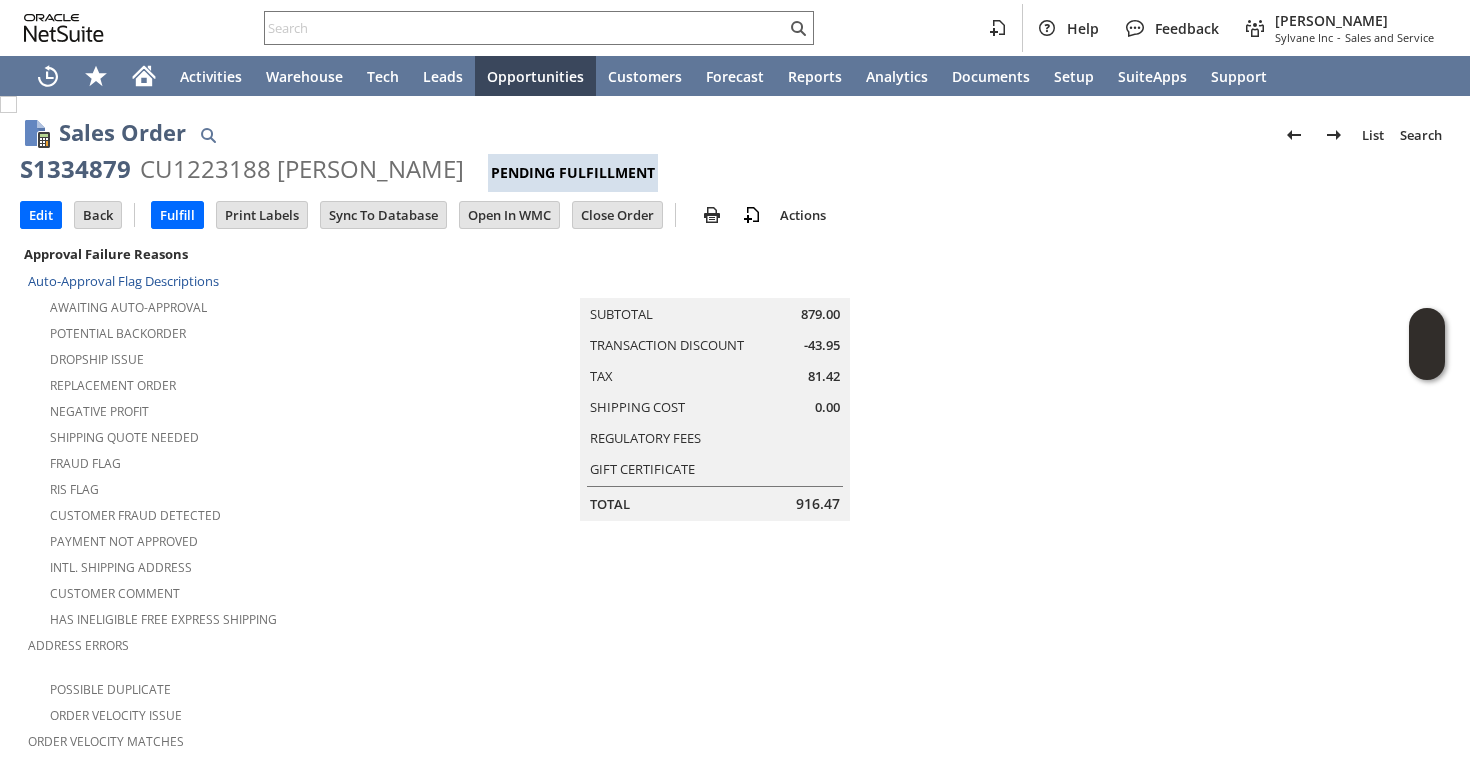 click on "CU1223188 [PERSON_NAME]" at bounding box center [302, 169] 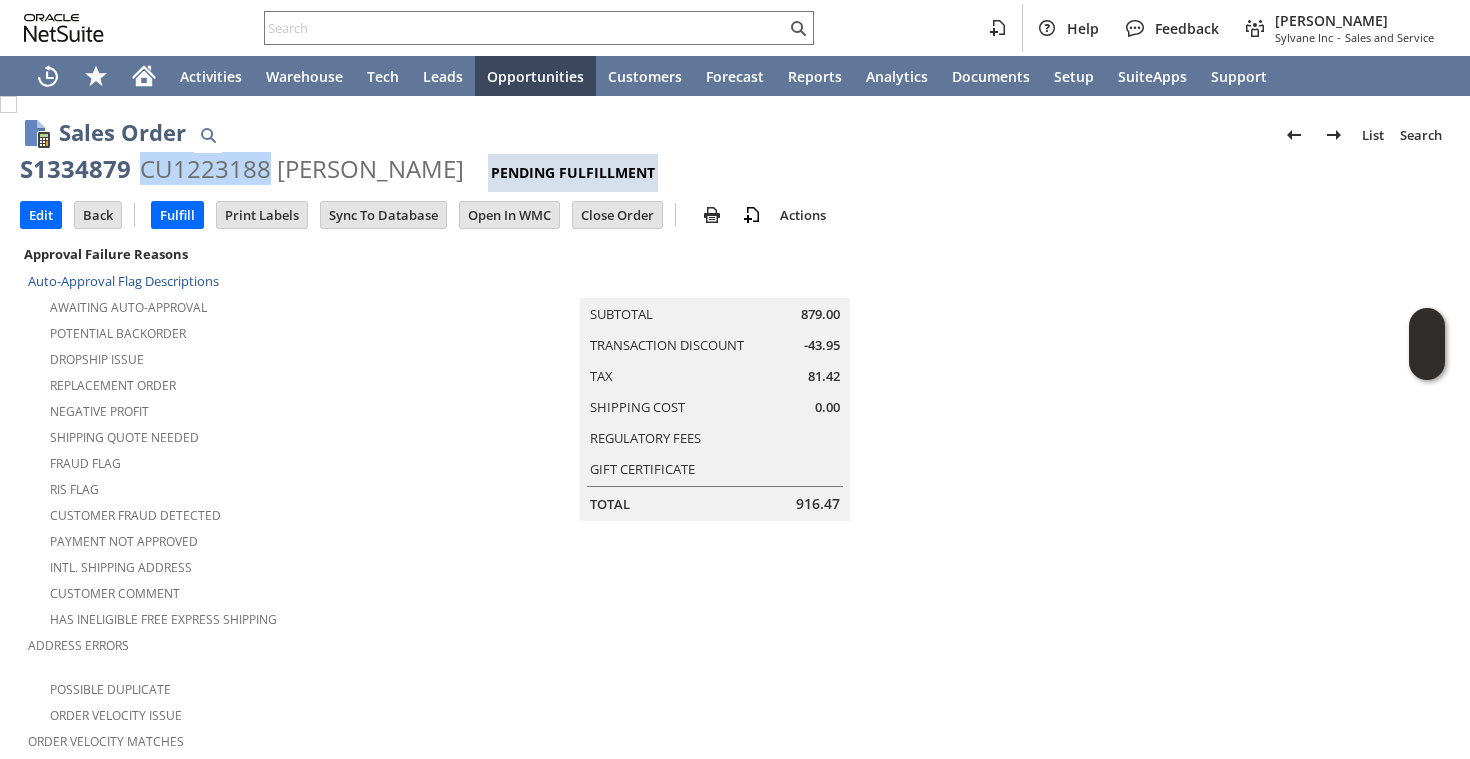 copy on "CU1223188" 